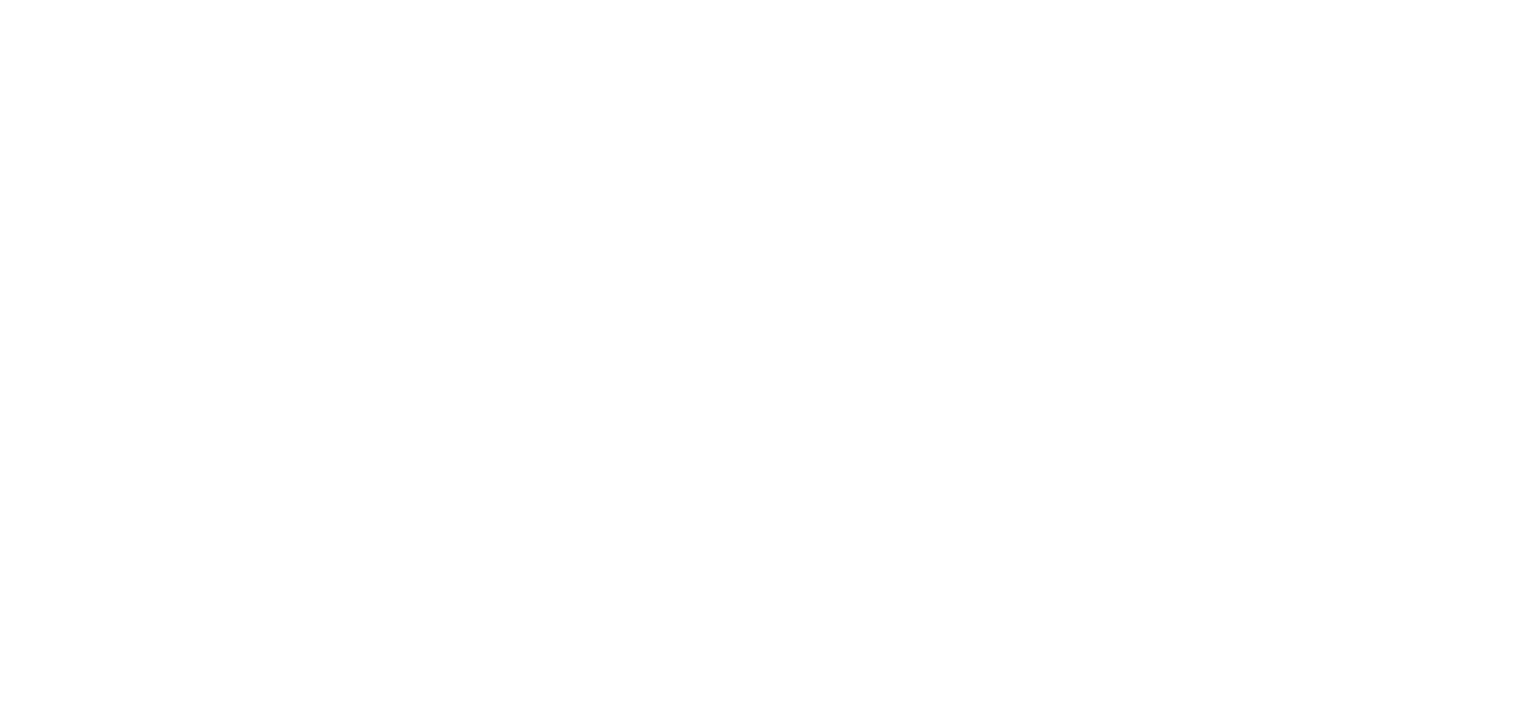 scroll, scrollTop: 0, scrollLeft: 0, axis: both 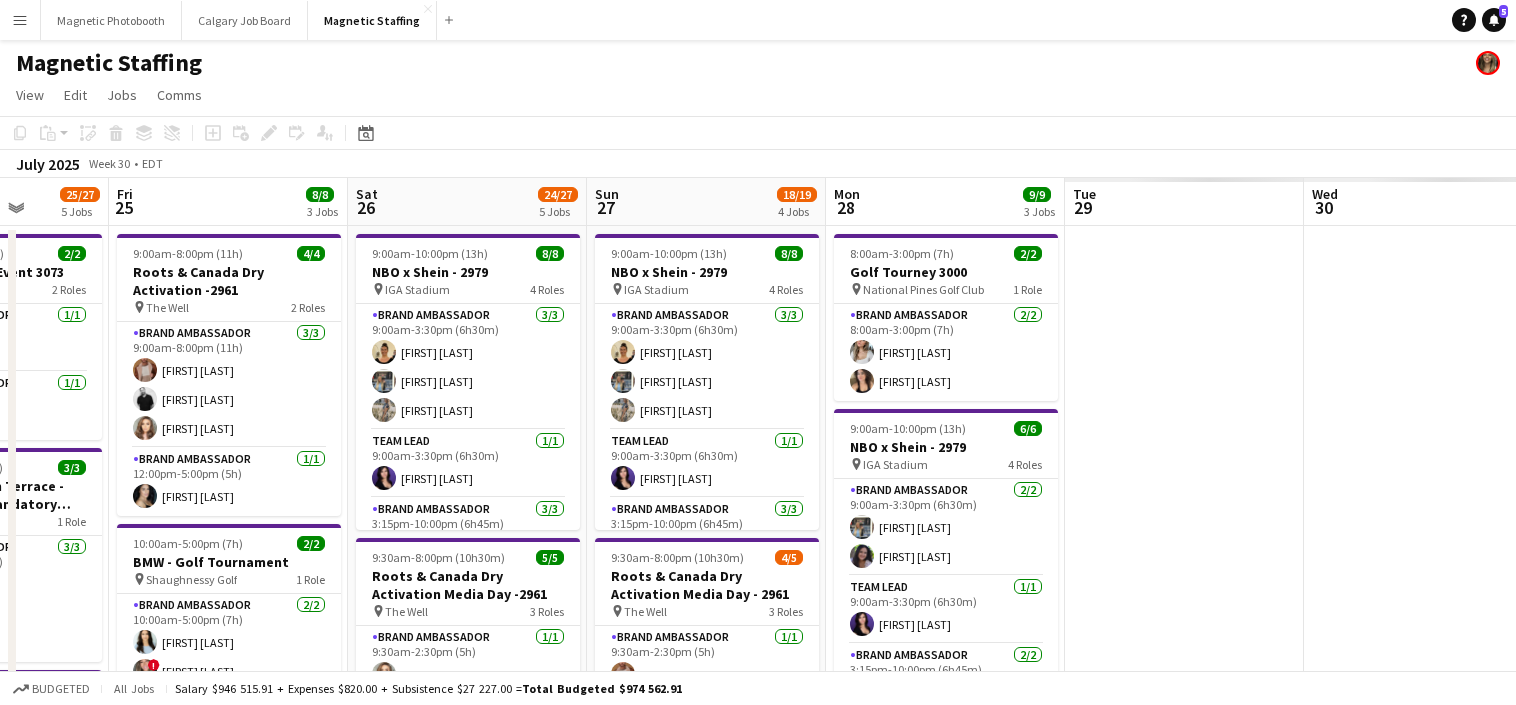 drag, startPoint x: 1275, startPoint y: 484, endPoint x: 334, endPoint y: 547, distance: 943.10657 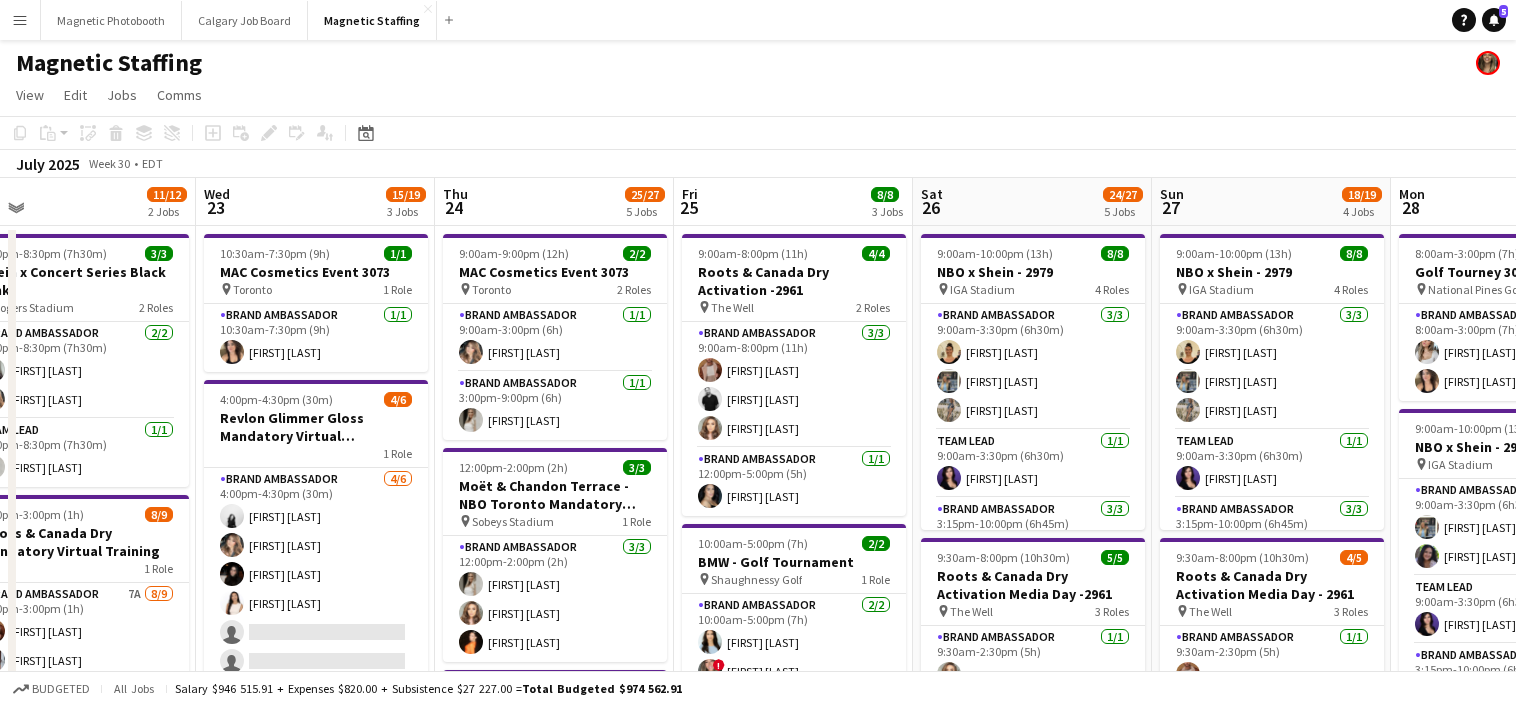 drag, startPoint x: 1271, startPoint y: 398, endPoint x: 275, endPoint y: 517, distance: 1003.08374 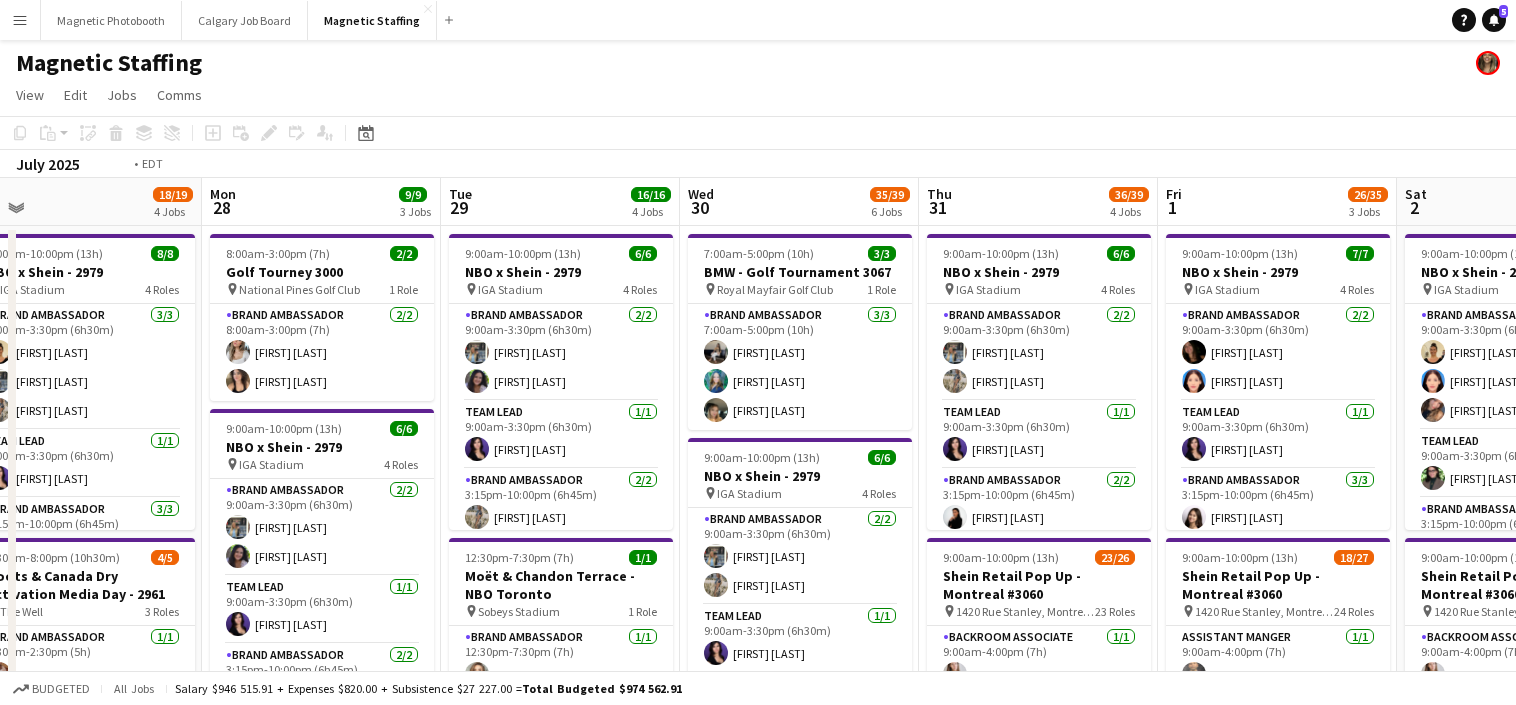 drag, startPoint x: 1128, startPoint y: 409, endPoint x: 68, endPoint y: 511, distance: 1064.8962 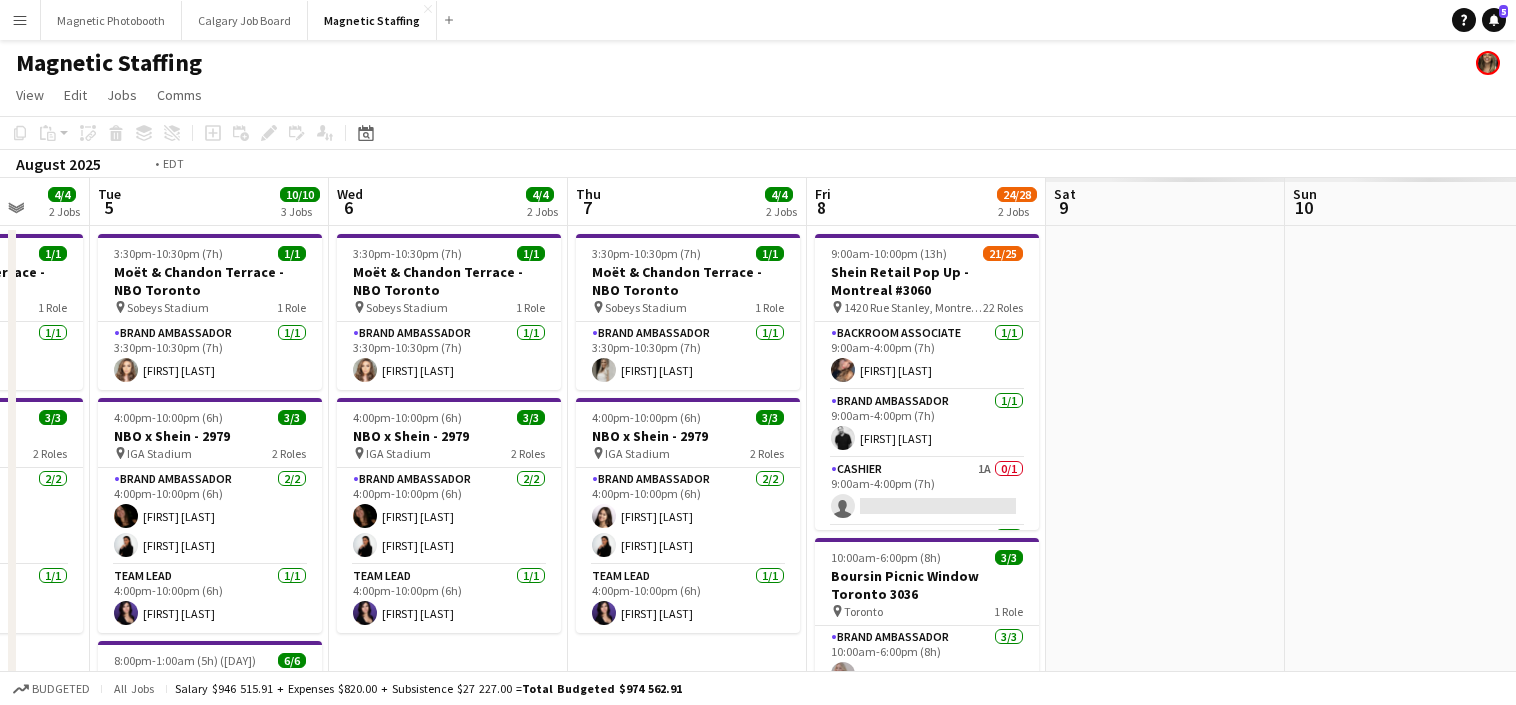 drag, startPoint x: 1008, startPoint y: 428, endPoint x: 90, endPoint y: 494, distance: 920.3695 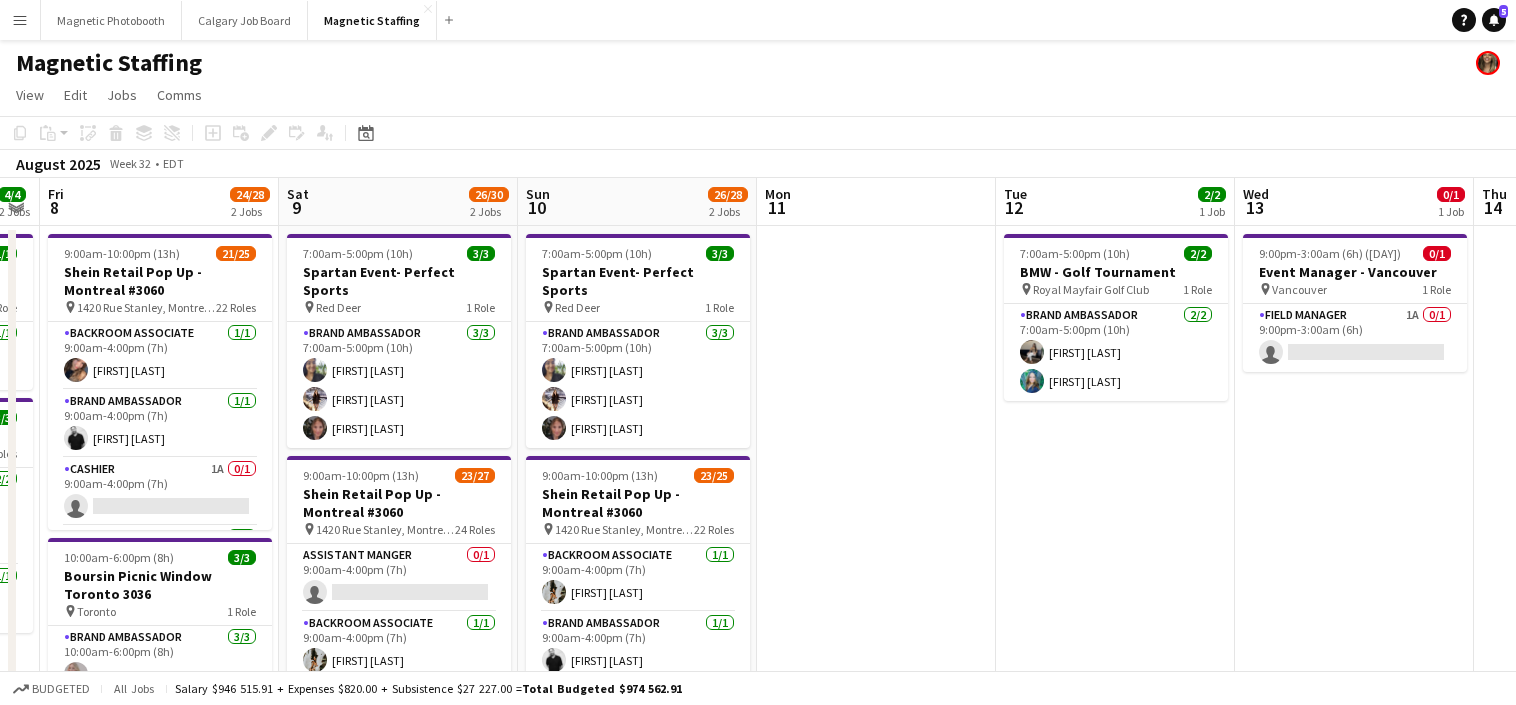 drag, startPoint x: 1039, startPoint y: 368, endPoint x: 262, endPoint y: 451, distance: 781.4205 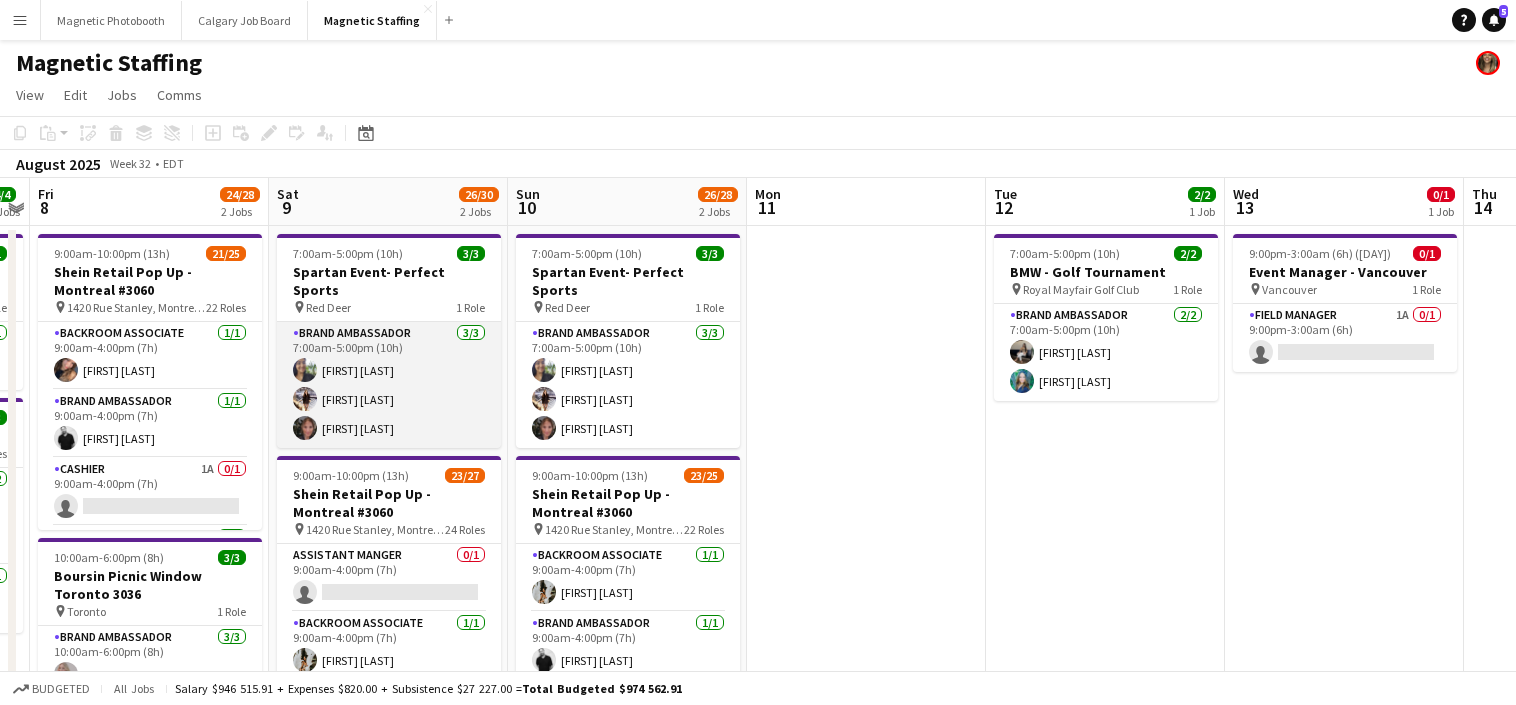 click on "Brand Ambassador   3/3   7:00am-5:00pm (10h)
[FIRST] [LAST] [FIRST] [LAST] [FIRST] [LAST]" at bounding box center [389, 385] 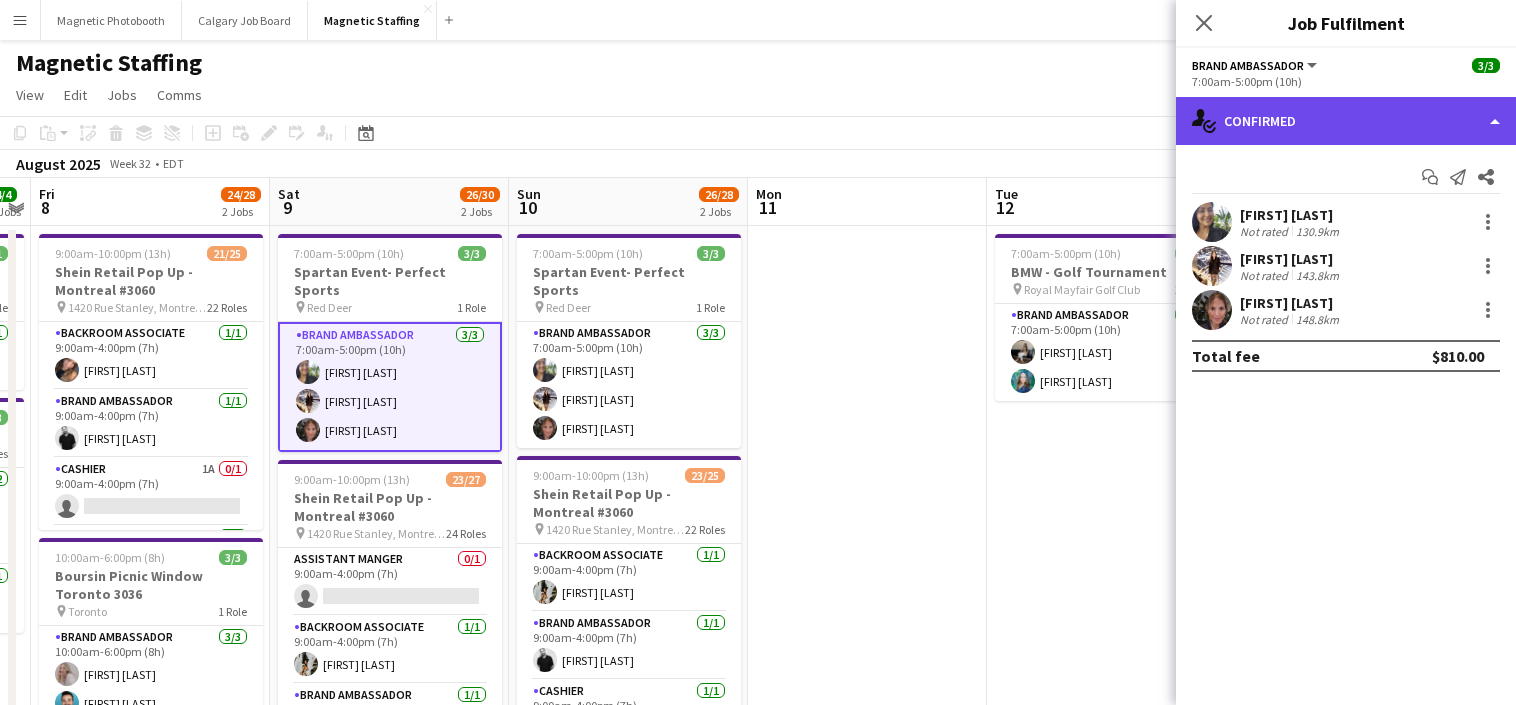 click on "single-neutral-actions-check-2
Confirmed" 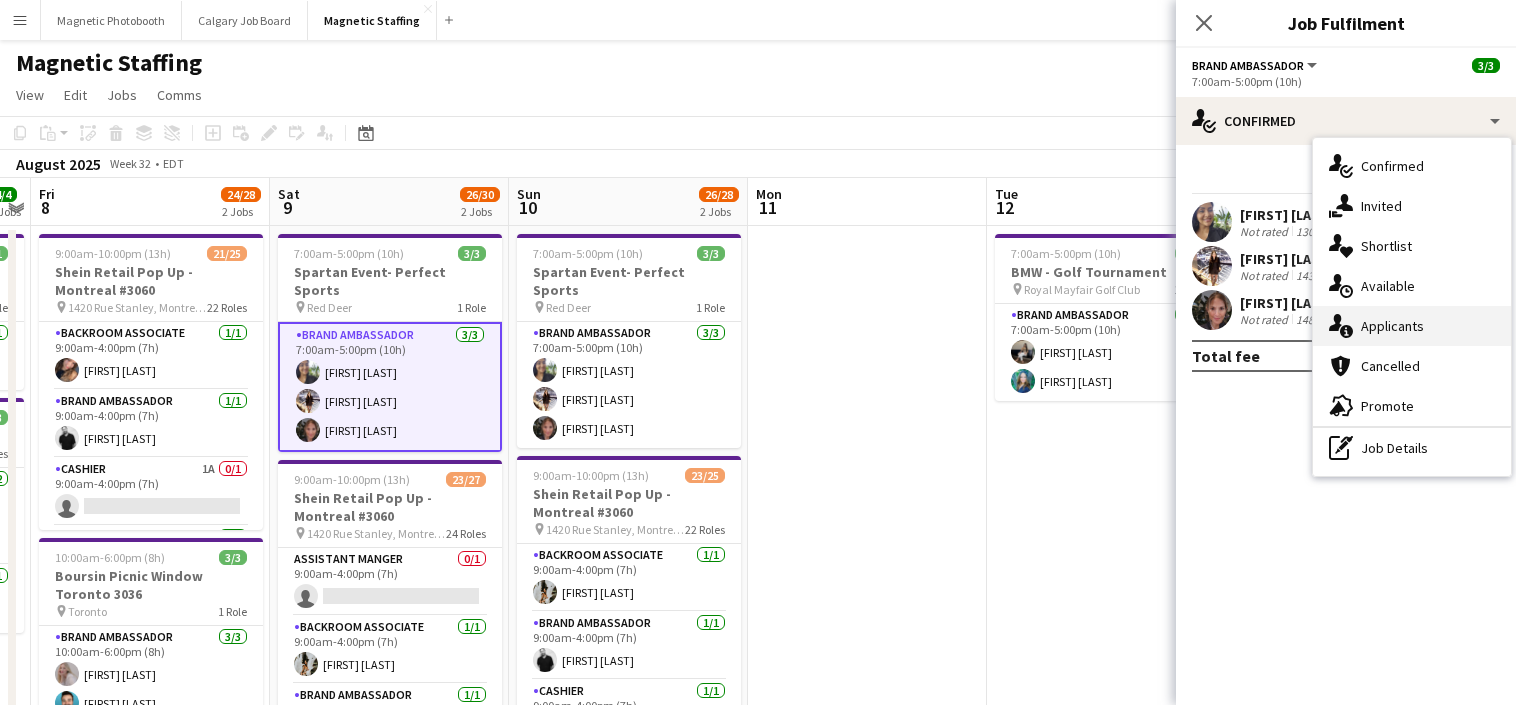 click on "single-neutral-actions-information
Applicants" at bounding box center [1412, 326] 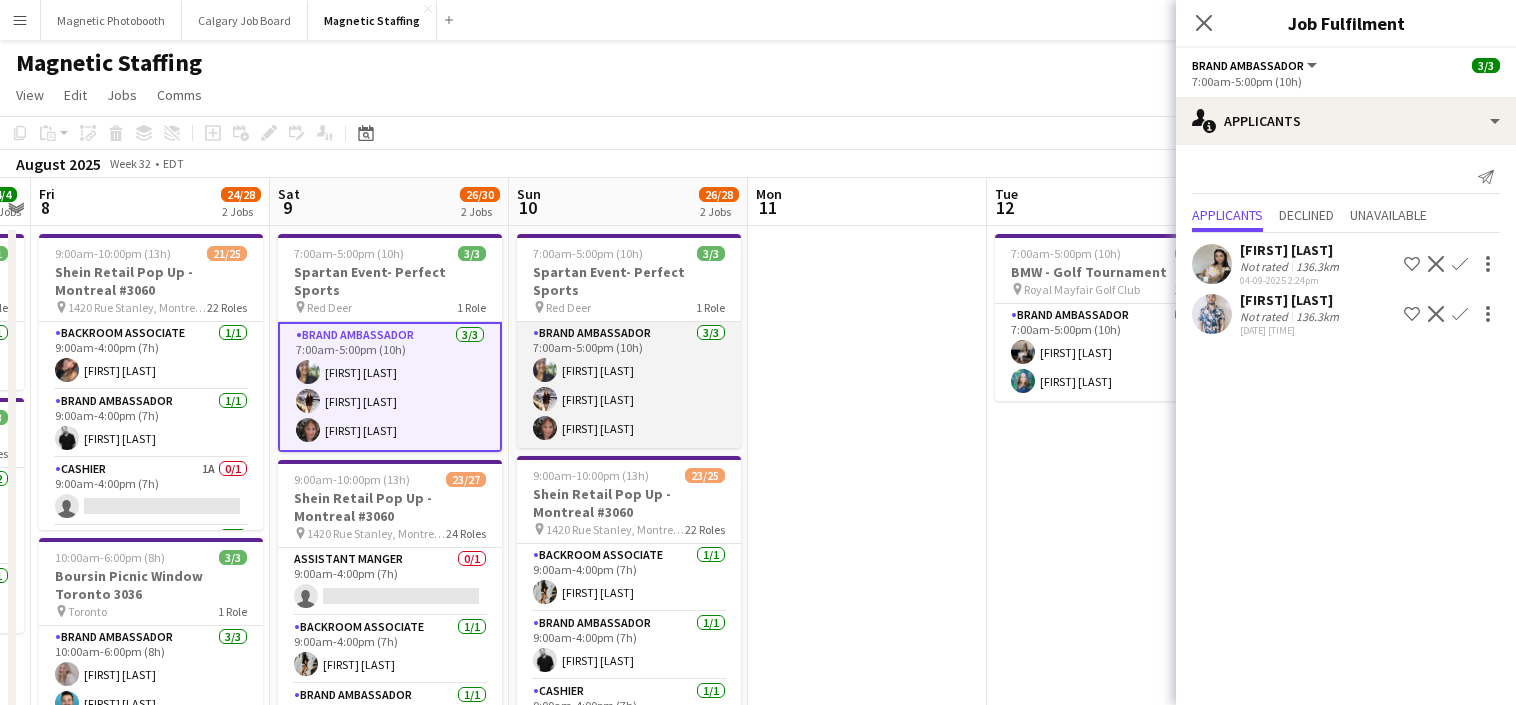 click on "Brand Ambassador   3/3   7:00am-5:00pm (10h)
[FIRST] [LAST] [FIRST] [LAST] [FIRST] [LAST]" at bounding box center [629, 385] 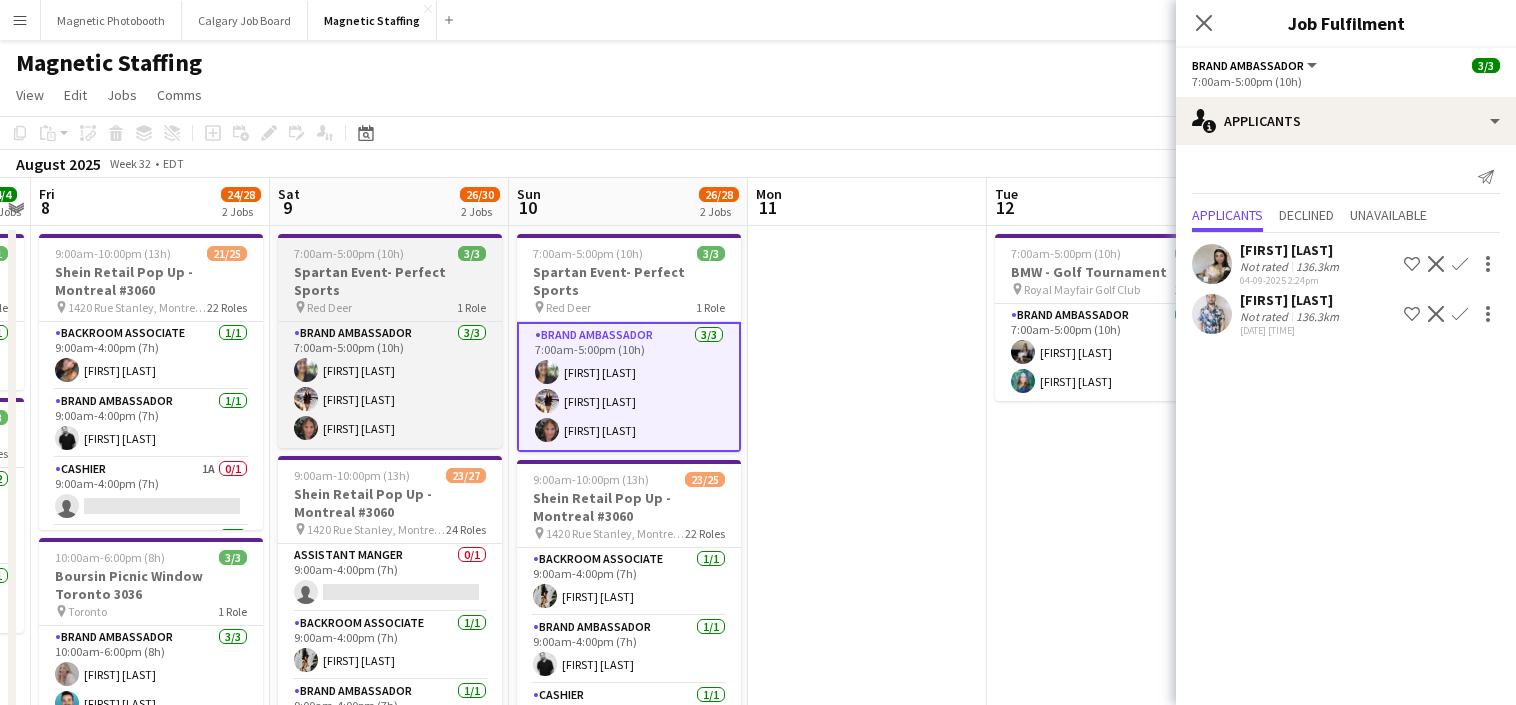 click on "pin
Red Deer   1 Role" at bounding box center [390, 307] 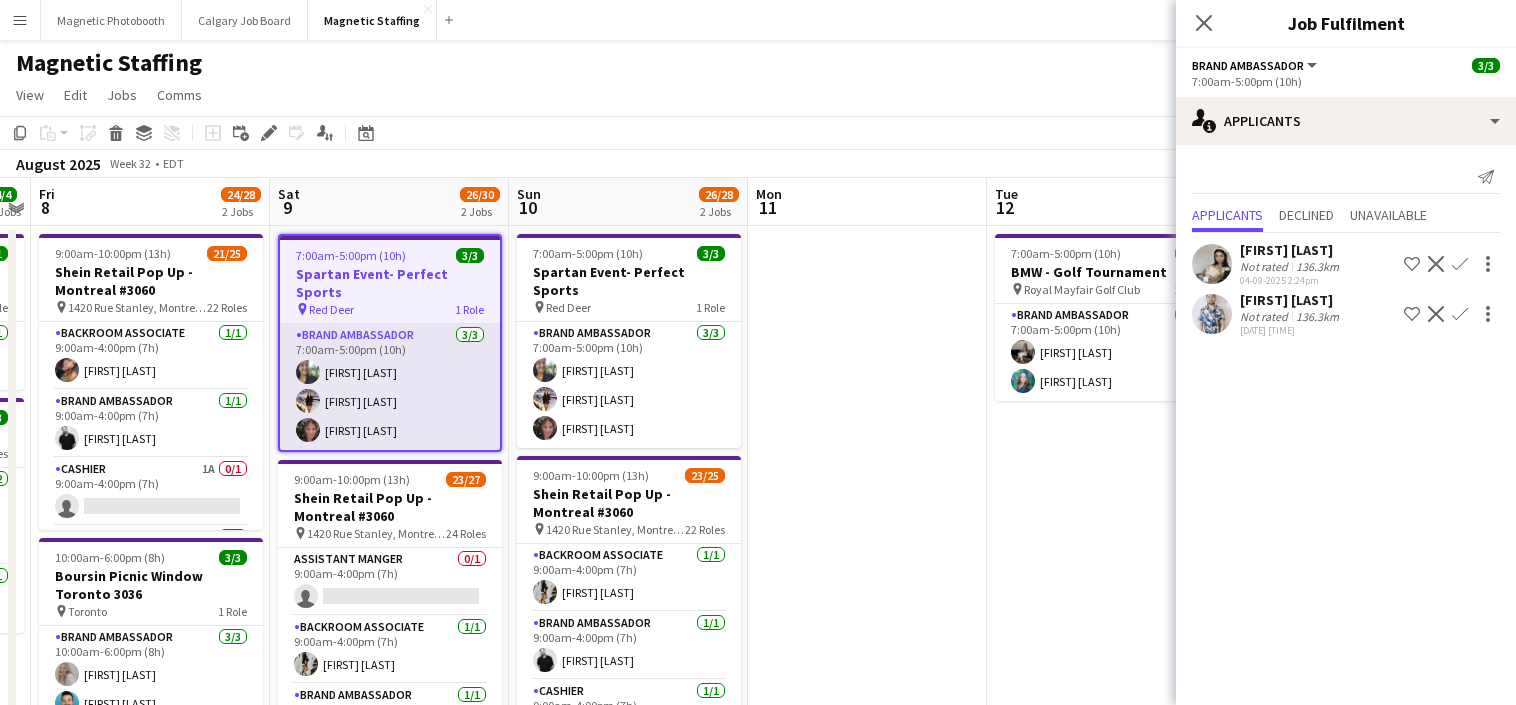 click on "Brand Ambassador   3/3   7:00am-5:00pm (10h)
[FIRST] [LAST] [FIRST] [LAST] [FIRST] [LAST]" at bounding box center [390, 387] 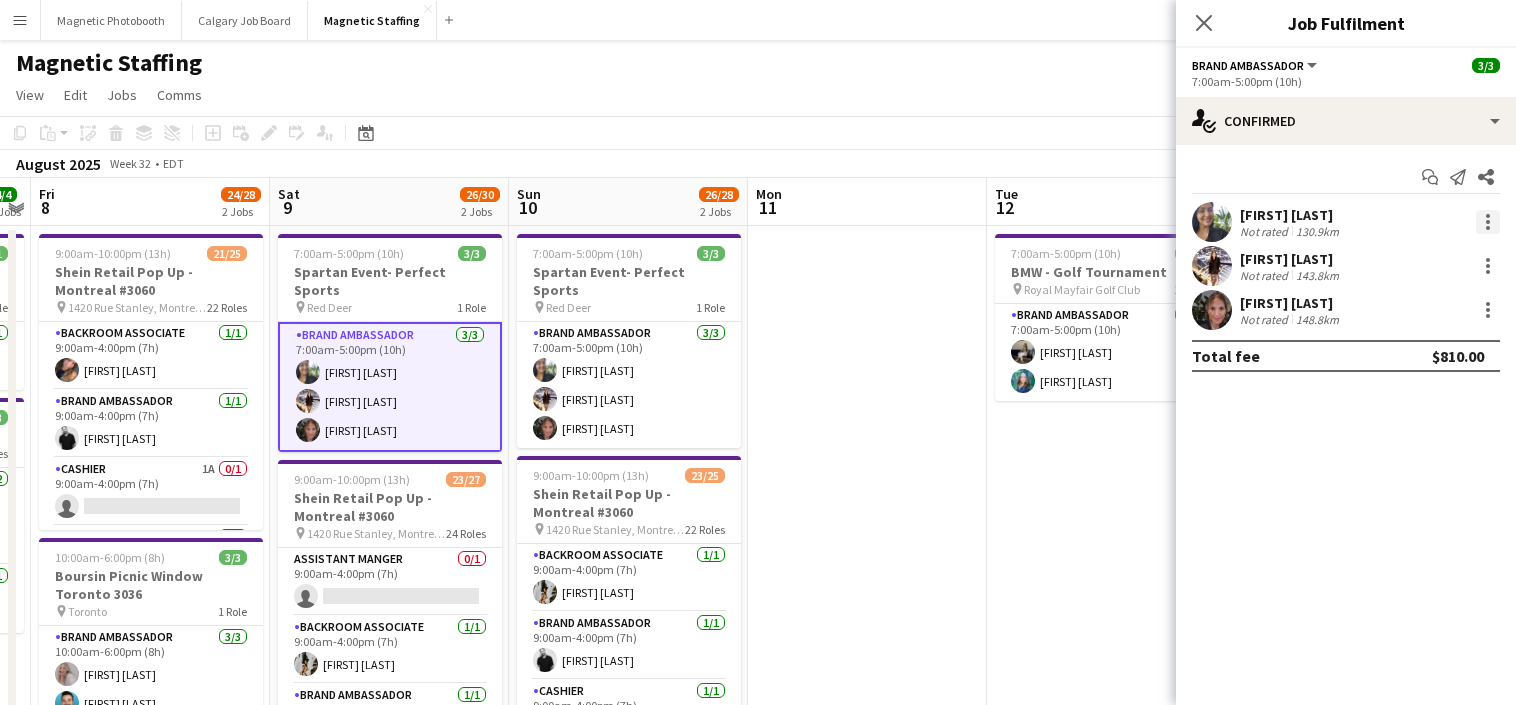 click at bounding box center (1488, 222) 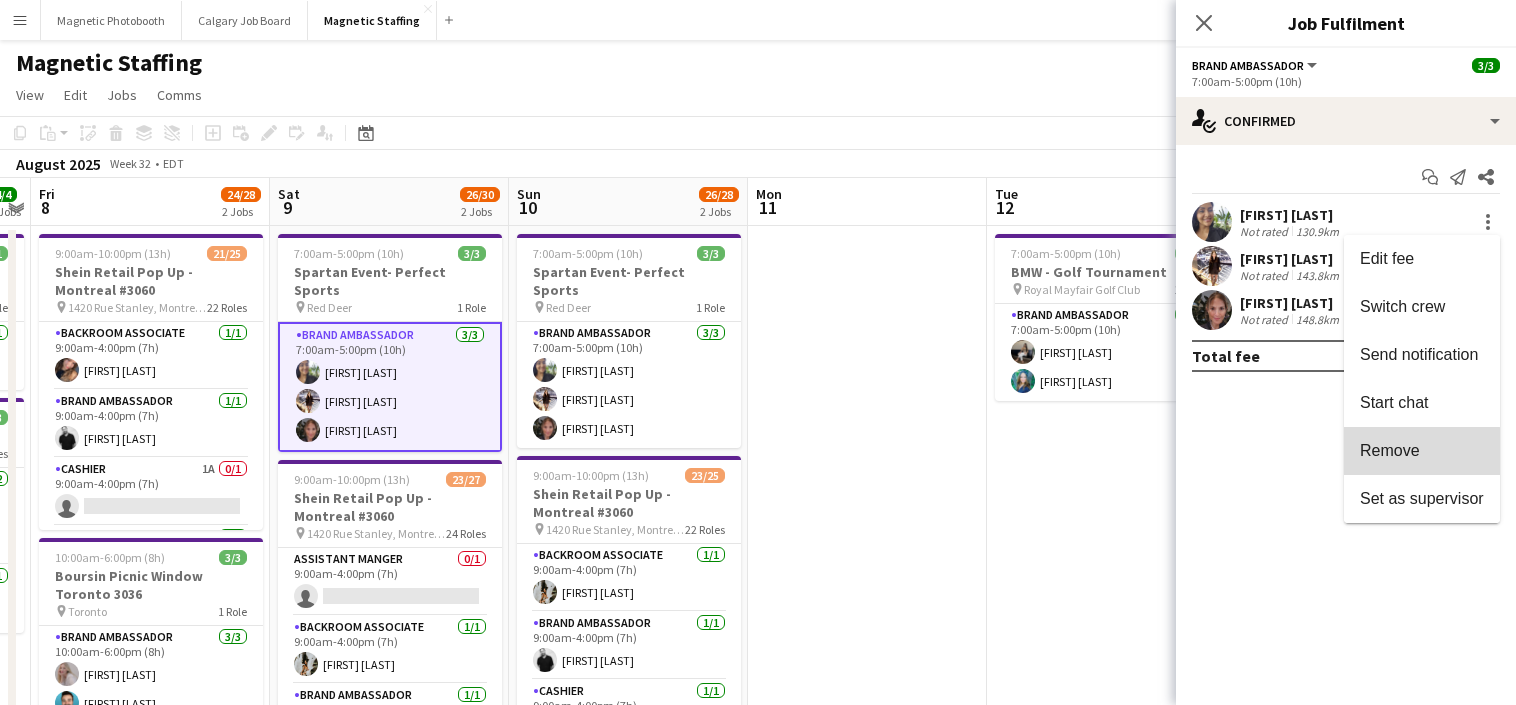 click on "Remove" at bounding box center (1390, 450) 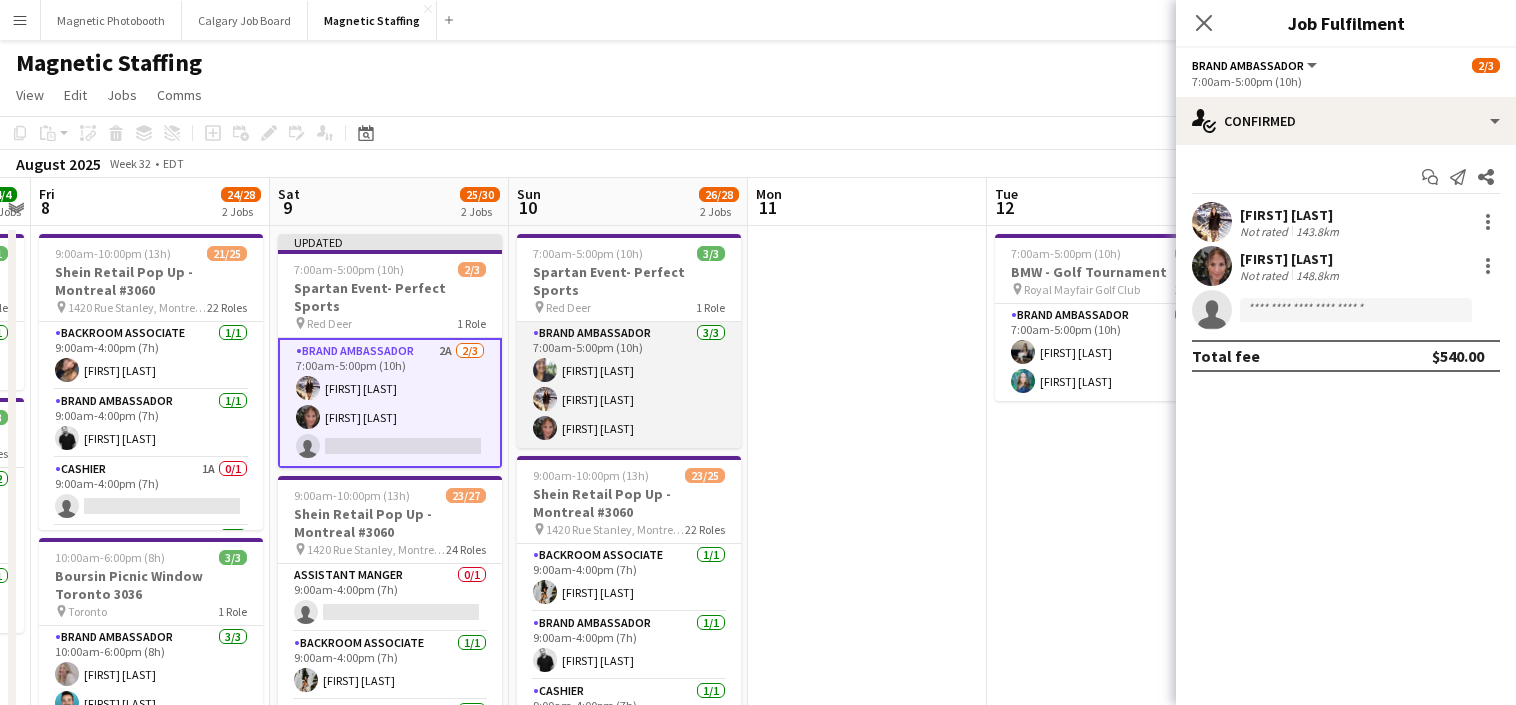 click on "Brand Ambassador   3/3   7:00am-5:00pm (10h)
[FIRST] [LAST] [FIRST] [LAST] [FIRST] [LAST]" at bounding box center (629, 385) 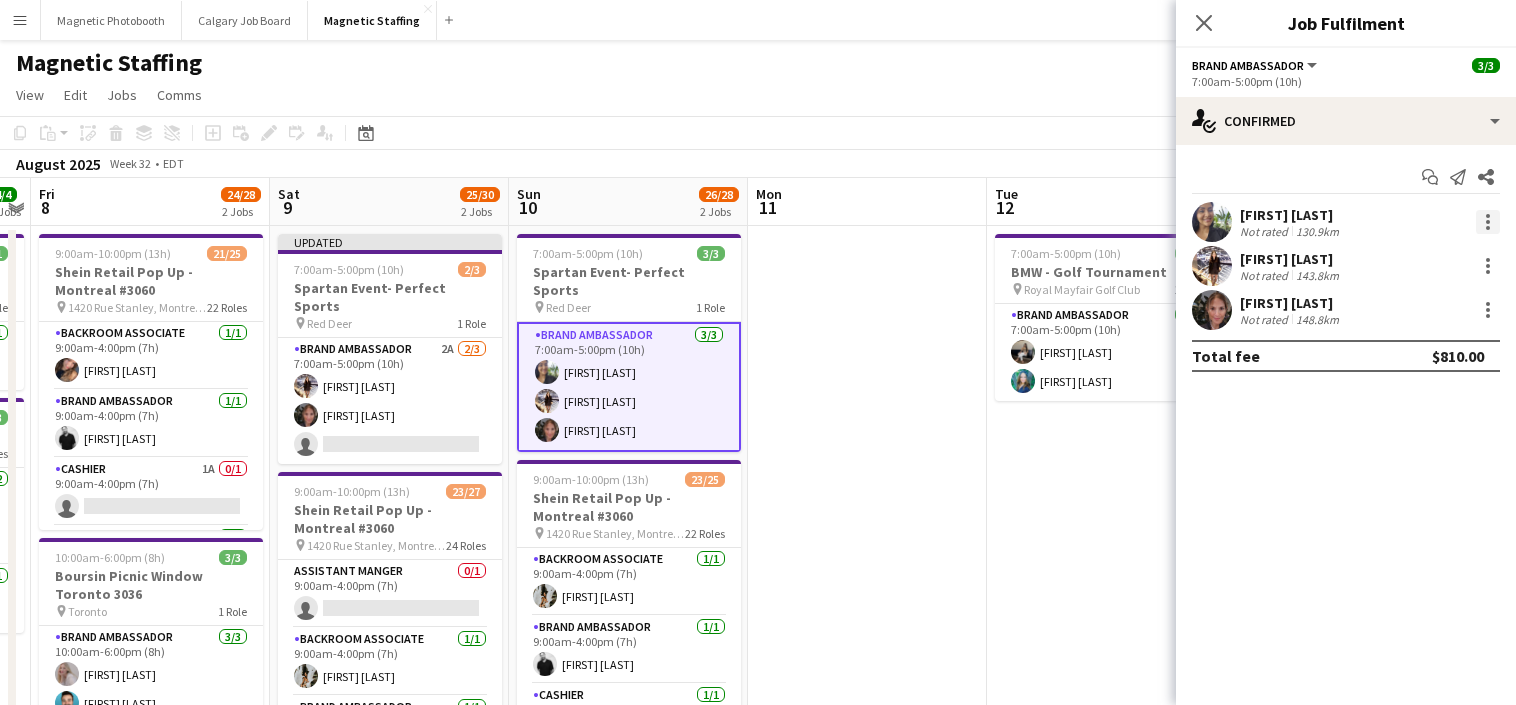 click at bounding box center (1488, 222) 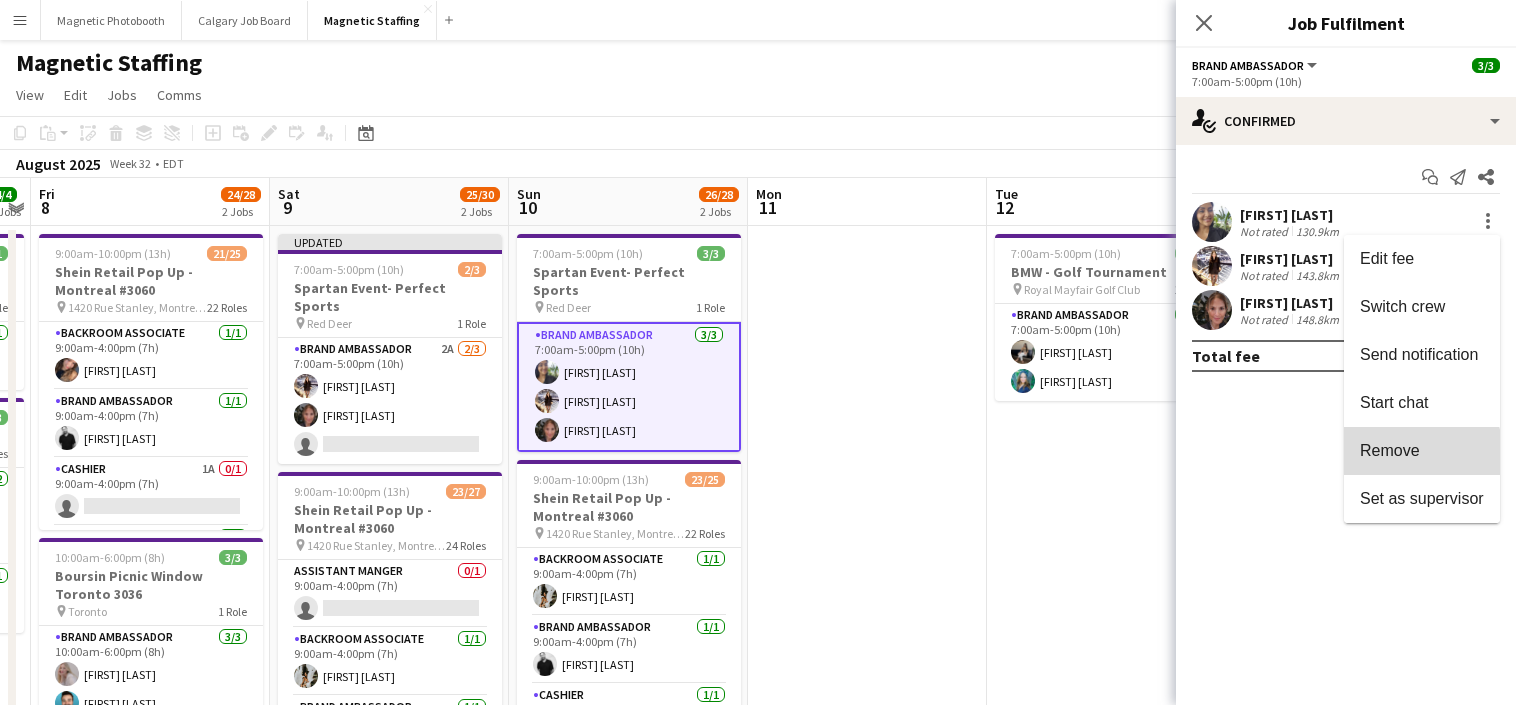 click on "Remove" at bounding box center (1422, 451) 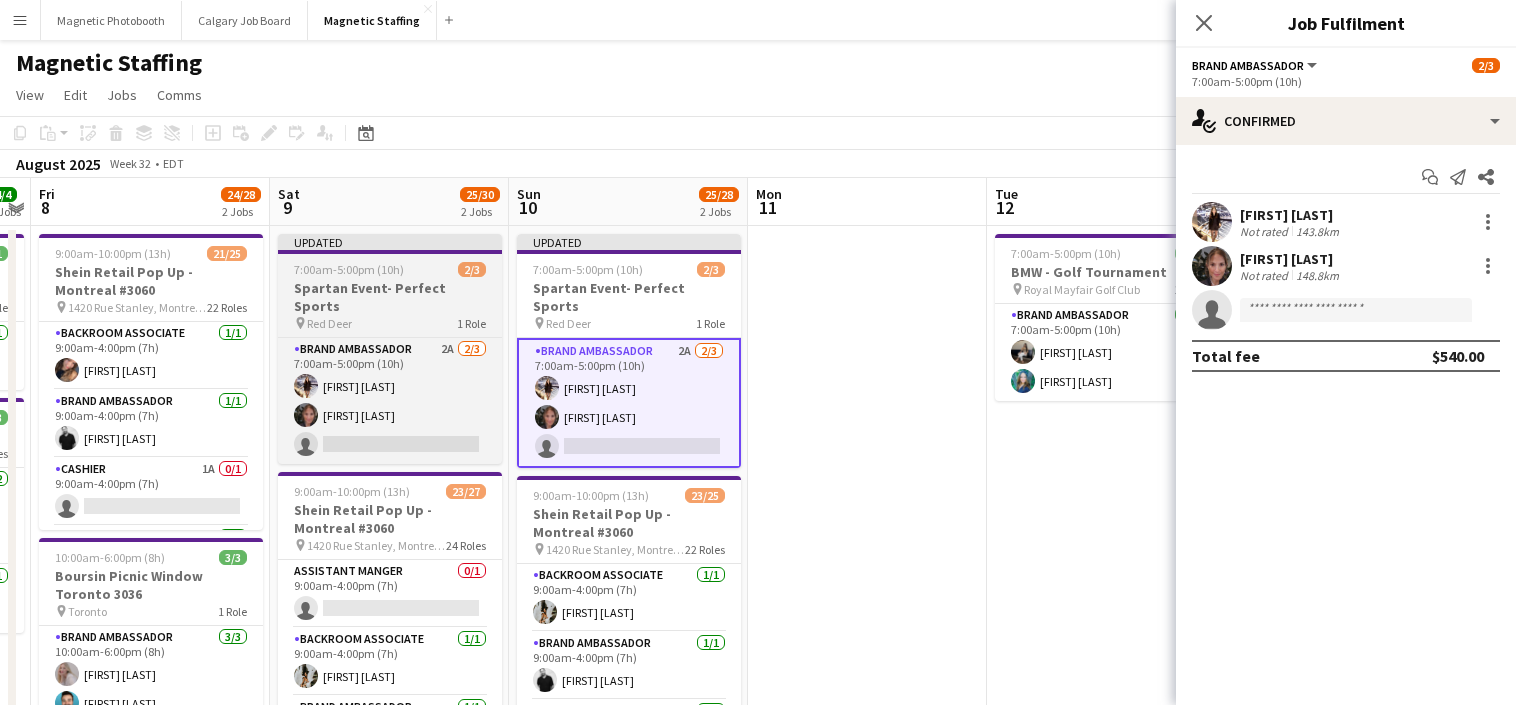 click on "7:00am-5:00pm (10h)" at bounding box center [349, 269] 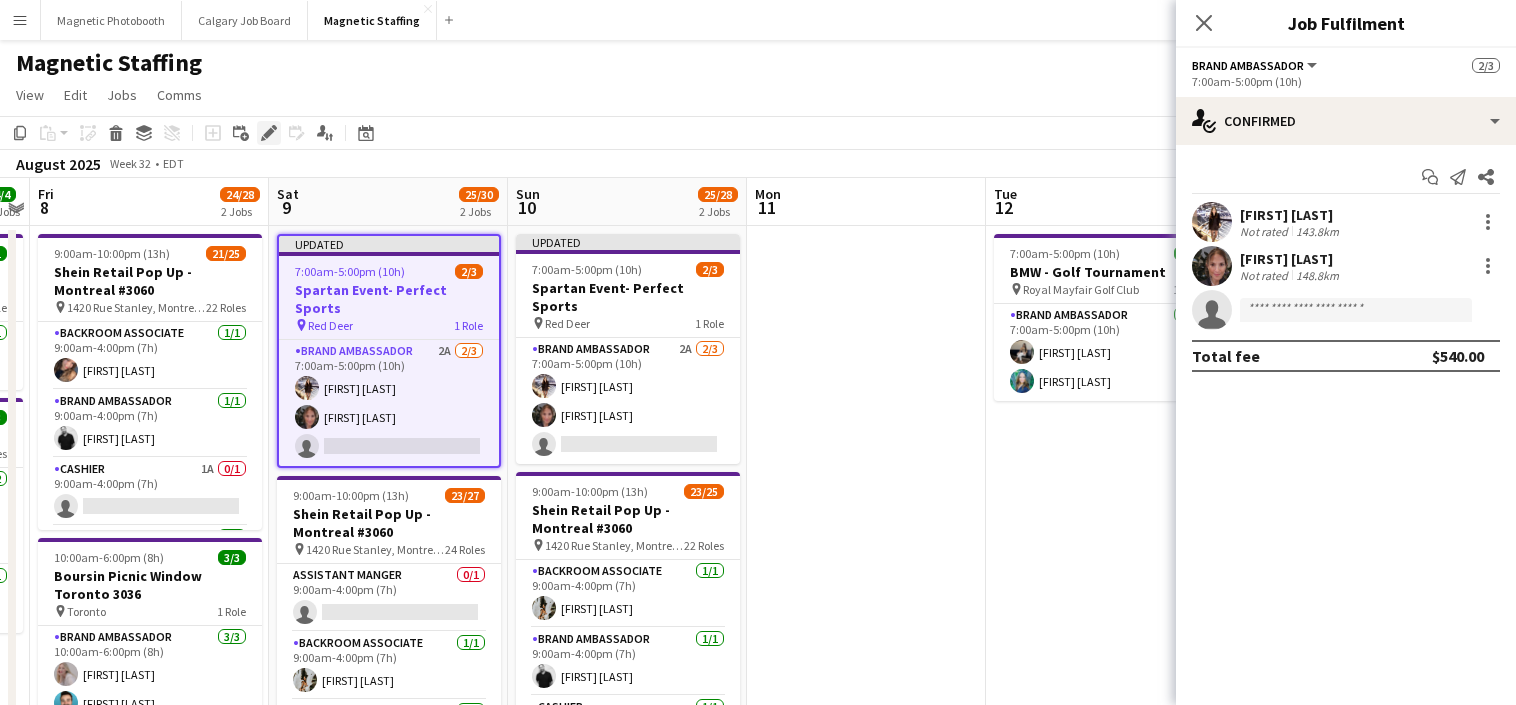 click on "Edit" at bounding box center (269, 133) 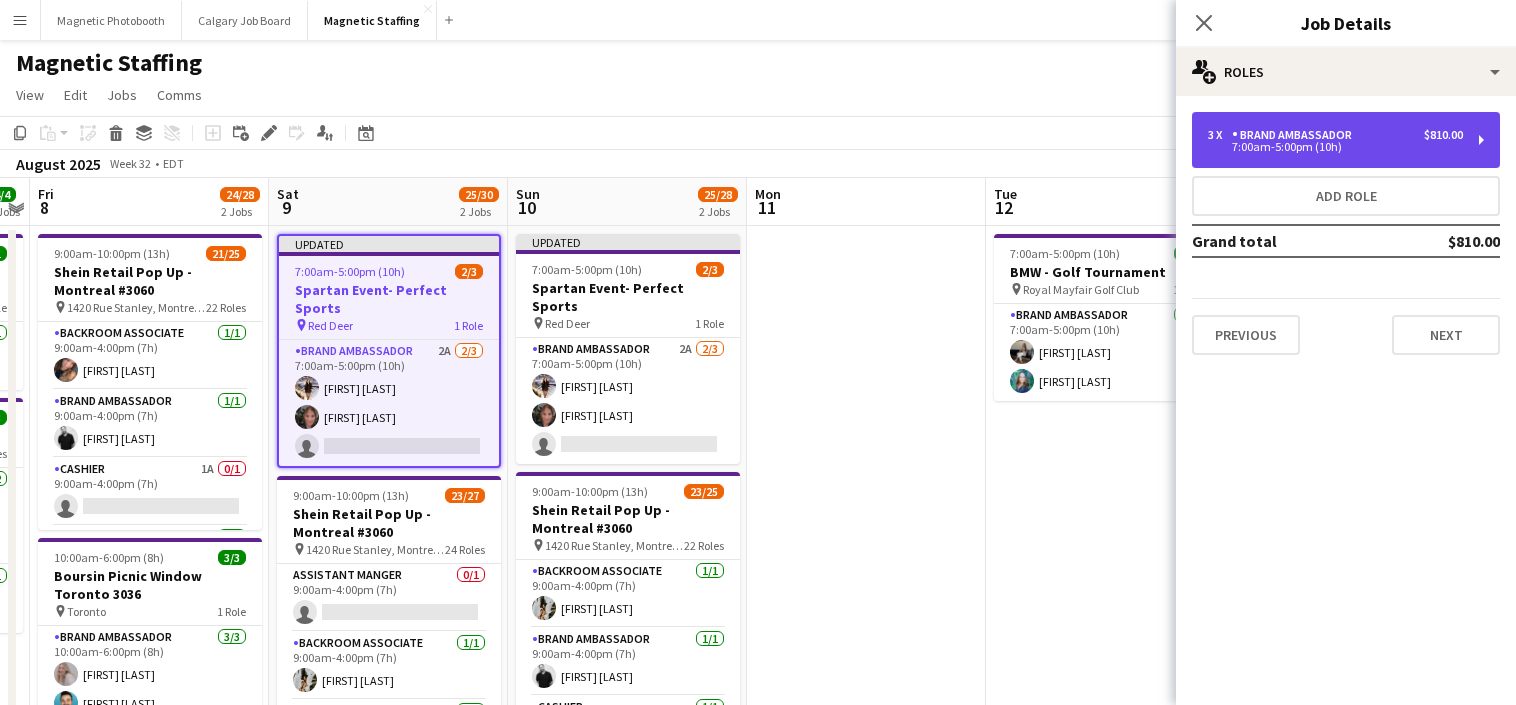 click on "$810.00" at bounding box center [1443, 135] 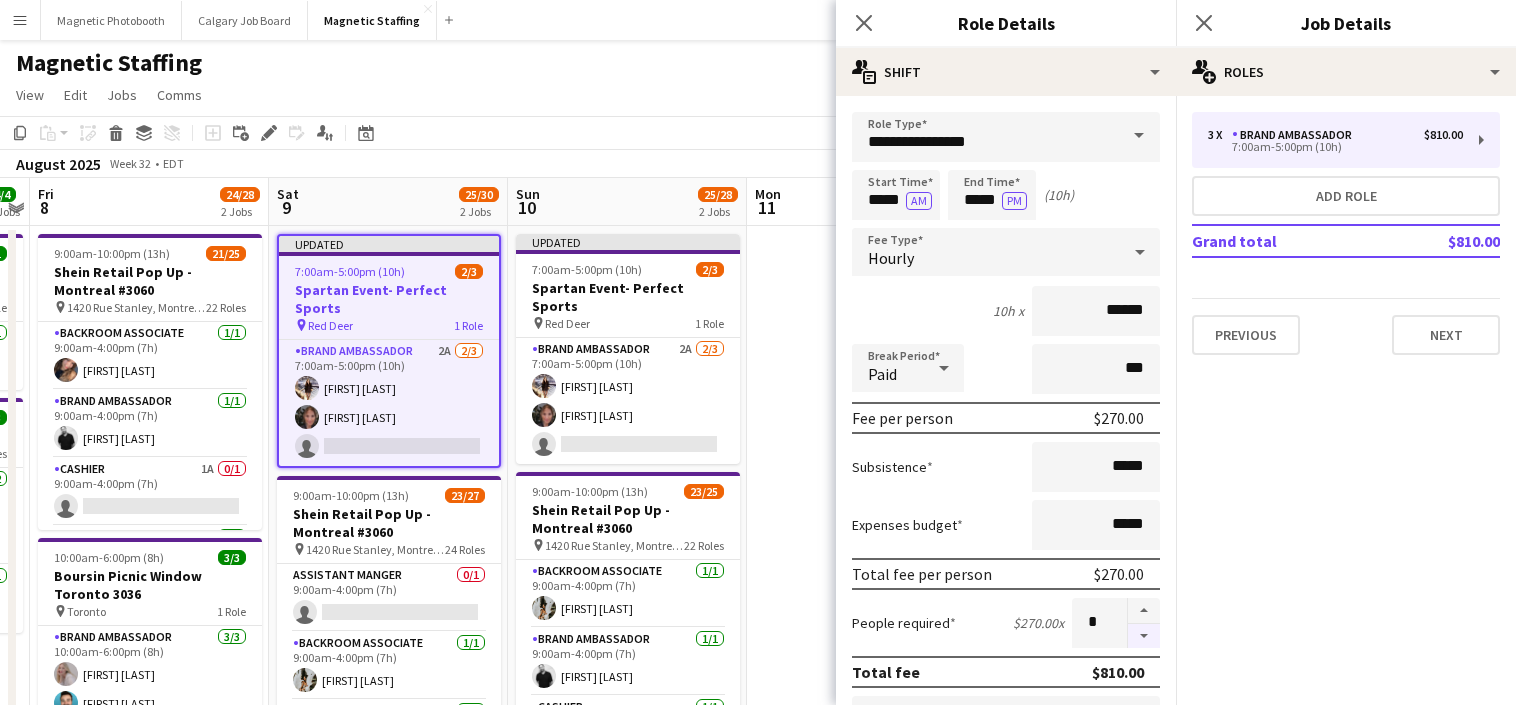 click at bounding box center [1144, 636] 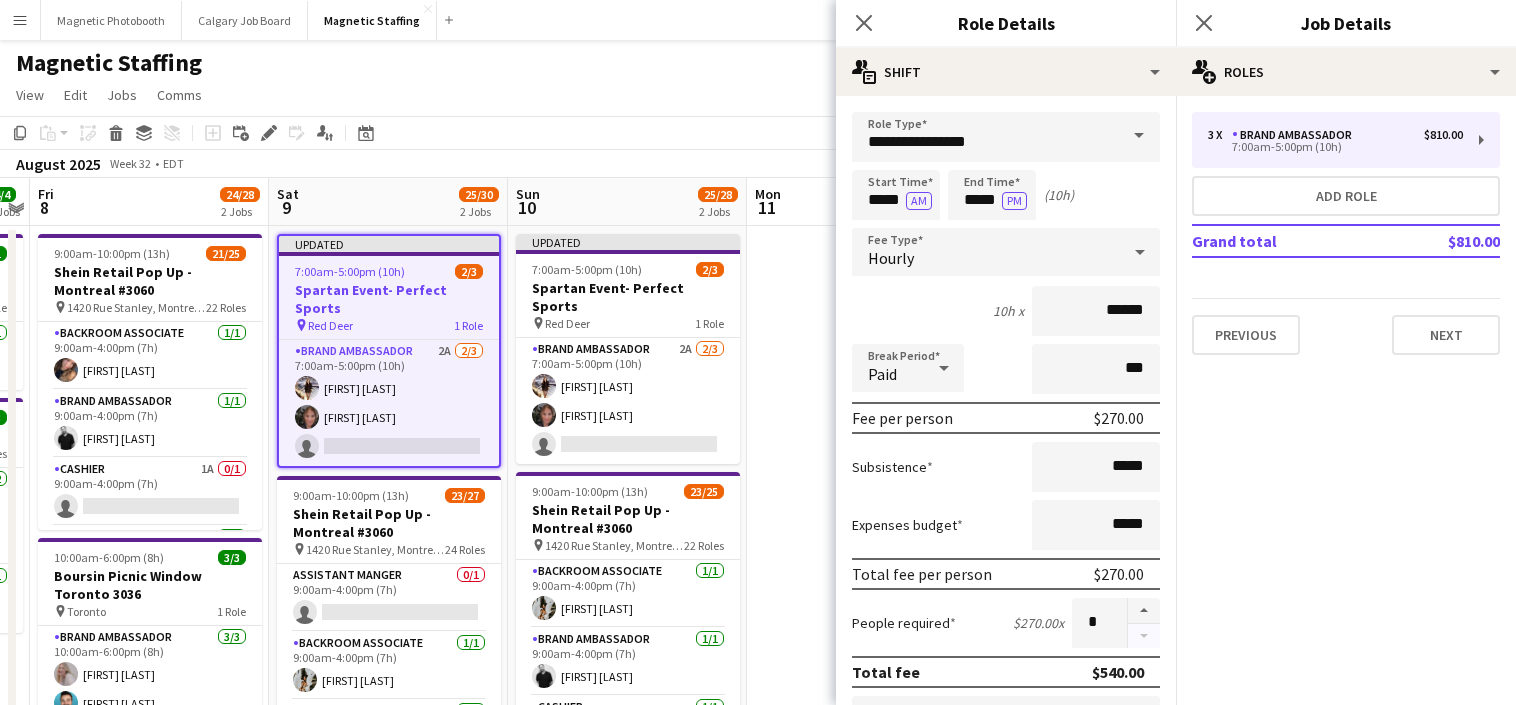 scroll, scrollTop: 649, scrollLeft: 0, axis: vertical 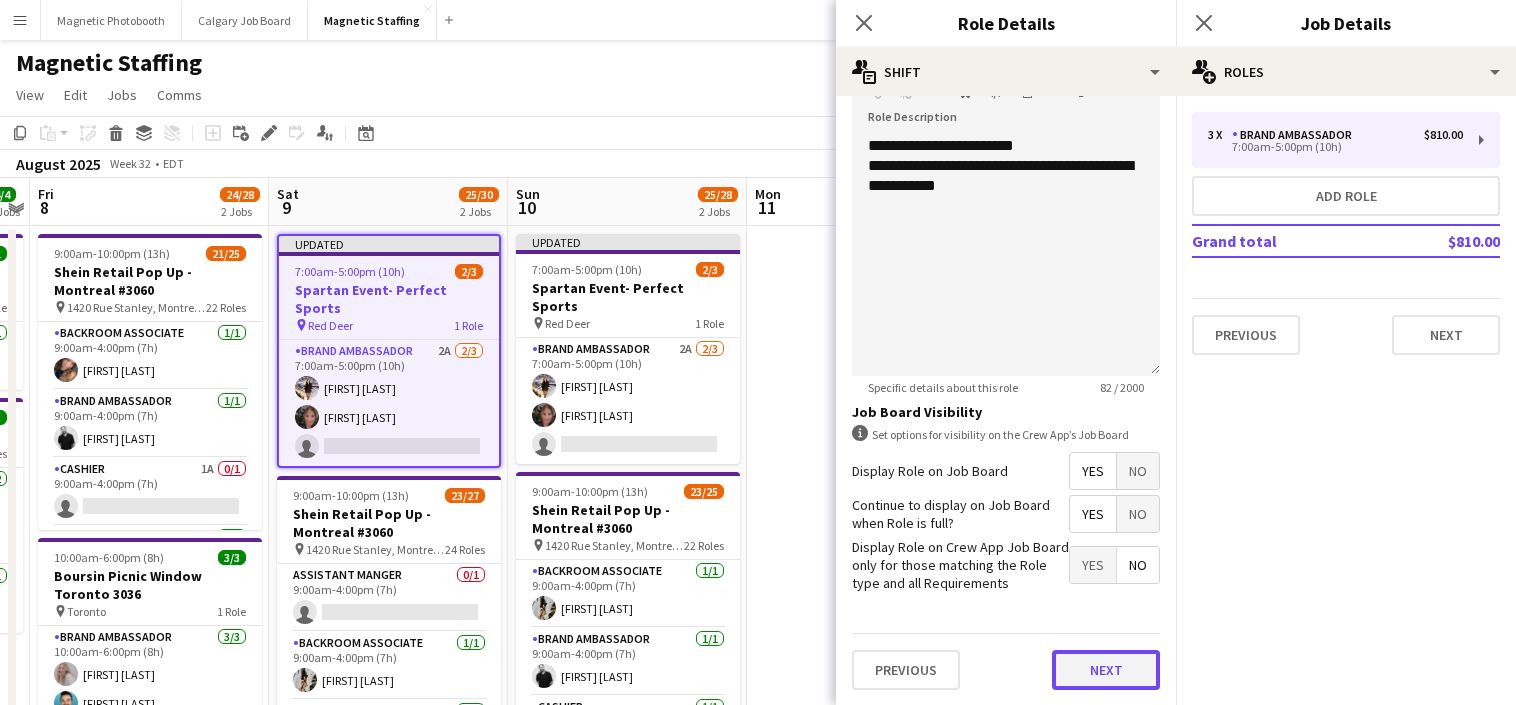 click on "Next" at bounding box center (1106, 670) 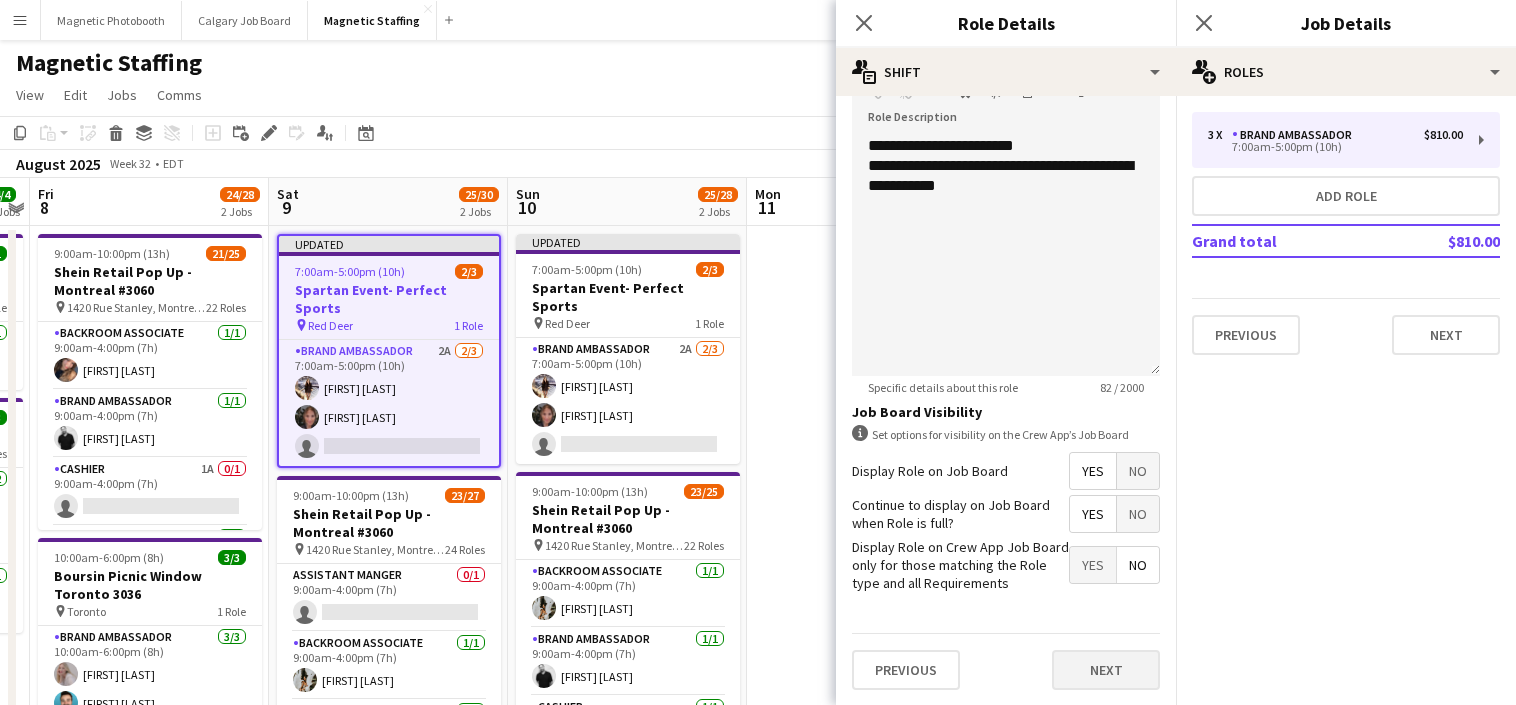 scroll, scrollTop: 0, scrollLeft: 0, axis: both 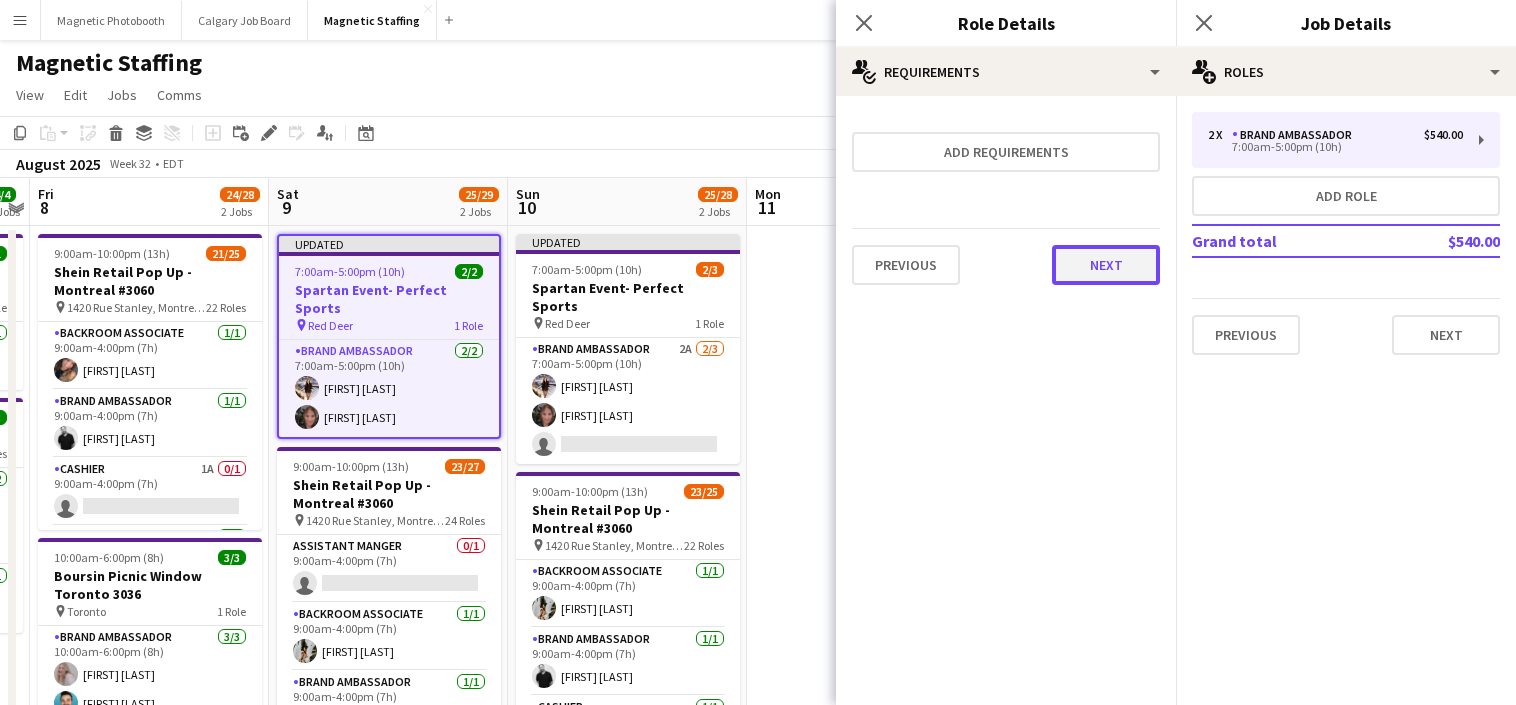 click on "Next" at bounding box center [1106, 265] 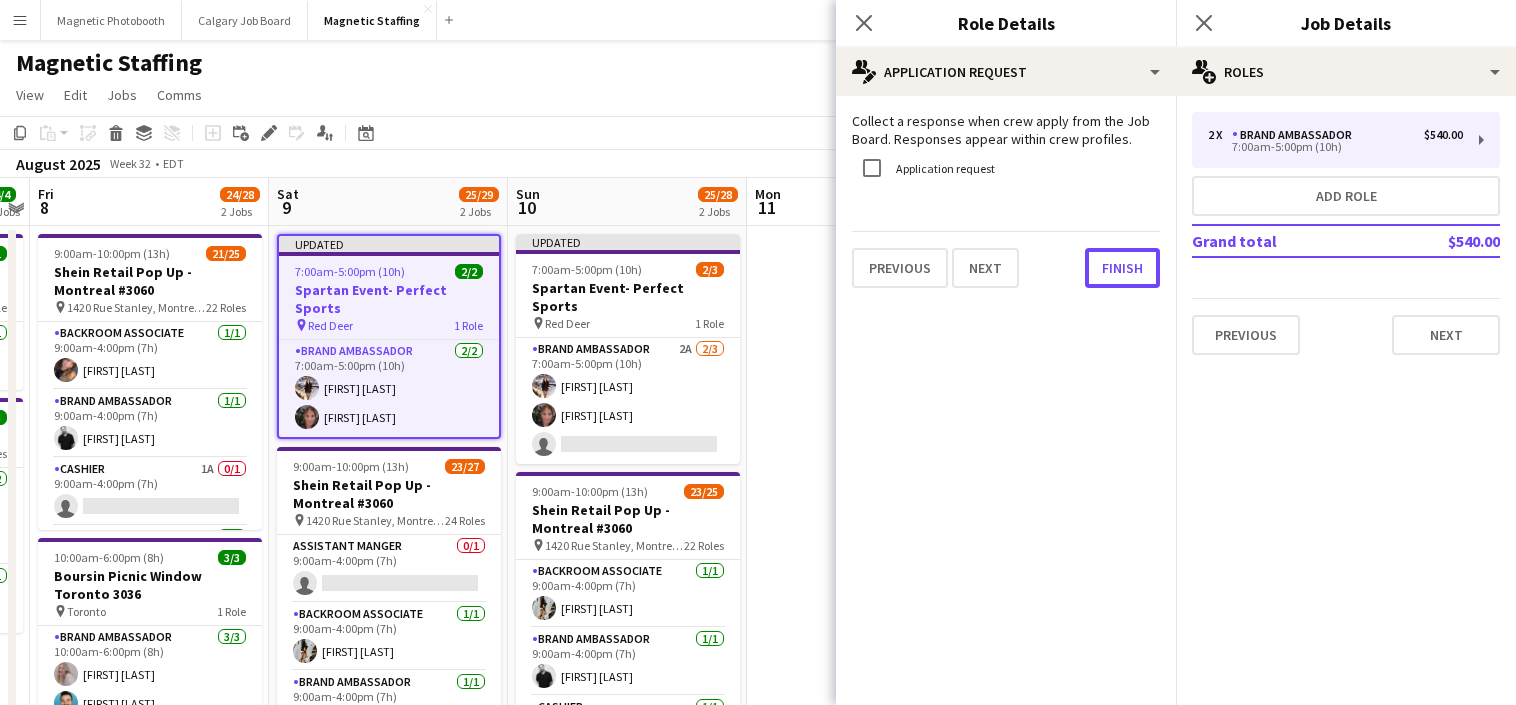 click on "Finish" at bounding box center [1122, 268] 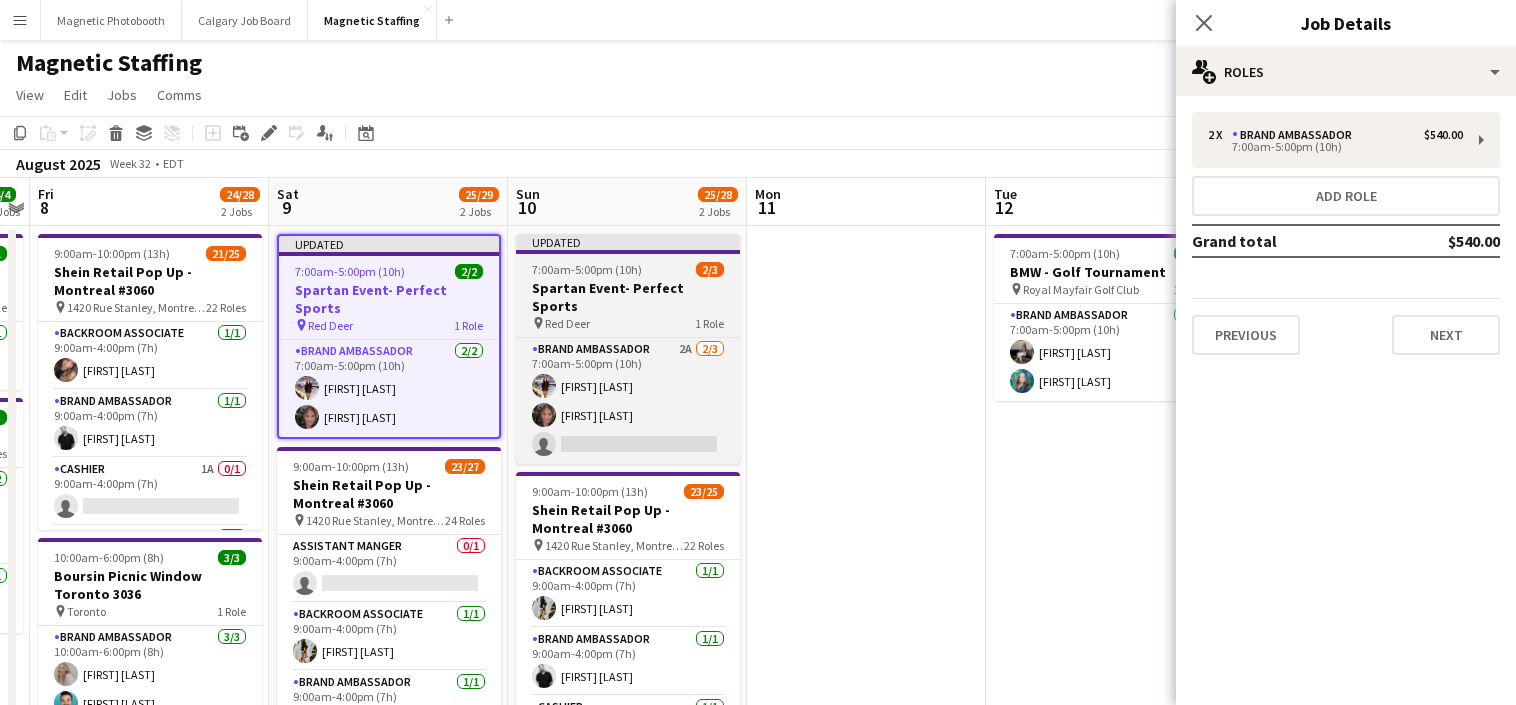 click on "Spartan Event- Perfect Sports" at bounding box center (628, 297) 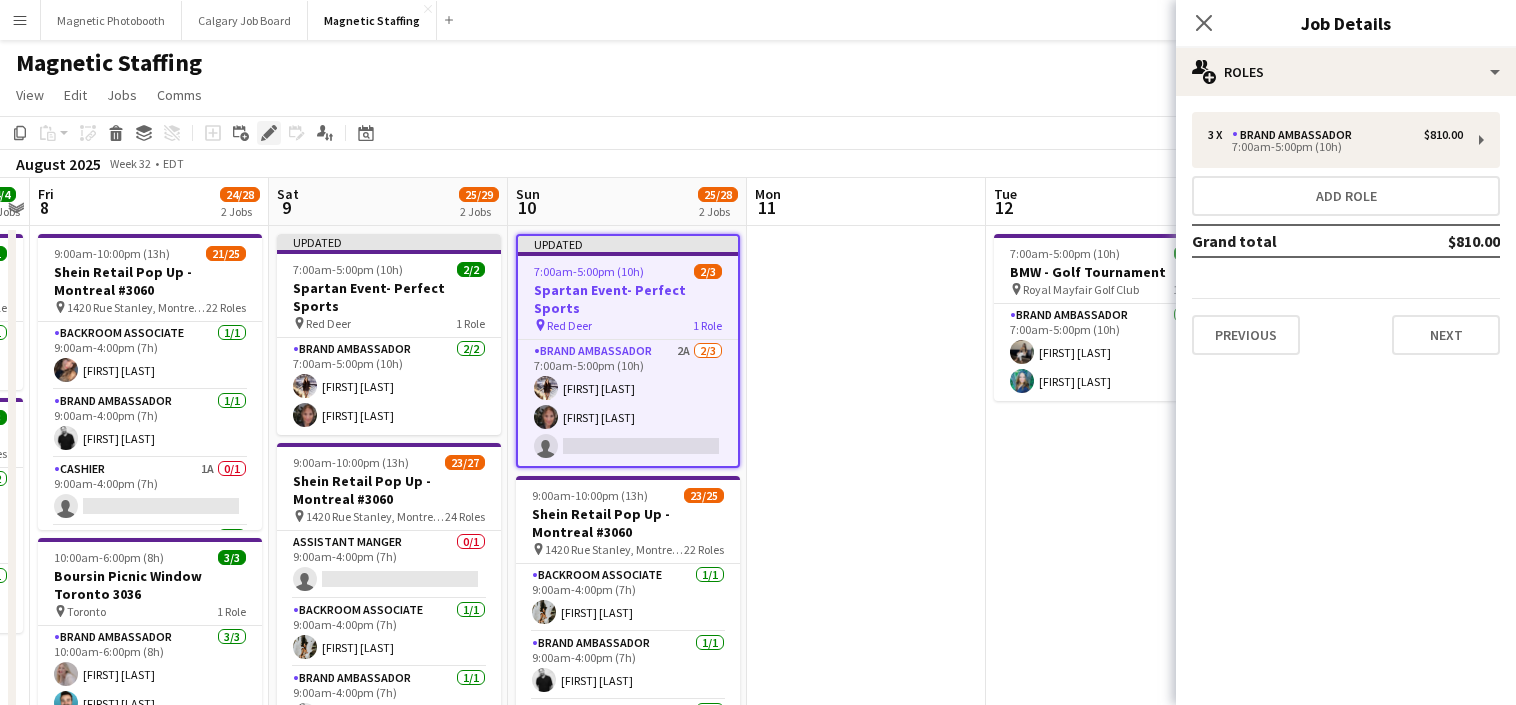 click on "Edit" at bounding box center (269, 133) 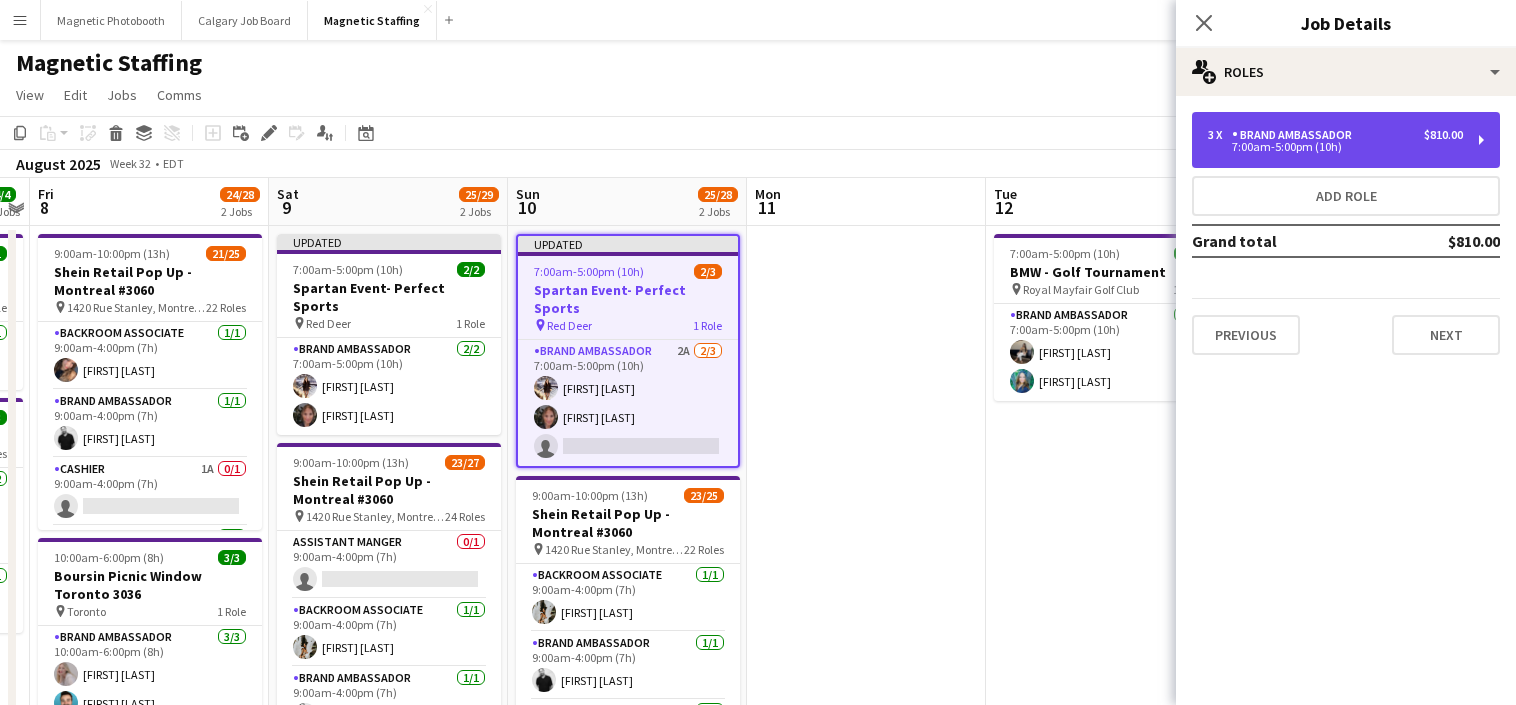click on "3 x   Brand Ambassador   $810.00   7:00am-5:00pm (10h)" at bounding box center (1335, 140) 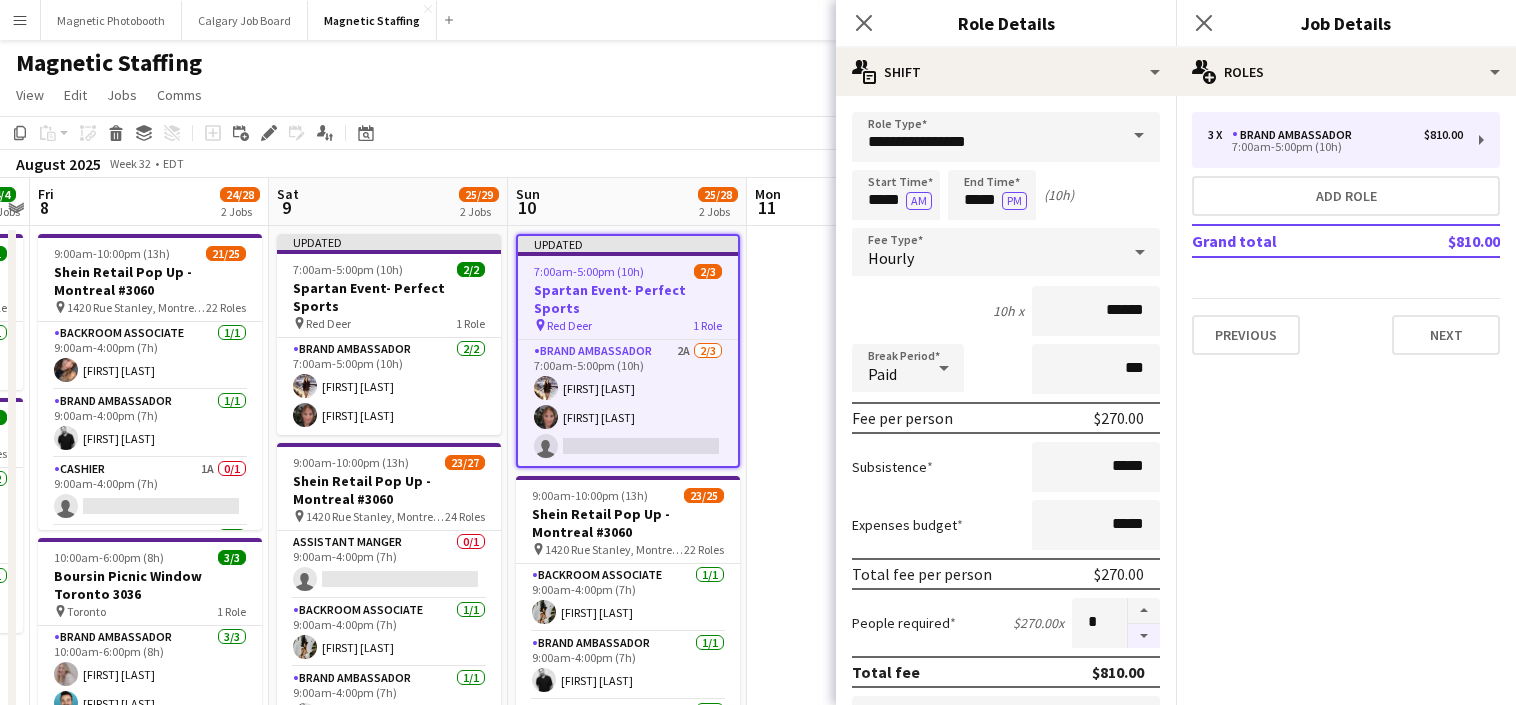 click at bounding box center [1144, 636] 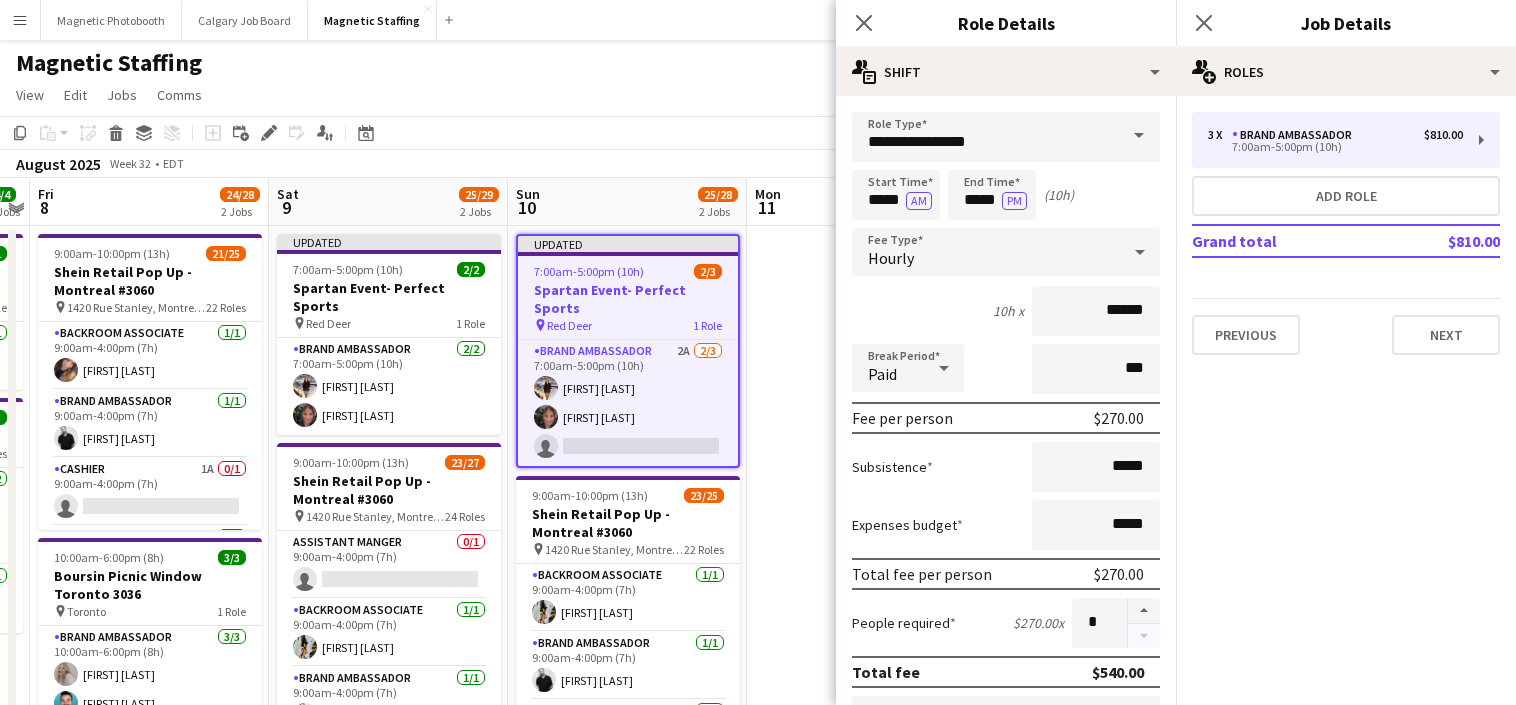 scroll, scrollTop: 649, scrollLeft: 0, axis: vertical 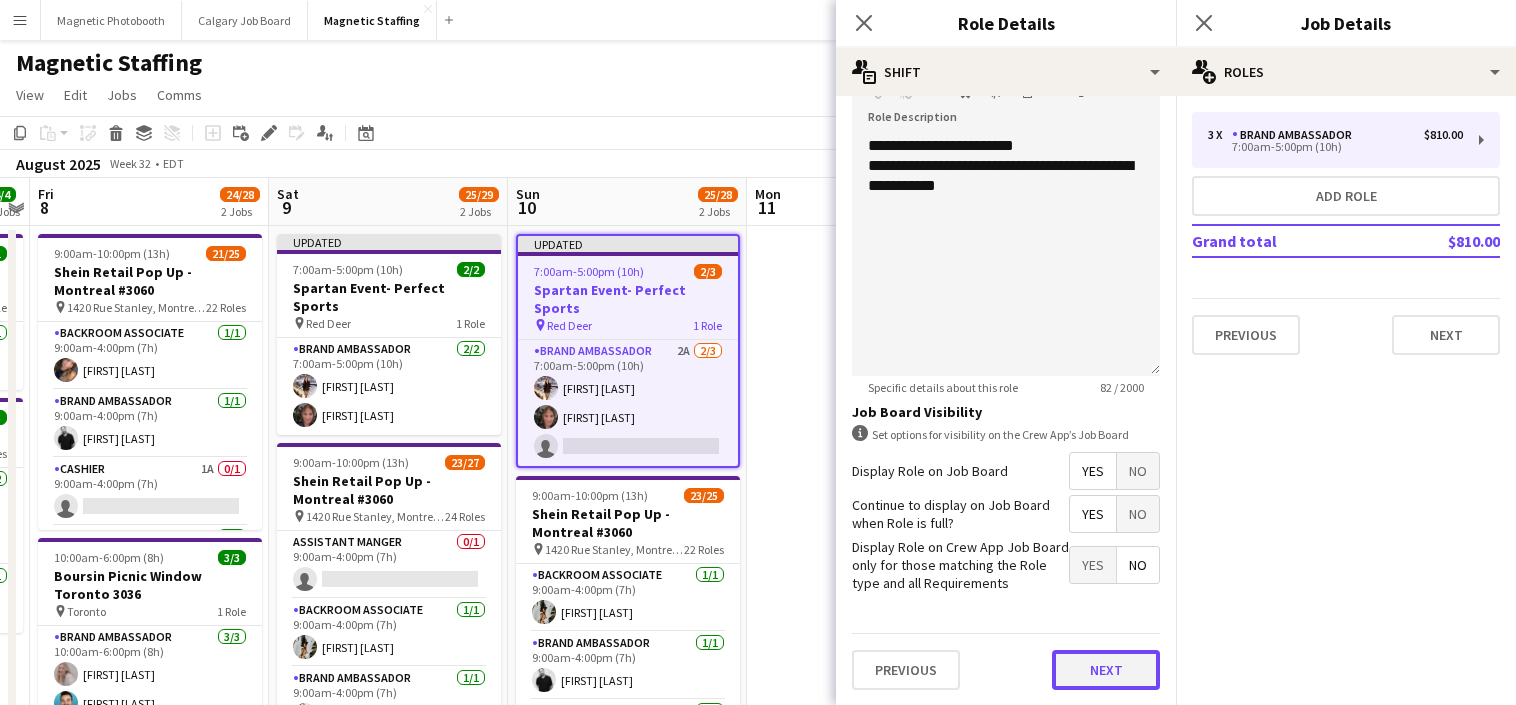 click on "Next" at bounding box center [1106, 670] 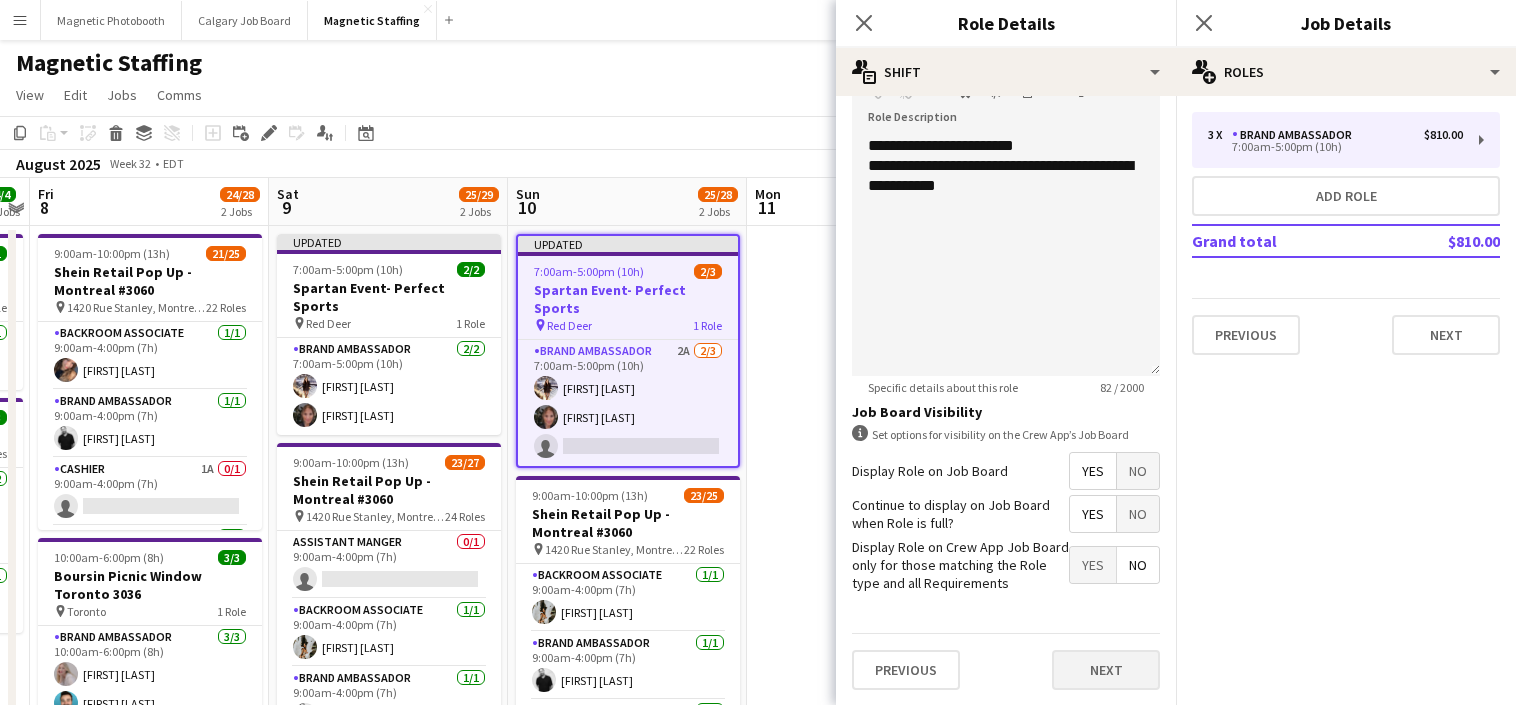 scroll, scrollTop: 0, scrollLeft: 0, axis: both 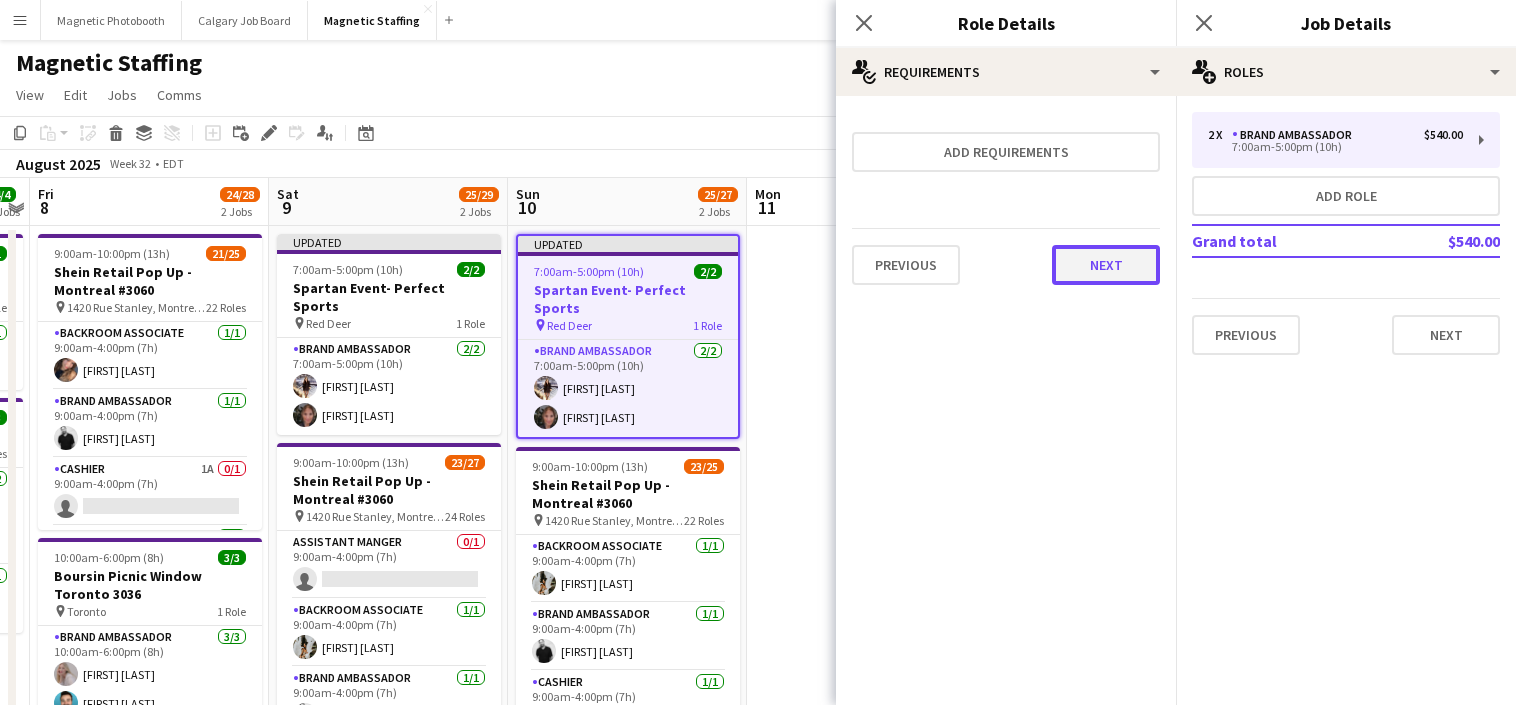 click on "Next" at bounding box center (1106, 265) 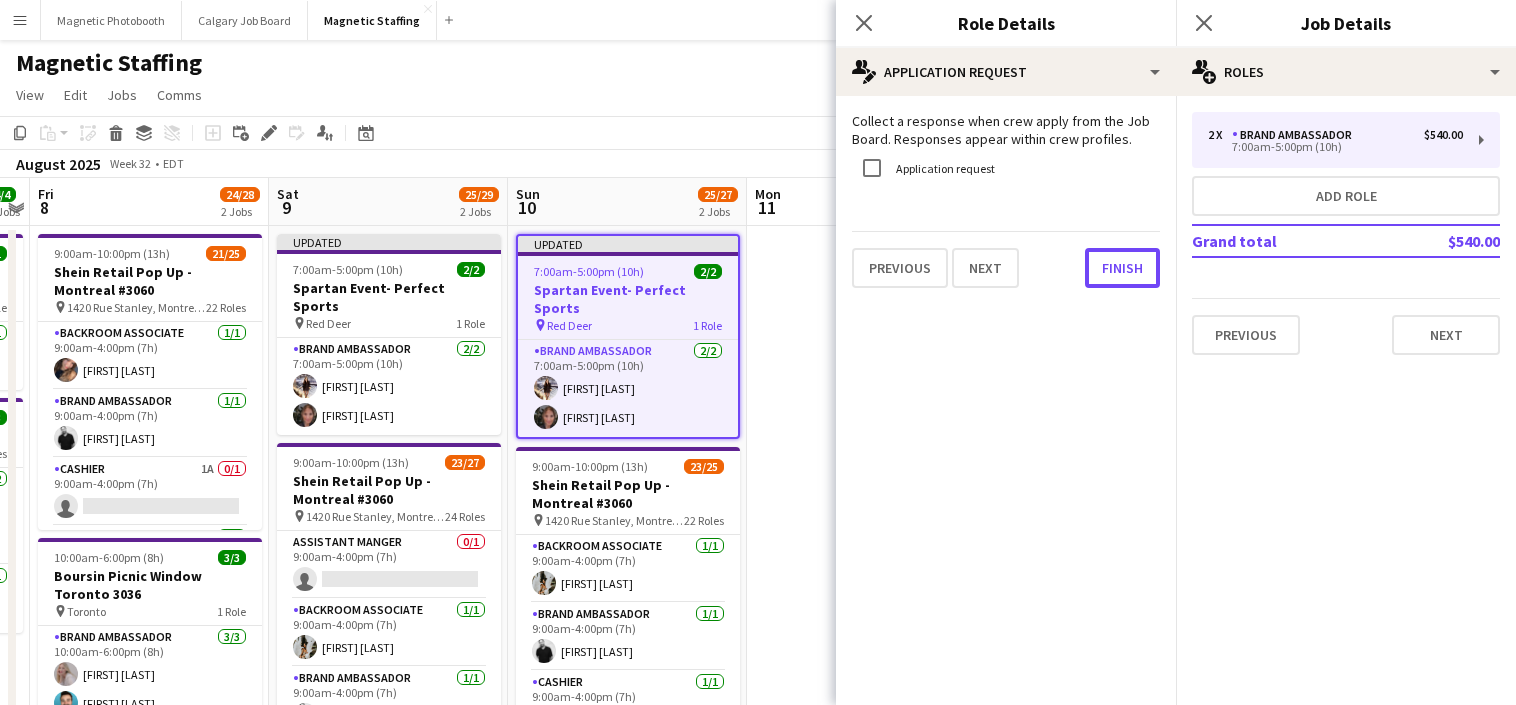 click on "Finish" at bounding box center [1122, 268] 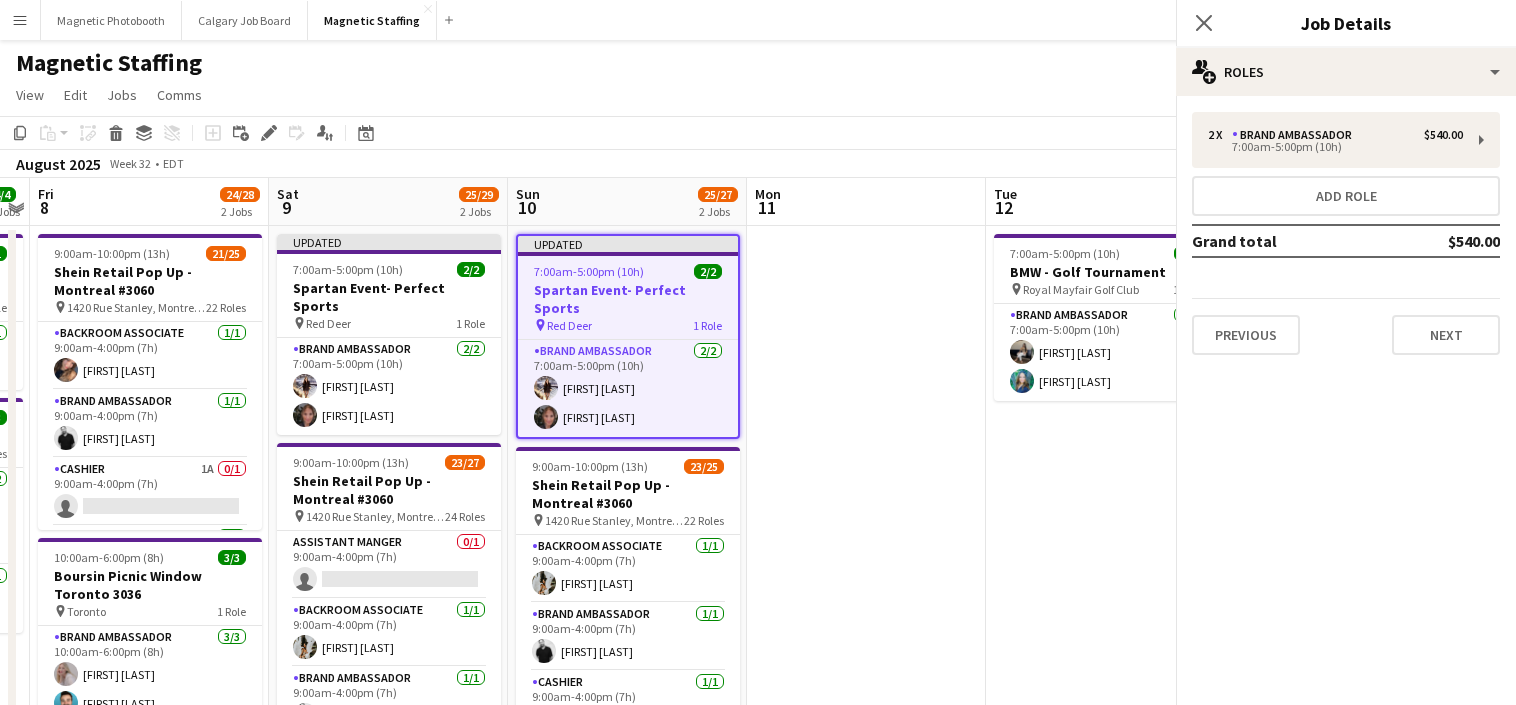 click at bounding box center [866, 1028] 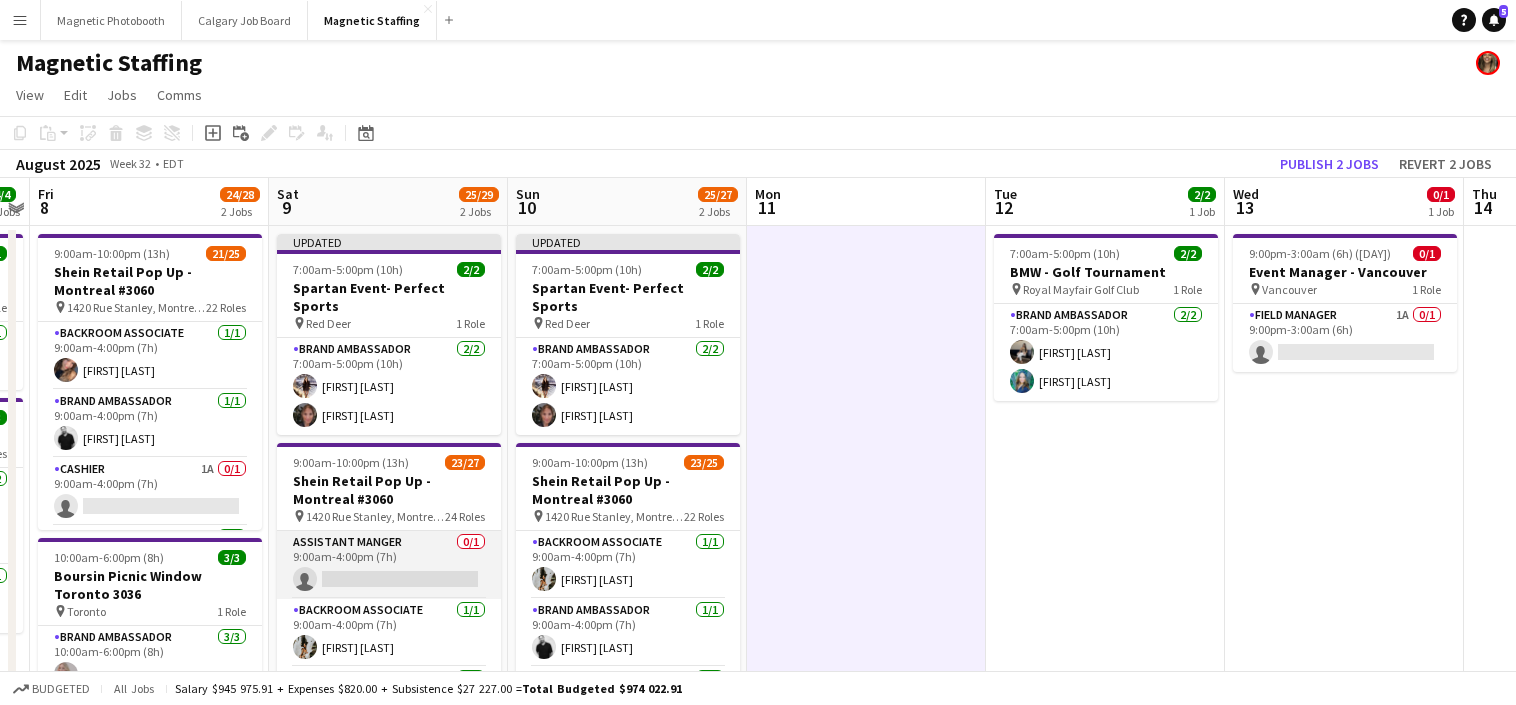 click on "Assistant Manger    0/1   9:00am-4:00pm (7h)
single-neutral-actions" at bounding box center (389, 565) 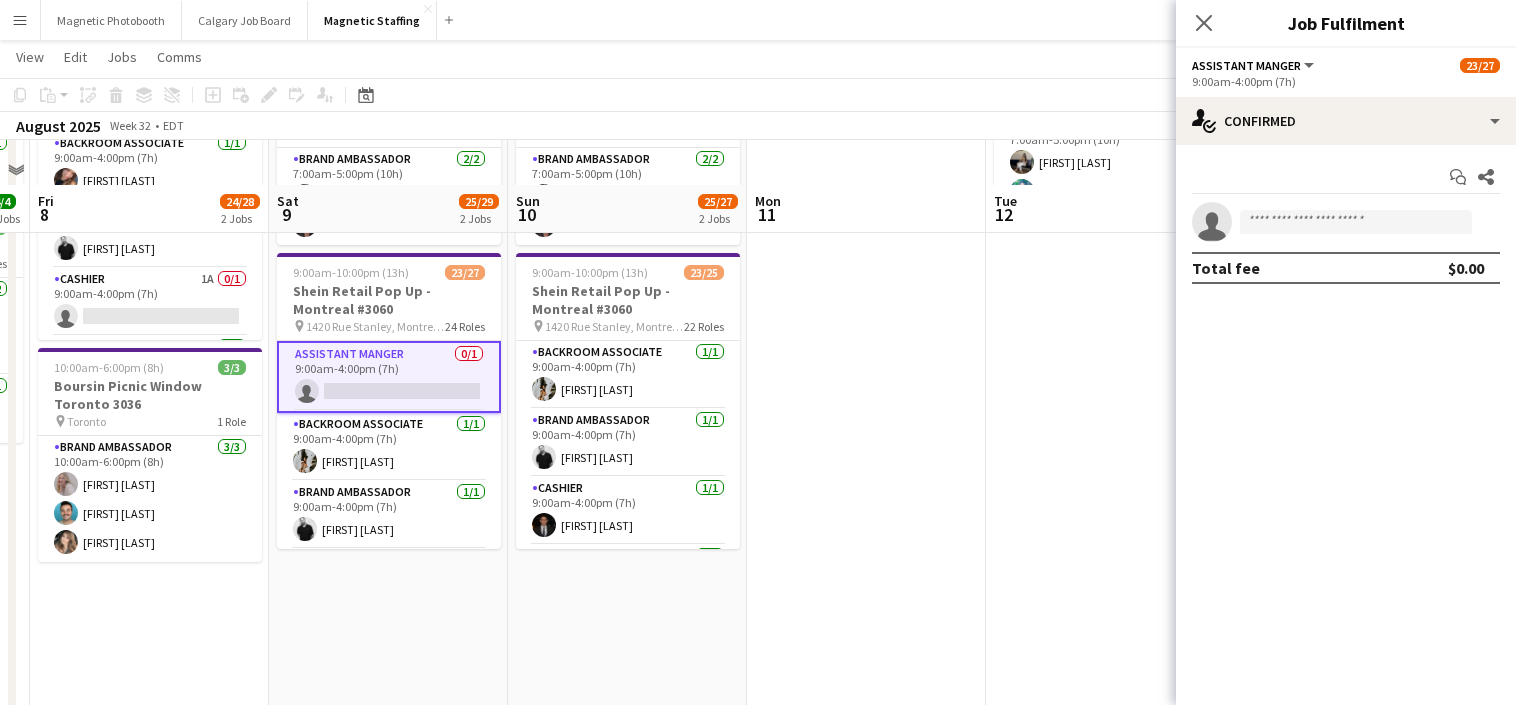 scroll, scrollTop: 233, scrollLeft: 0, axis: vertical 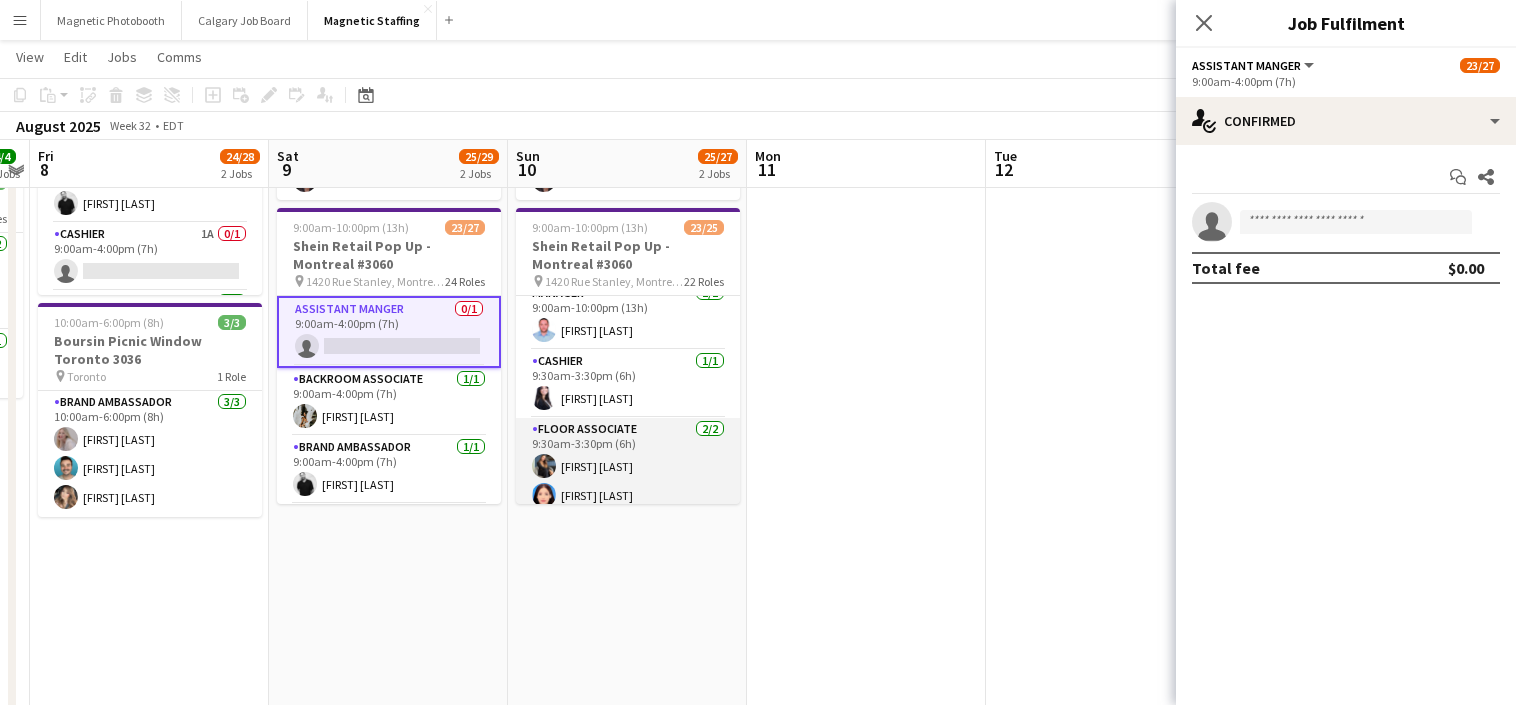 click on "Floor Associate   2/2   9:30am-3:30pm (6h)
[FIRST] [LAST] [FIRST] [LAST]" at bounding box center [628, 466] 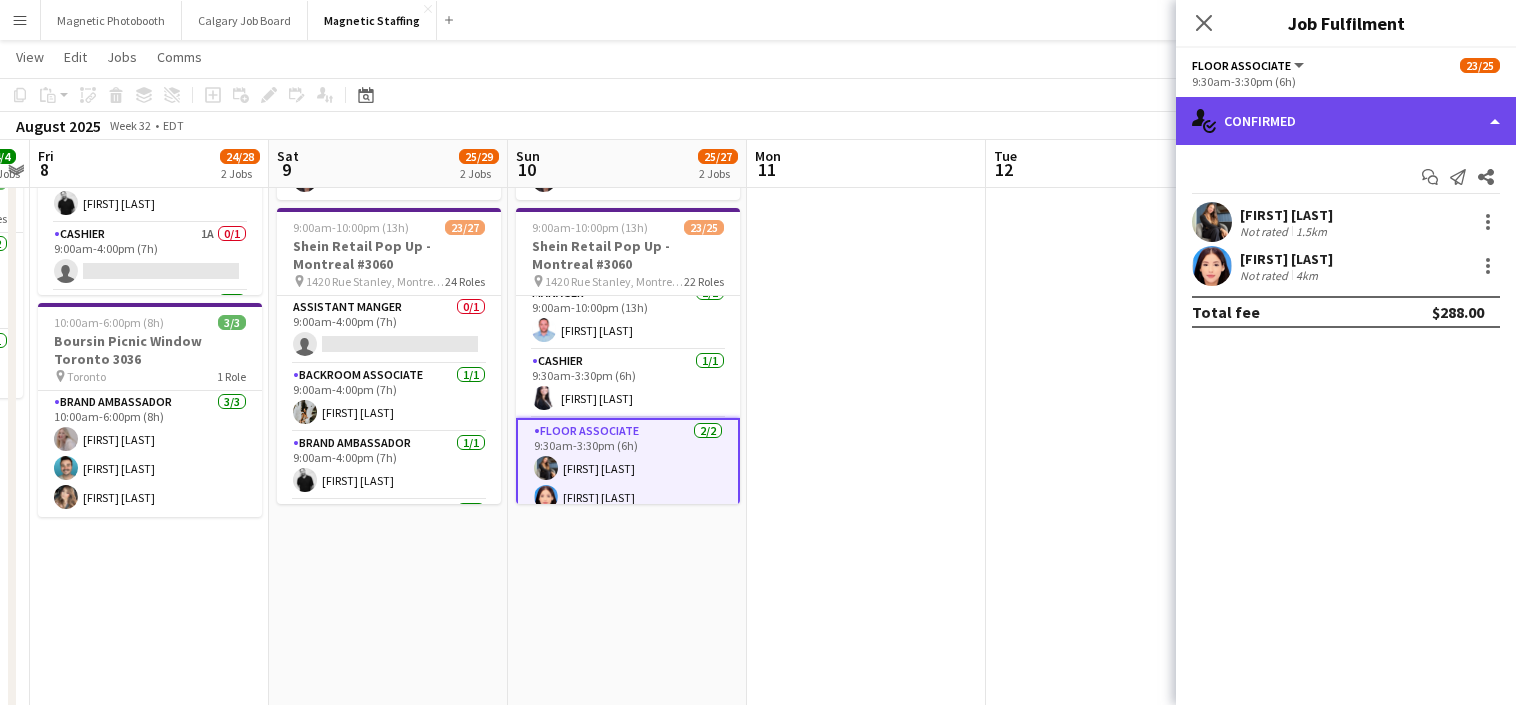 click on "single-neutral-actions-check-2
Confirmed" 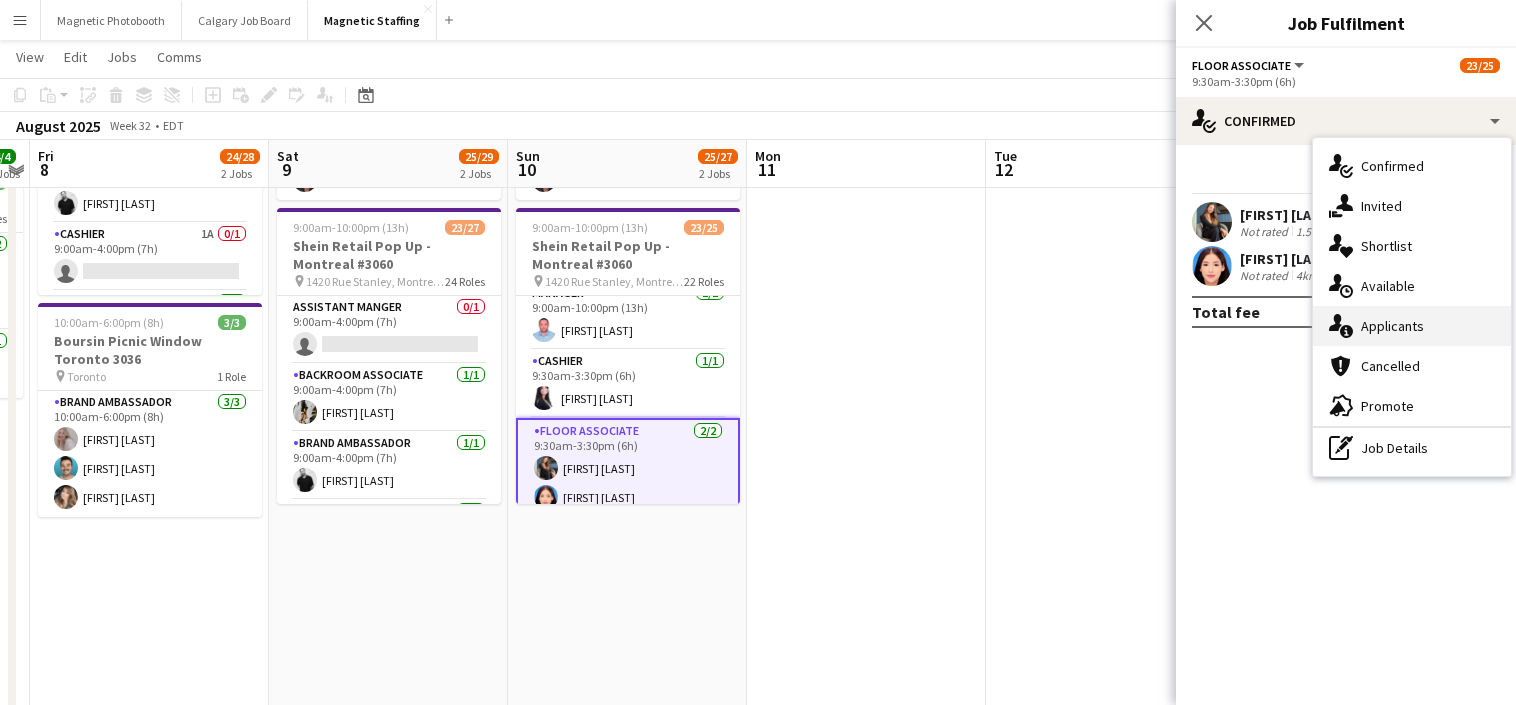 click on "single-neutral-actions-information
Applicants" at bounding box center [1412, 326] 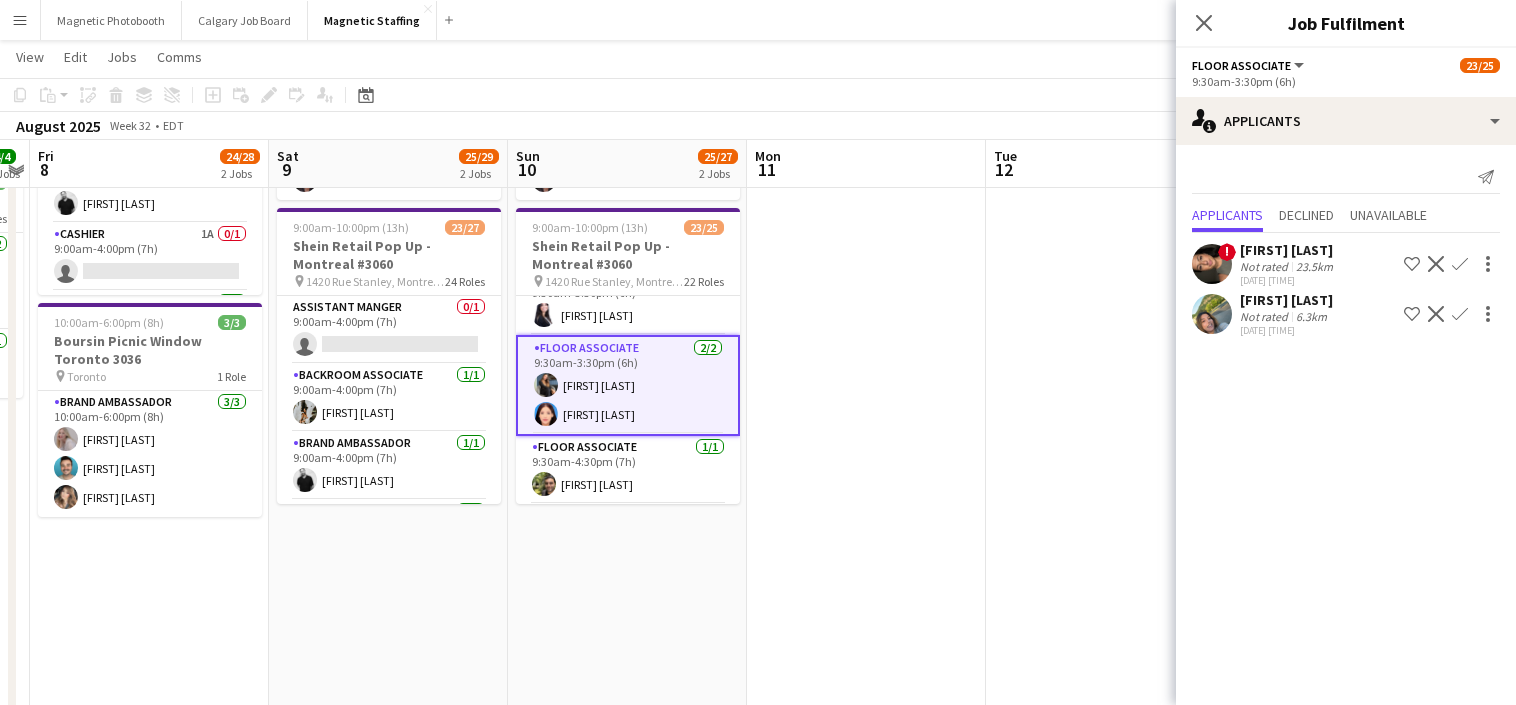 click on "Floor Associate   1/1   9:30am-4:30pm (7h)
[FIRST] [LAST]" at bounding box center [628, 470] 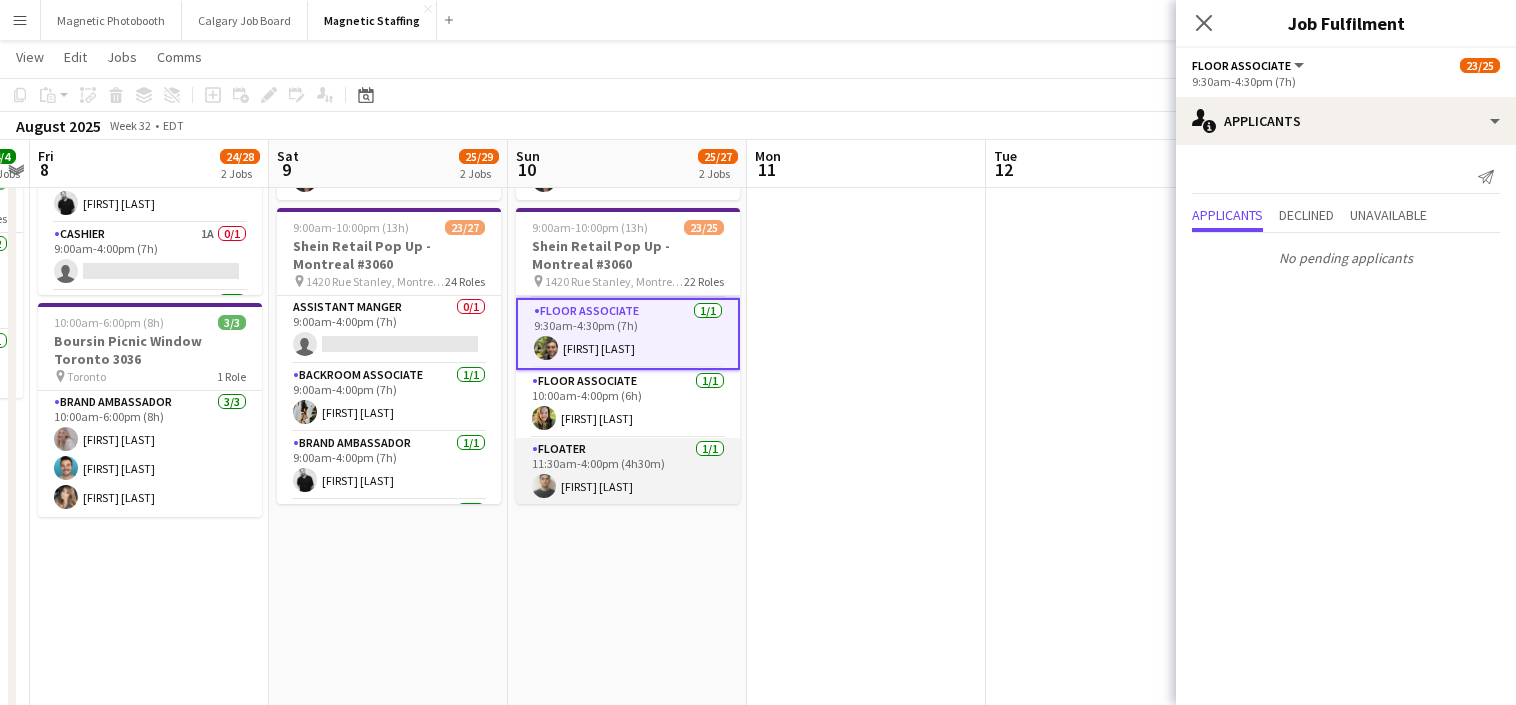 click on "Floater   1/1   11:30am-4:00pm (4h30m)
[FIRST] [LAST]" at bounding box center [628, 472] 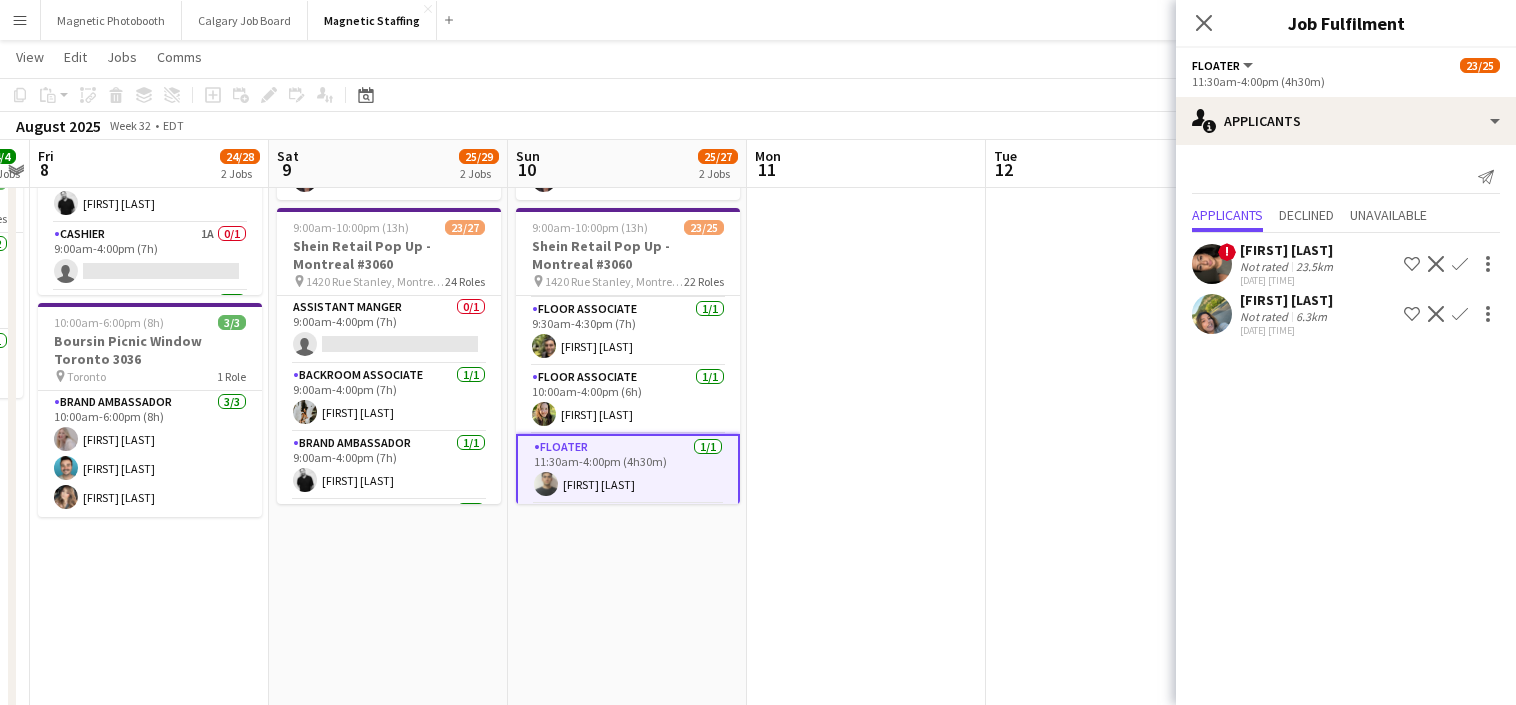 scroll, scrollTop: 751, scrollLeft: 0, axis: vertical 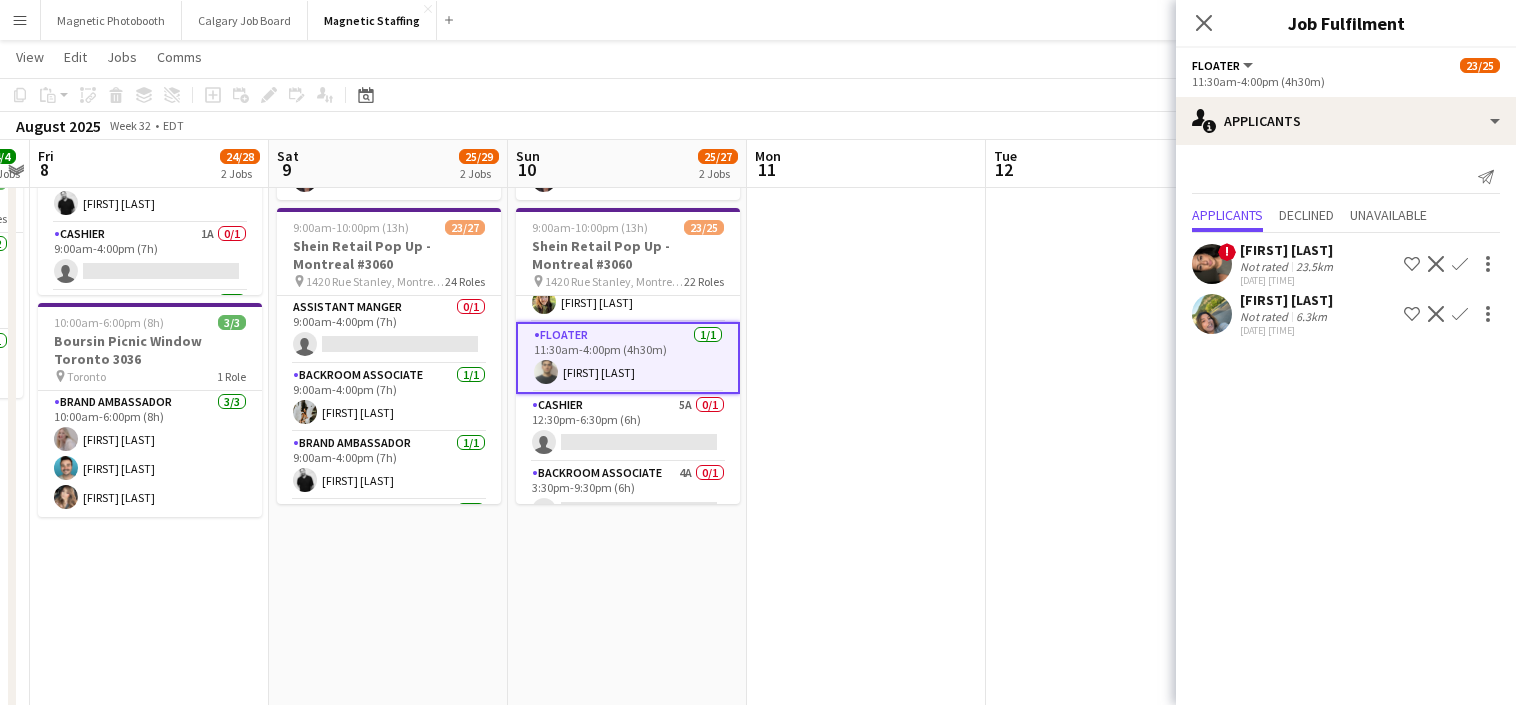 click on "Cashier   5A   0/1   12:30pm-6:30pm (6h)
single-neutral-actions" at bounding box center (628, 428) 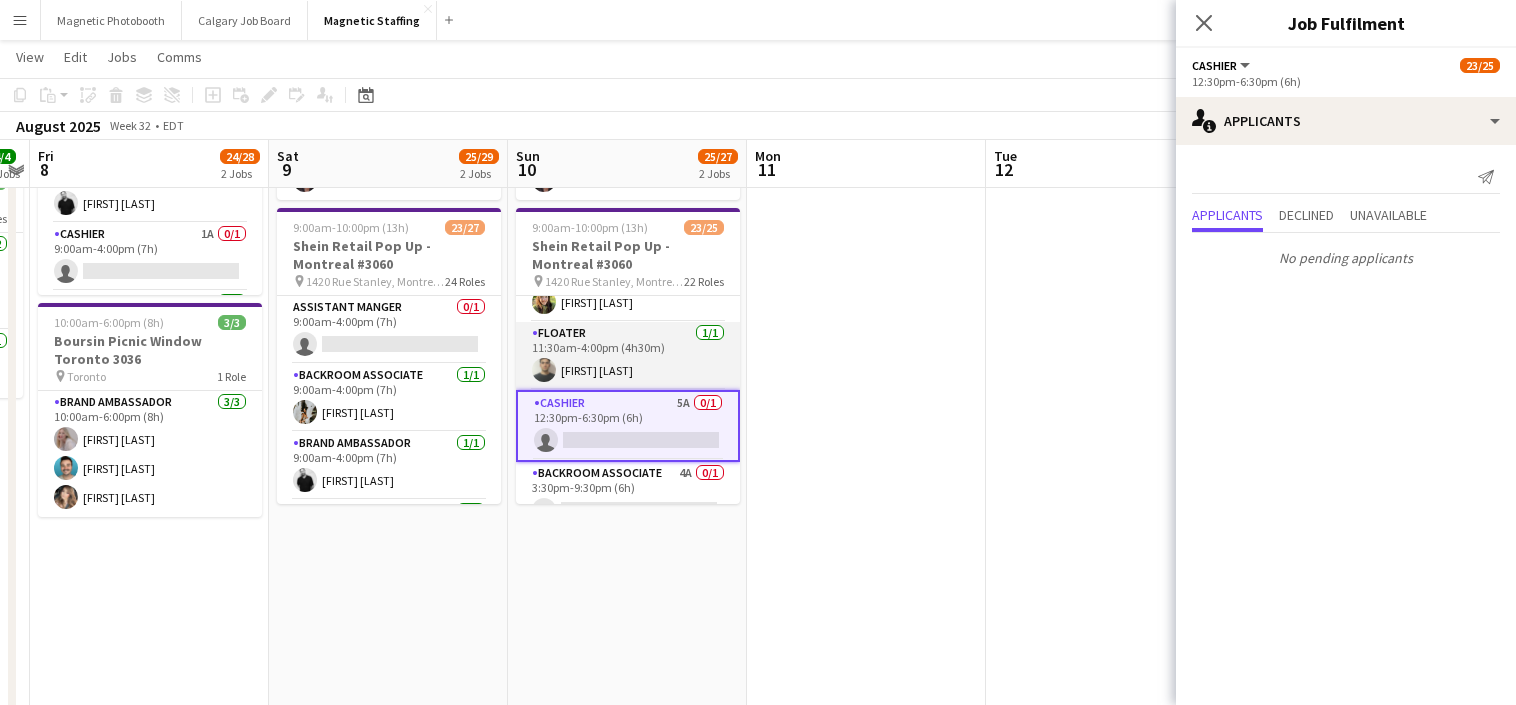 click on "Floater   1/1   11:30am-4:00pm (4h30m)
[FIRST] [LAST]" at bounding box center (628, 356) 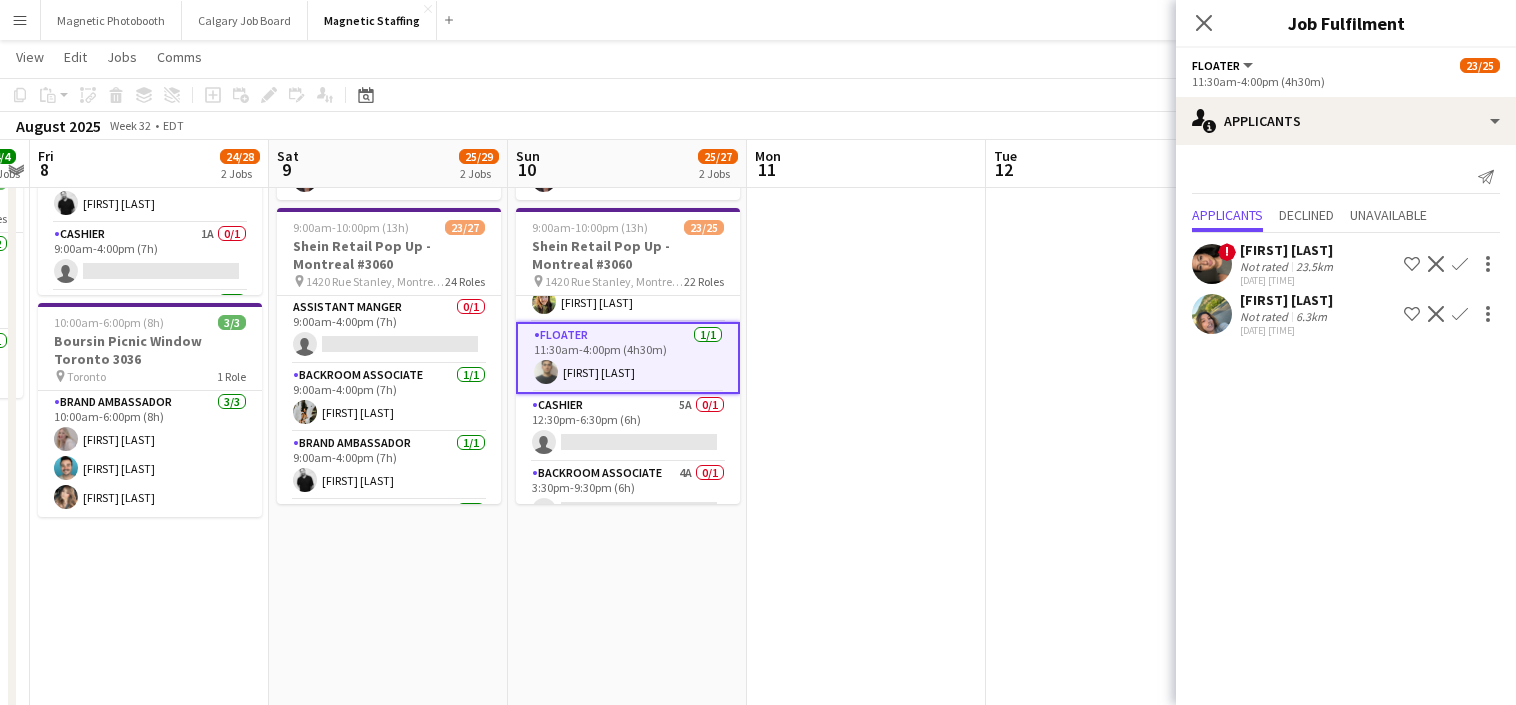 click on "Floater   1/1   11:30am-4:00pm (4h30m)
[FIRST] [LAST]" at bounding box center [628, 358] 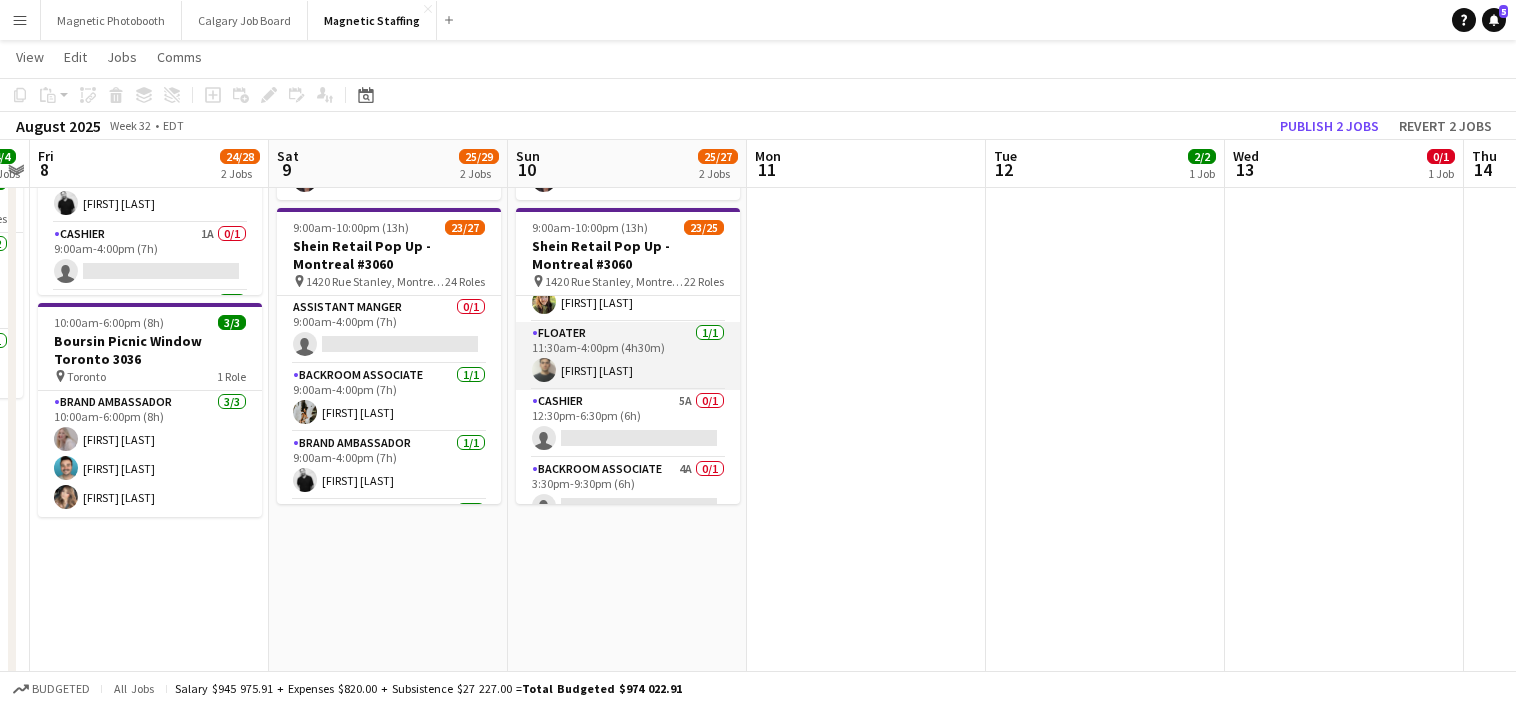 click on "Floater   1/1   11:30am-4:00pm (4h30m)
[FIRST] [LAST]" at bounding box center [628, 356] 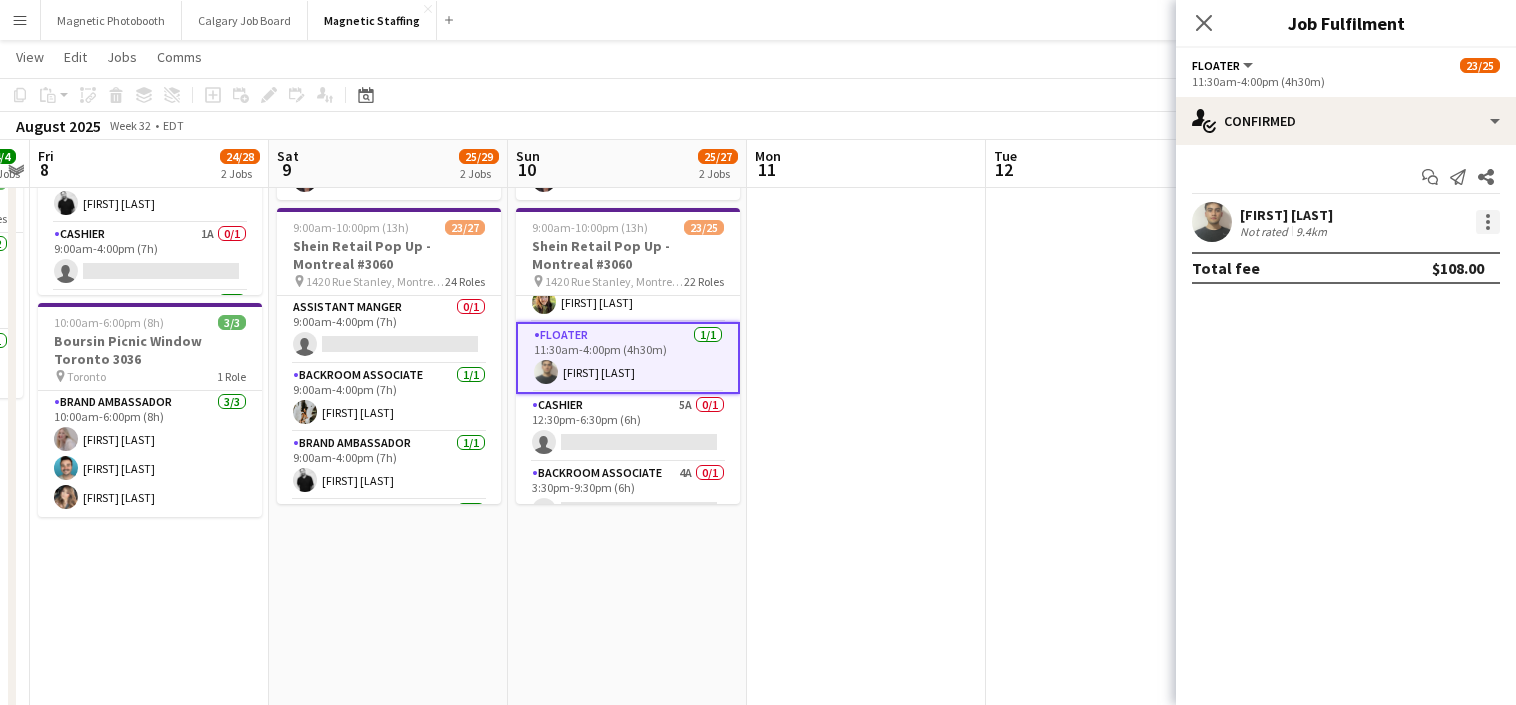 click at bounding box center (1488, 222) 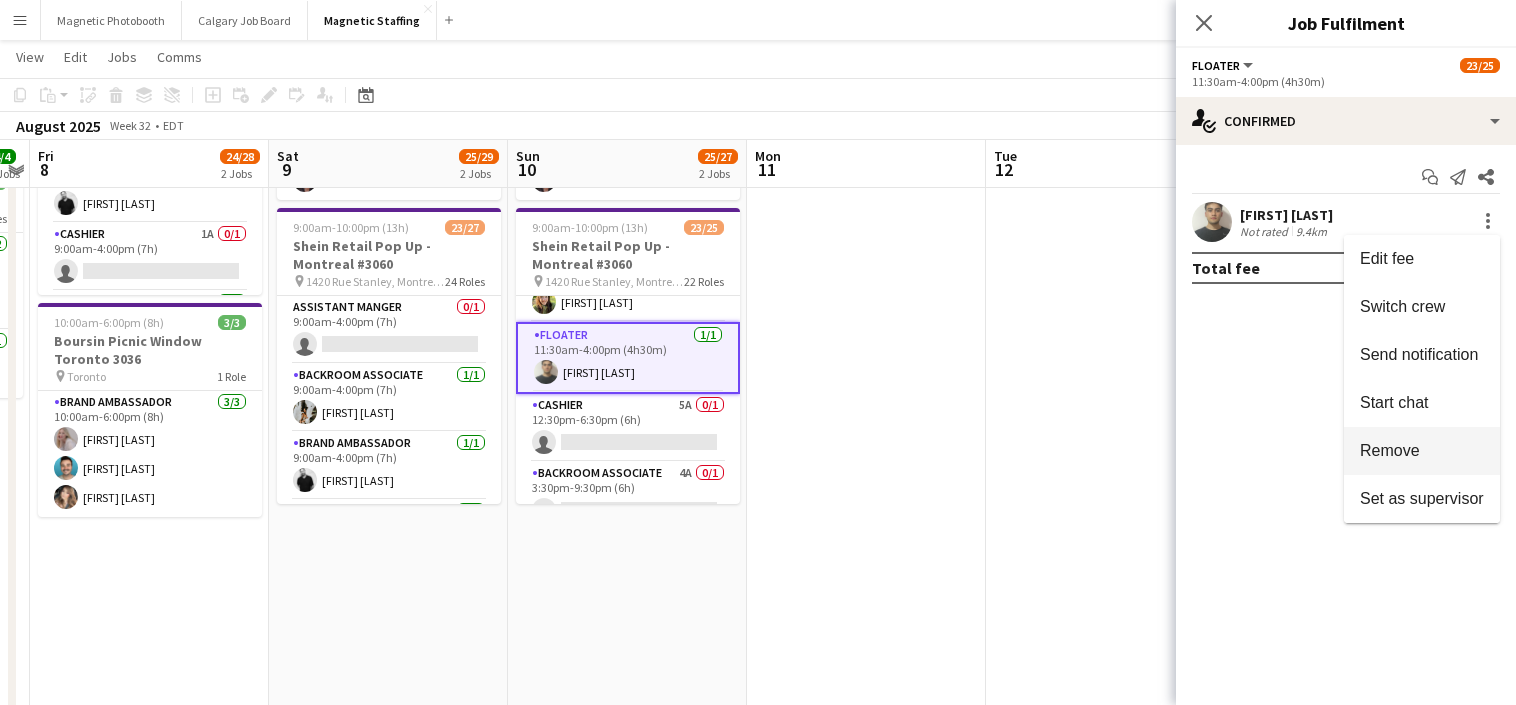 click on "Remove" at bounding box center [1390, 450] 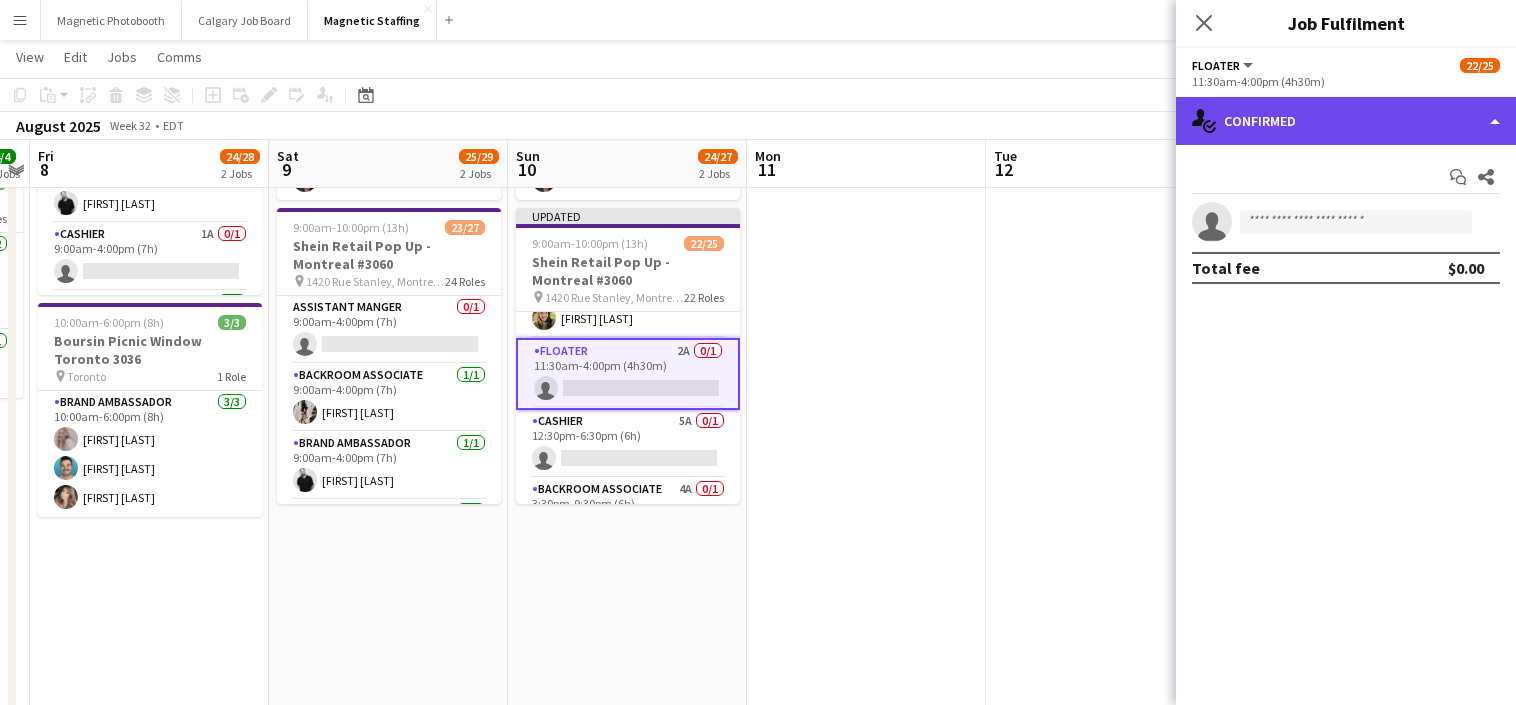 click on "single-neutral-actions-check-2
Confirmed" 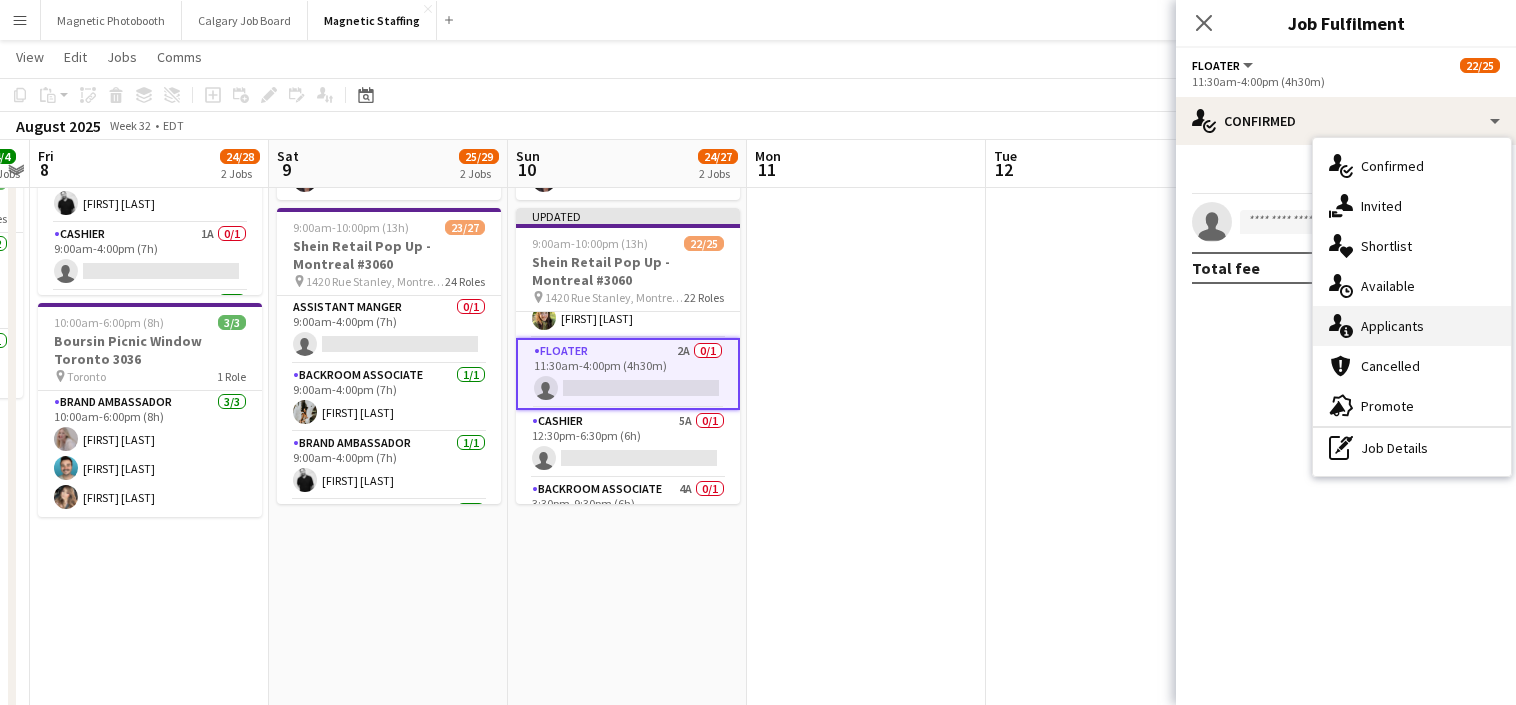 click on "single-neutral-actions-information
Applicants" at bounding box center [1412, 326] 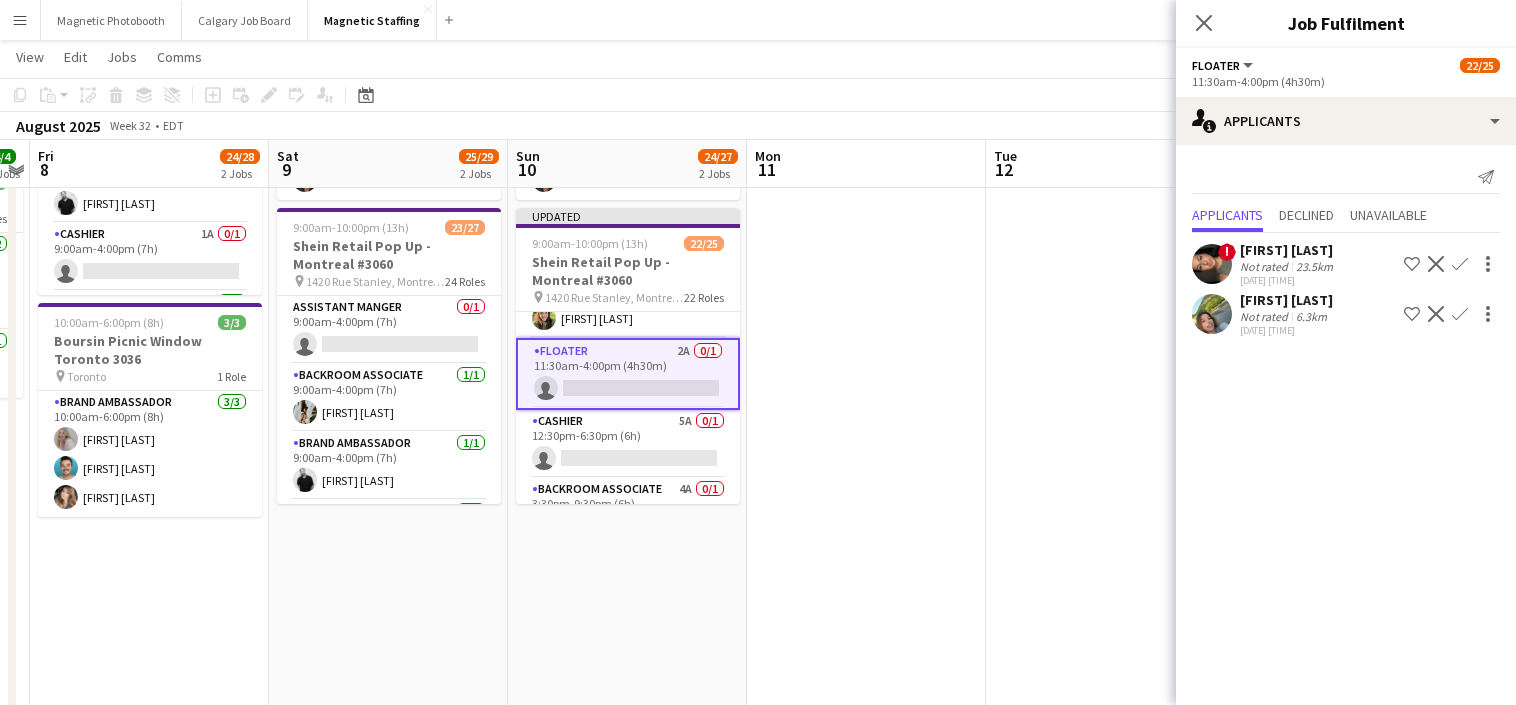 click on "Confirm" 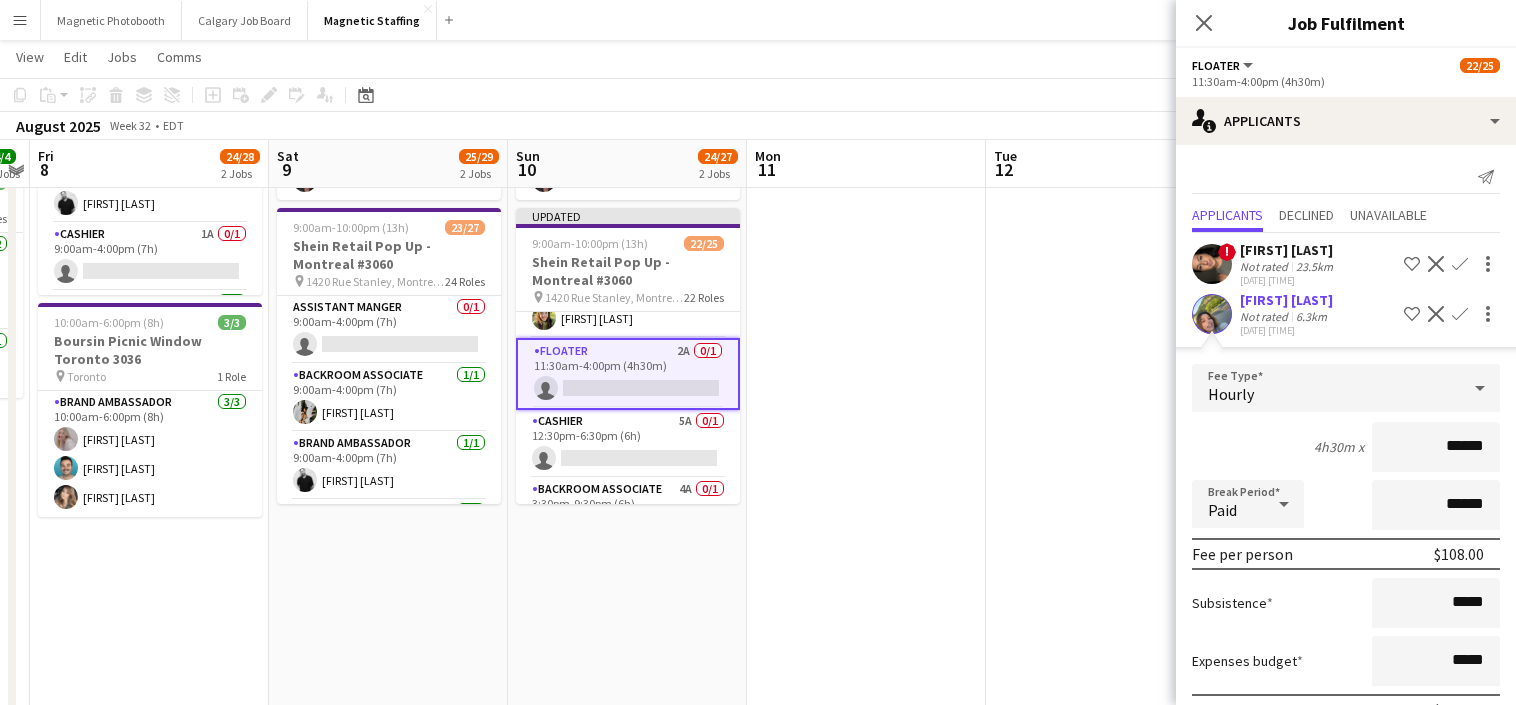 scroll, scrollTop: 106, scrollLeft: 0, axis: vertical 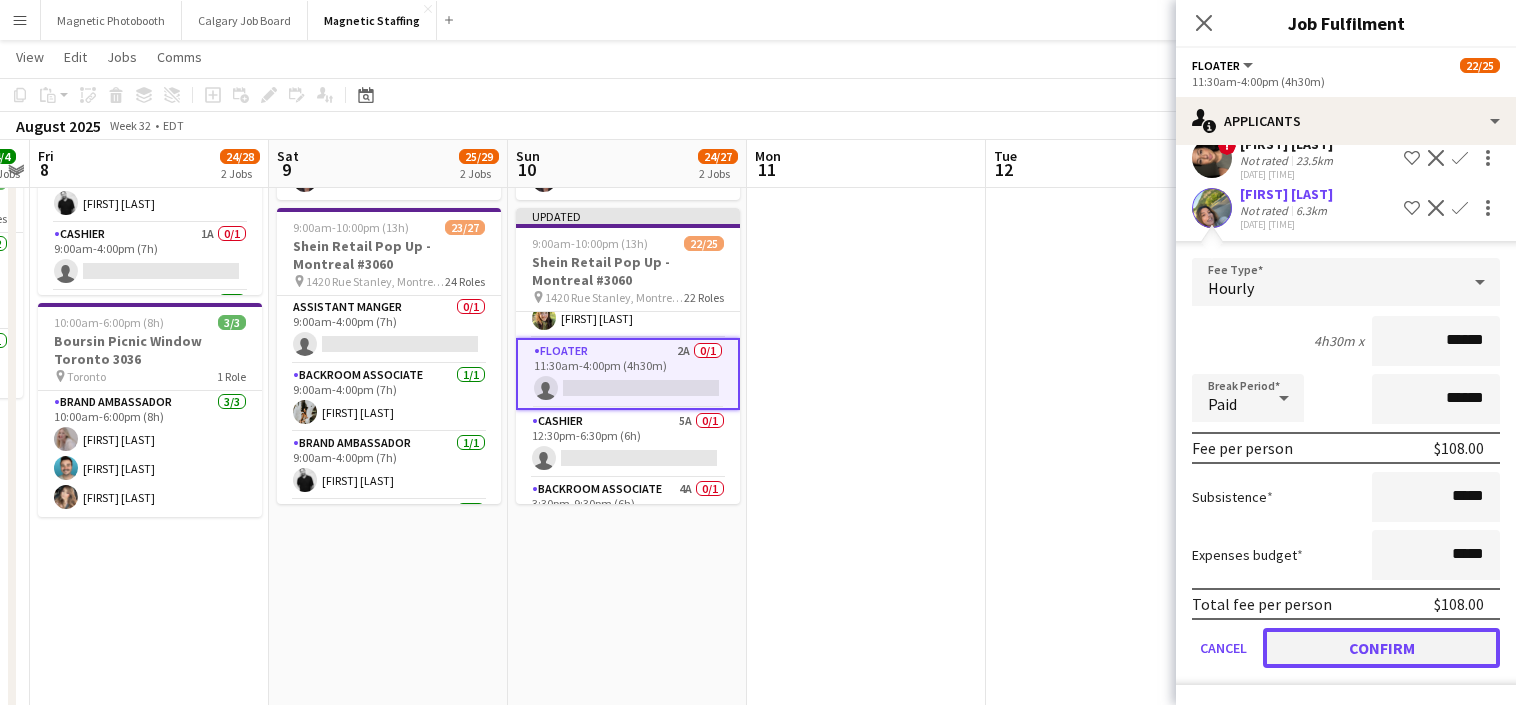 click on "Confirm" 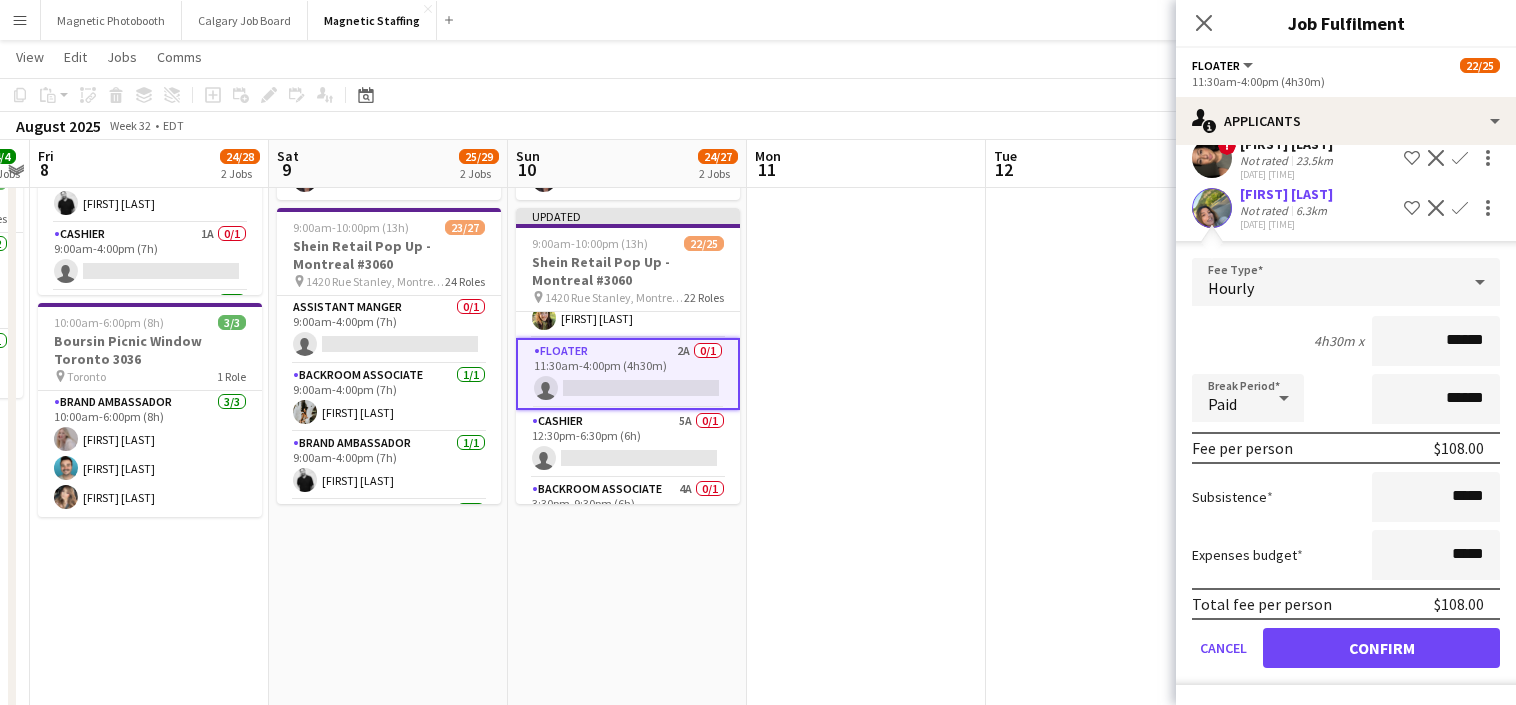 scroll, scrollTop: 0, scrollLeft: 0, axis: both 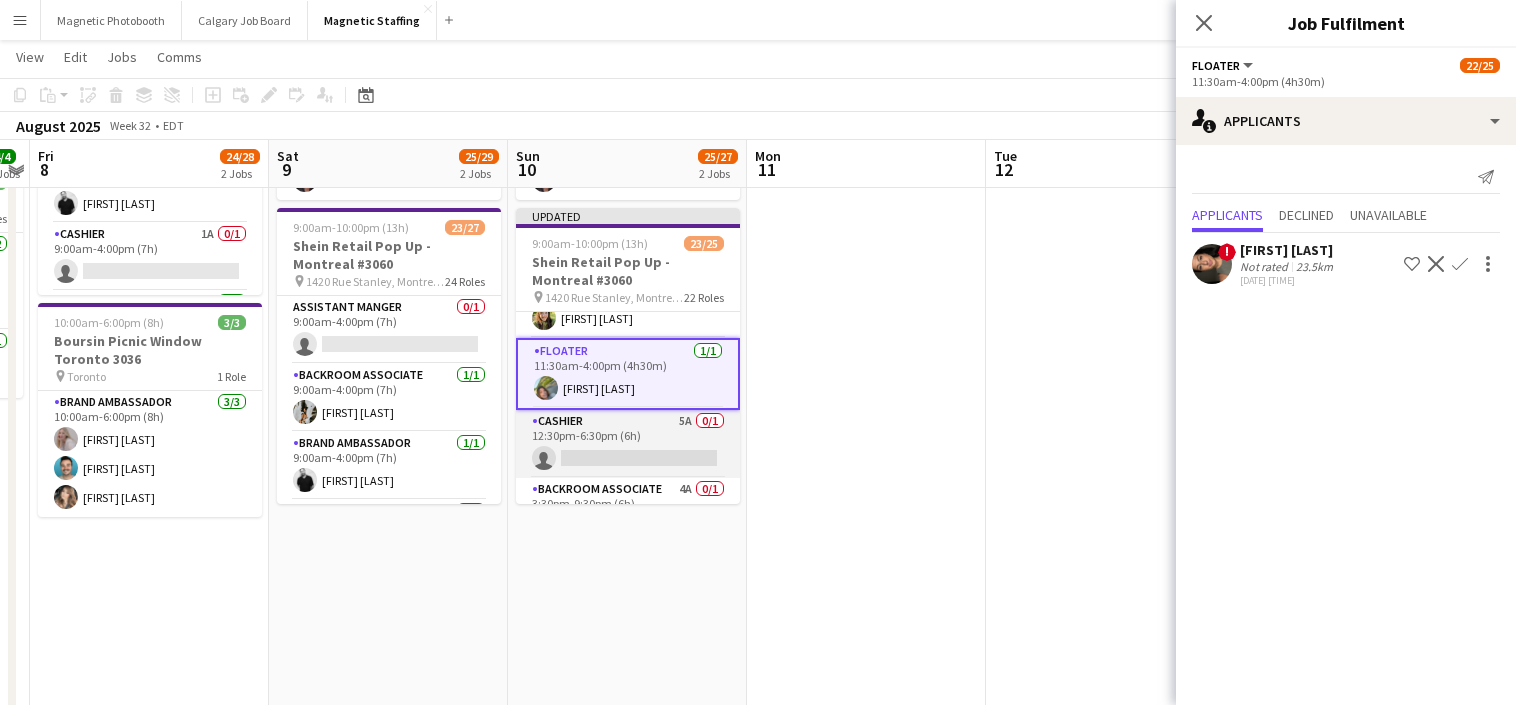 click on "Cashier   5A   0/1   12:30pm-6:30pm (6h)
single-neutral-actions" at bounding box center [628, 444] 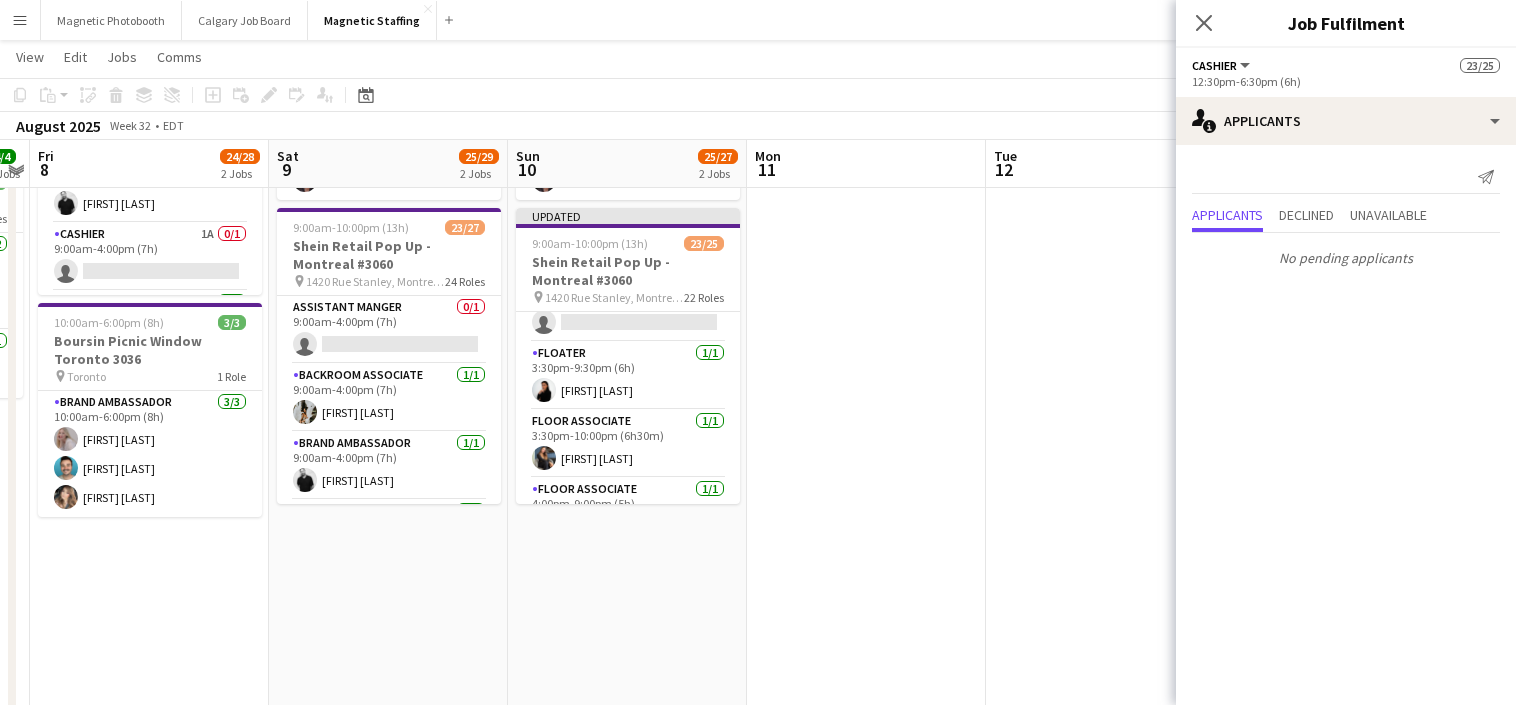 click on "Floor Associate   1/1   3:30pm-10:00pm (6h30m)
[FIRST] [LAST]" at bounding box center (628, 444) 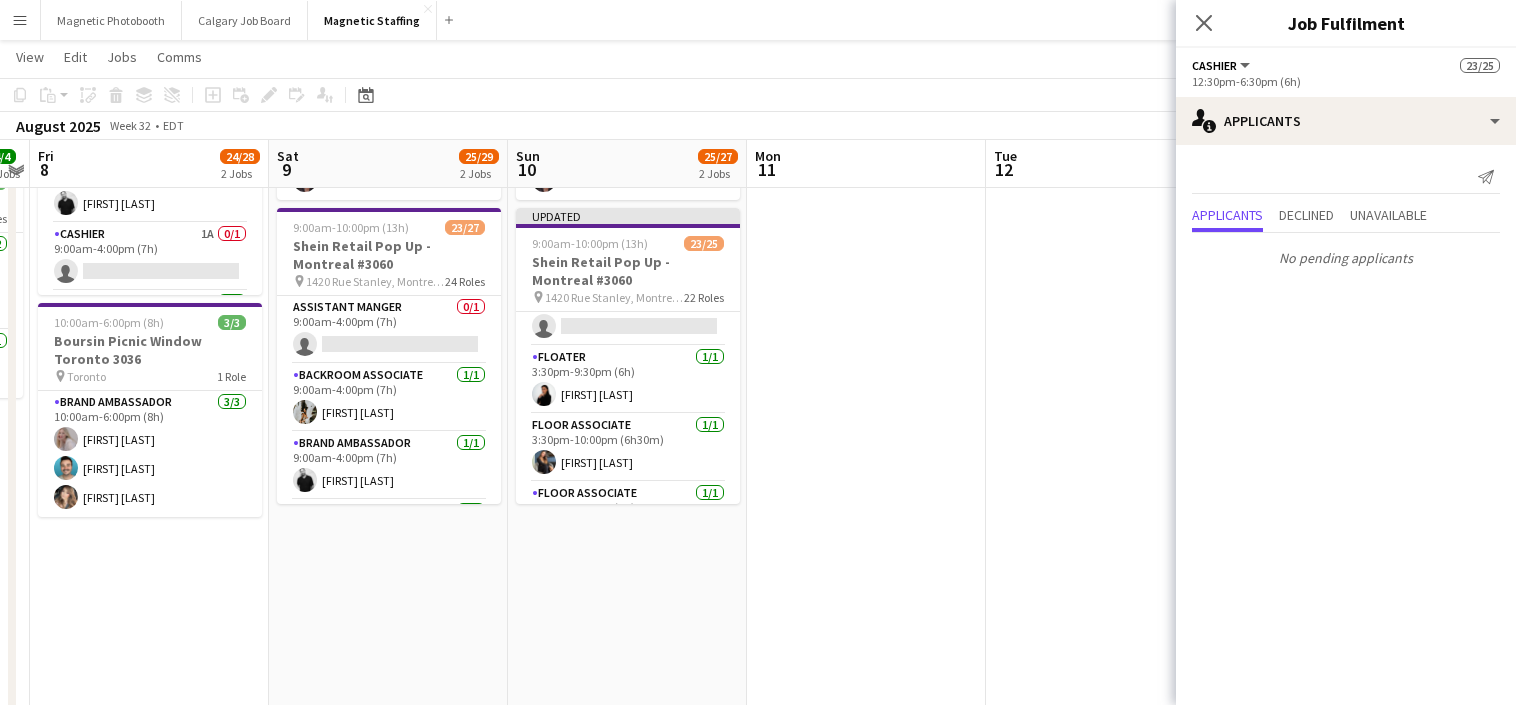 click on "Floor Associate   1/1   3:30pm-10:00pm (6h30m)
[FIRST] [LAST]" at bounding box center (628, 448) 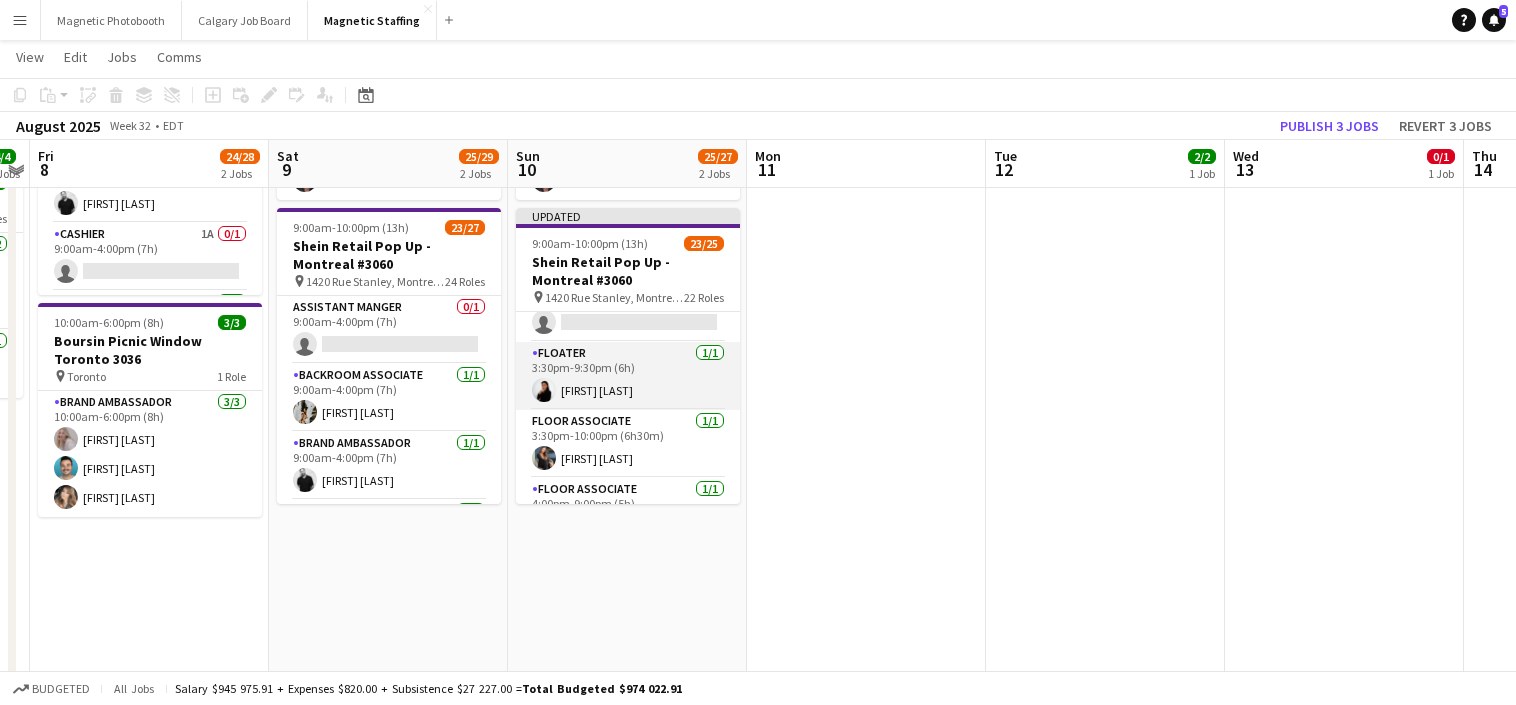click on "Floater   1/1   3:30pm-9:30pm (6h)
[FIRST] [LAST]" at bounding box center [628, 376] 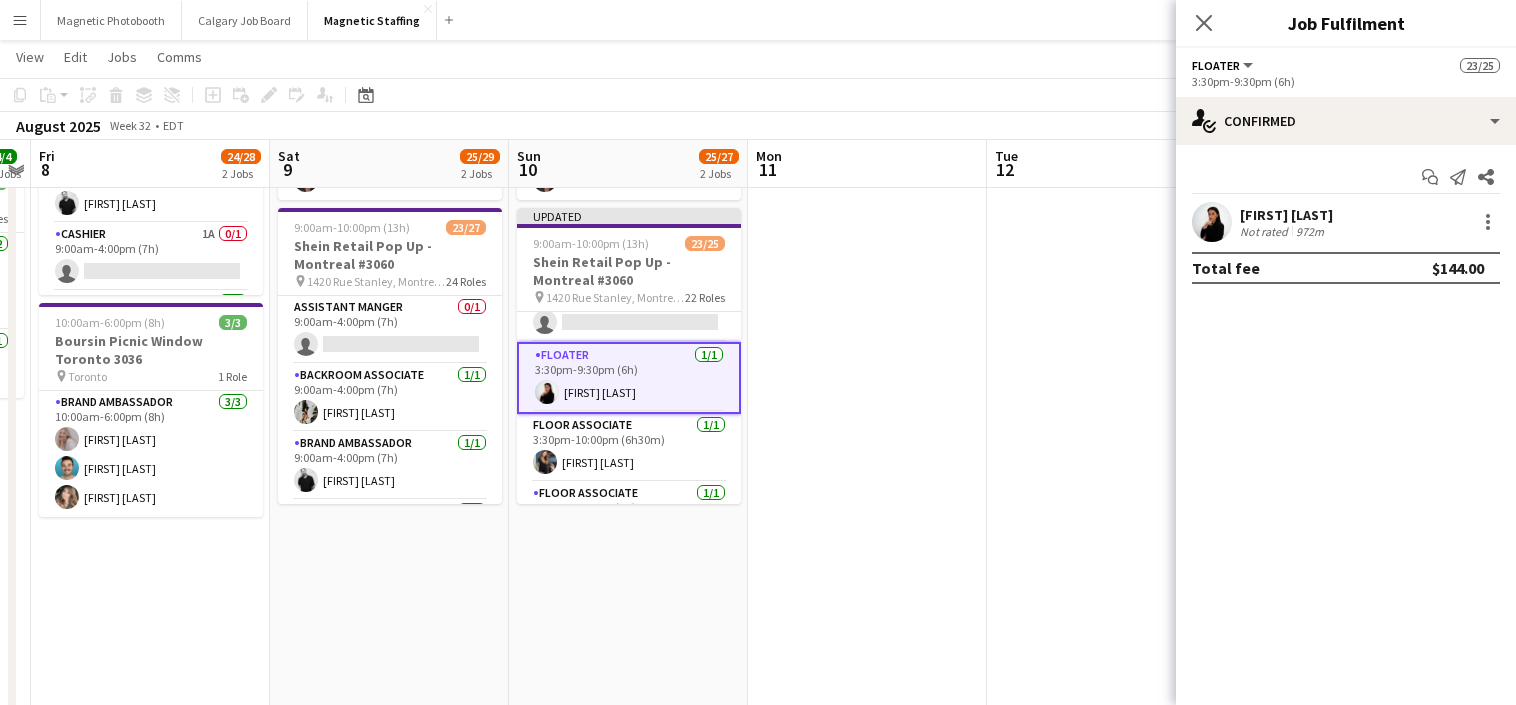 click on "7:00am-5:00pm (10h)    2/2   BMW - Golf Tournament
pin
Royal Mayfair Golf Club   1 Role   Brand Ambassador   2/2   7:00am-5:00pm (10h)
[FIRST] [LAST] [FIRST] [LAST]" at bounding box center (1106, 793) 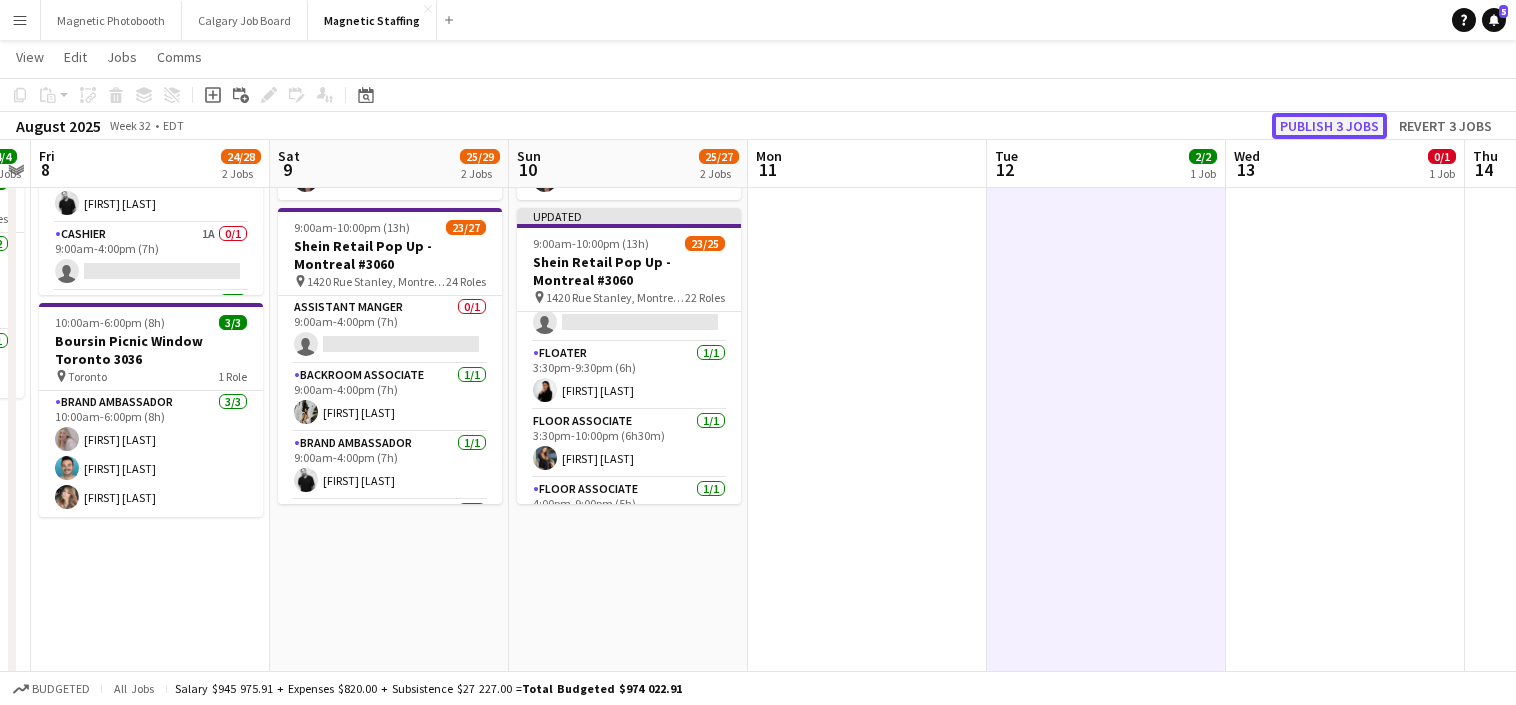 click on "Publish 3 jobs" 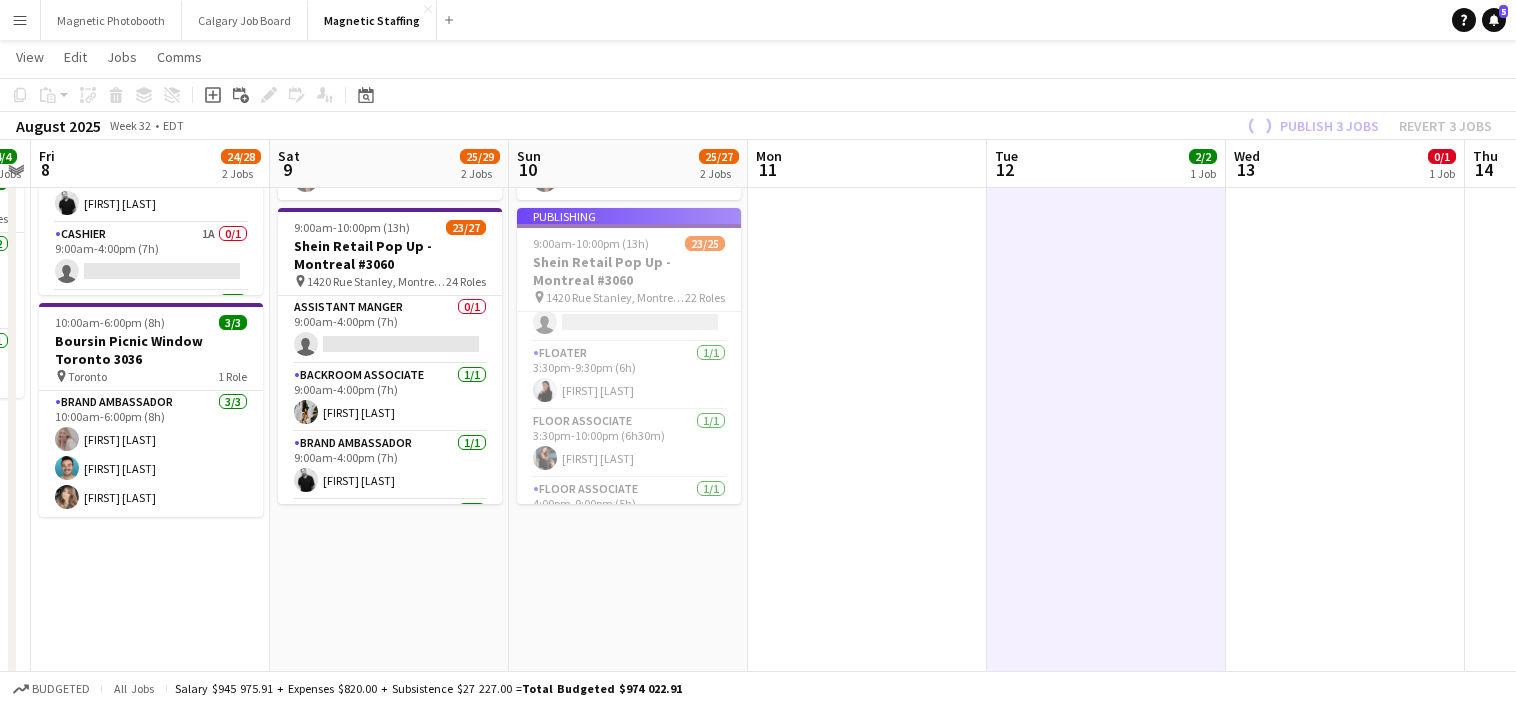 scroll, scrollTop: 0, scrollLeft: 431, axis: horizontal 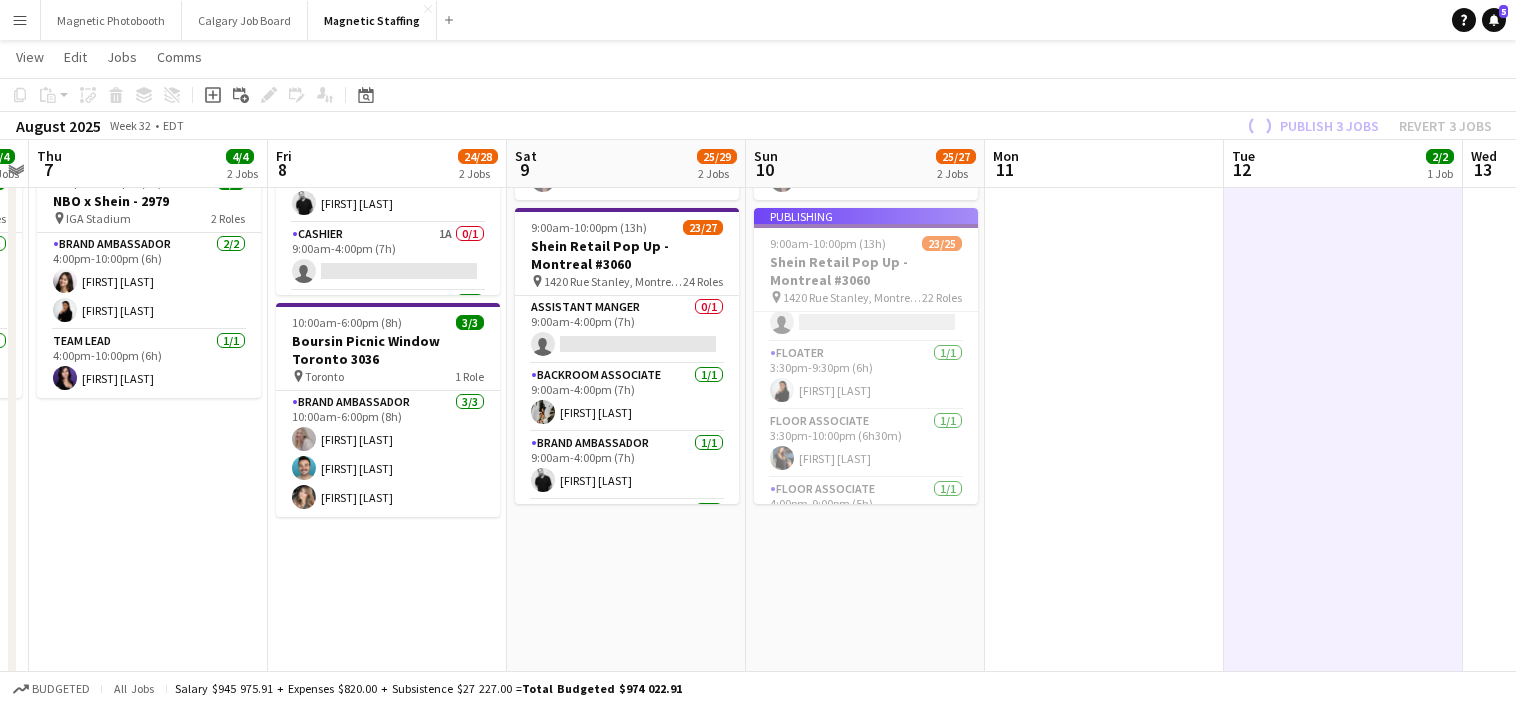 drag, startPoint x: 901, startPoint y: 324, endPoint x: 1101, endPoint y: 307, distance: 200.7212 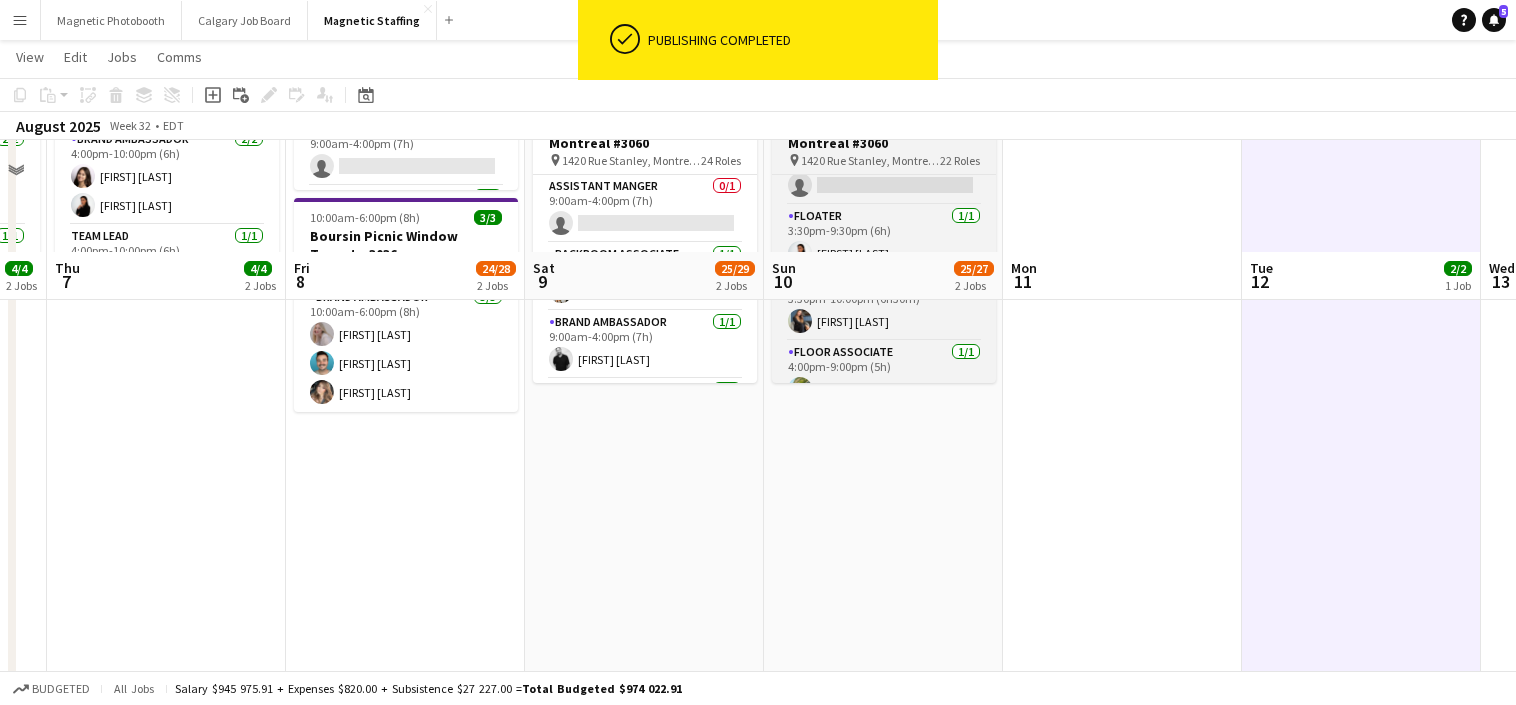 scroll, scrollTop: 188, scrollLeft: 0, axis: vertical 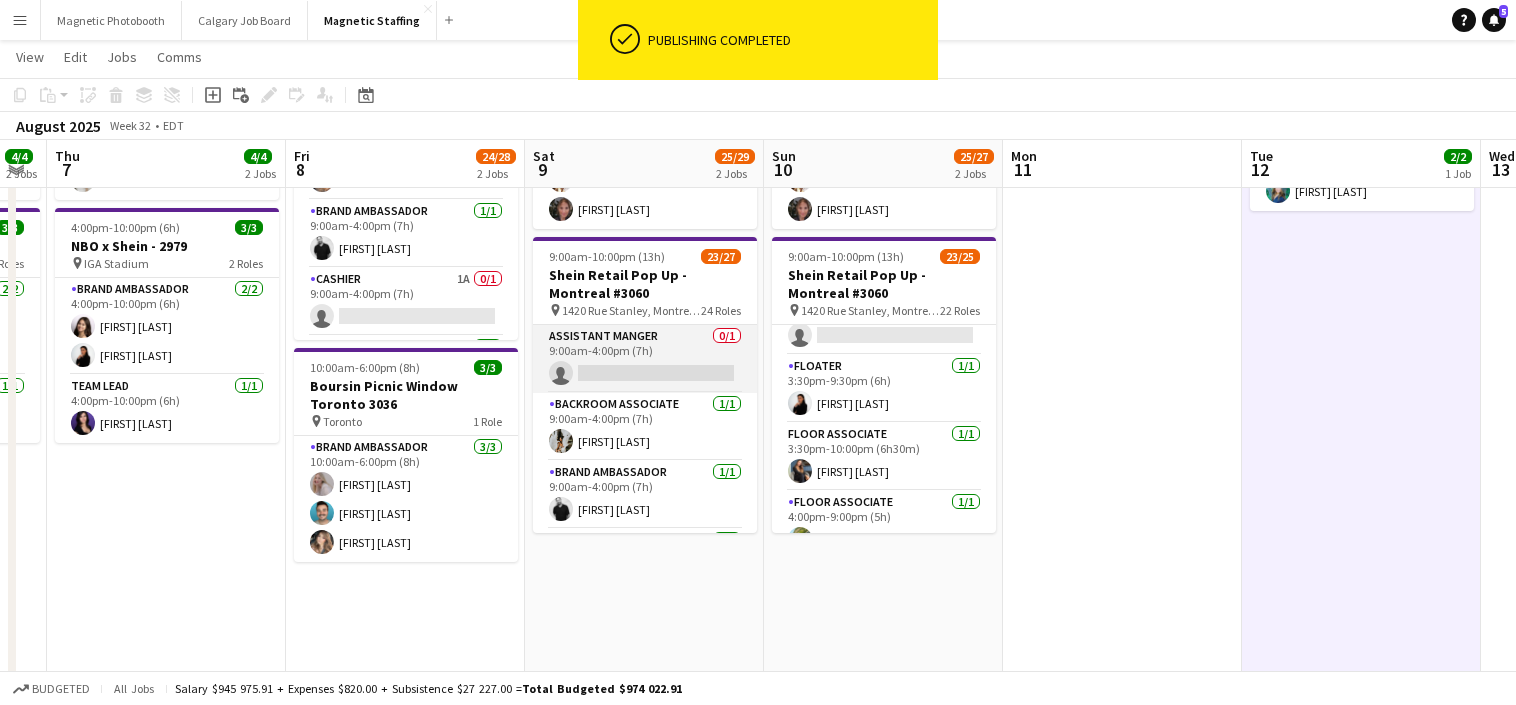 click on "Assistant Manger    0/1   9:00am-4:00pm (7h)
single-neutral-actions" at bounding box center [645, 359] 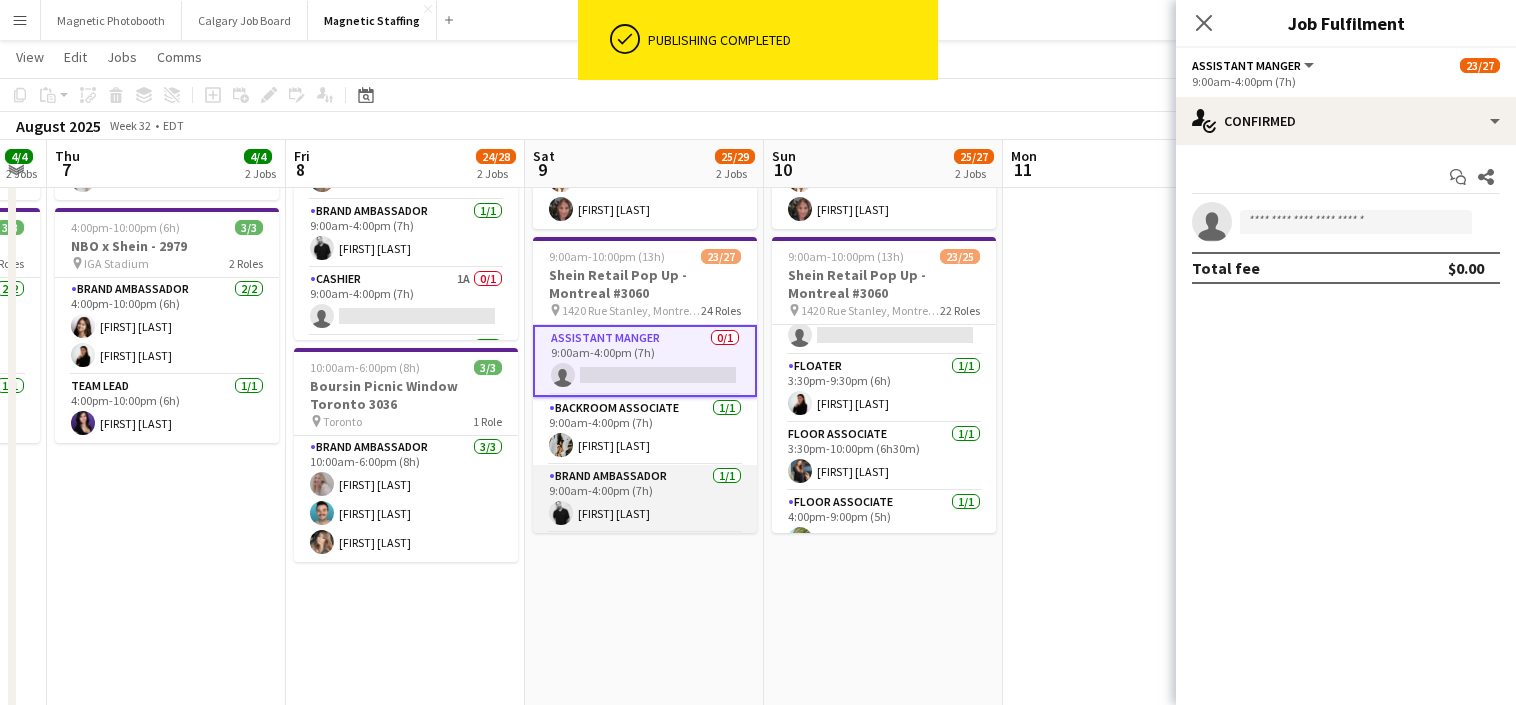 click on "Brand Ambassador   1/1   9:00am-4:00pm (7h)
[FIRST] [LAST]" at bounding box center (645, 499) 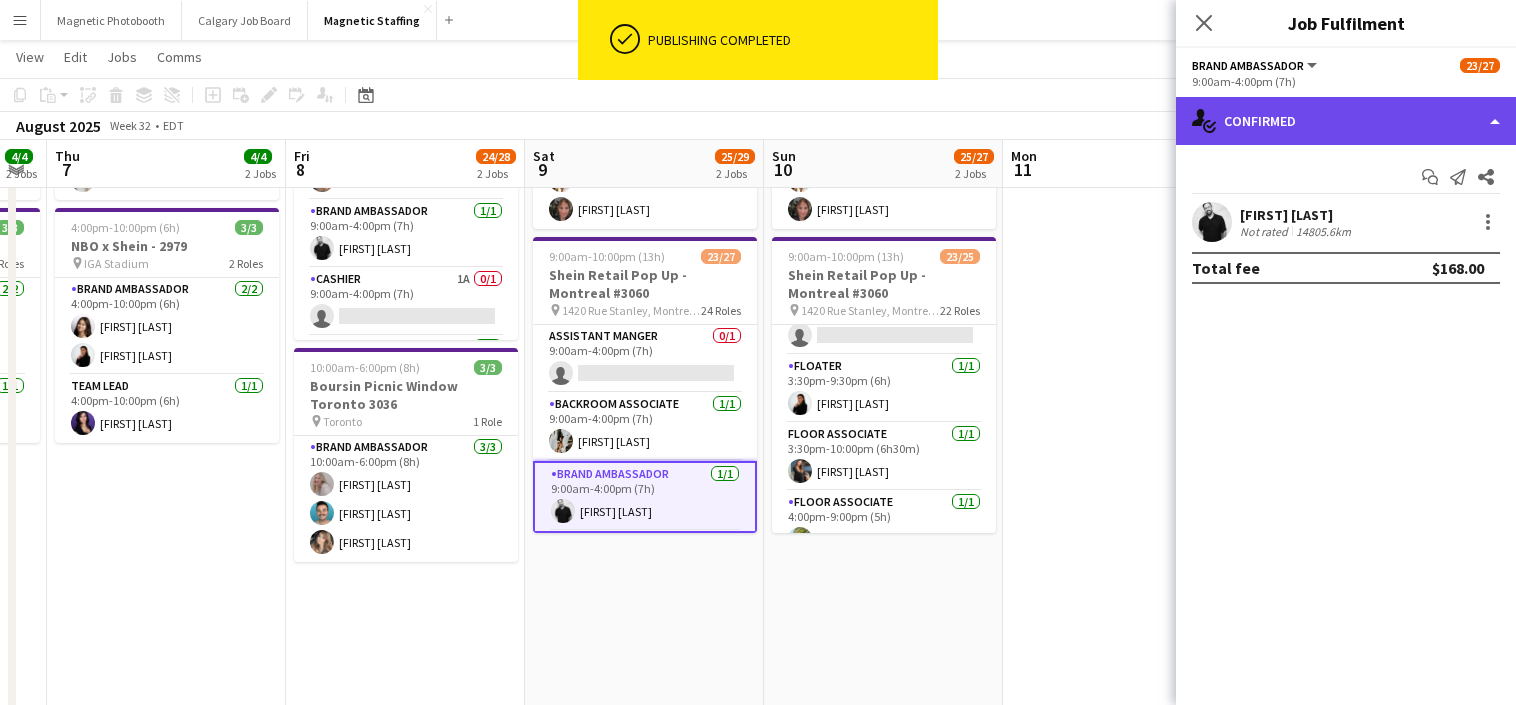 click on "single-neutral-actions-check-2
Confirmed" 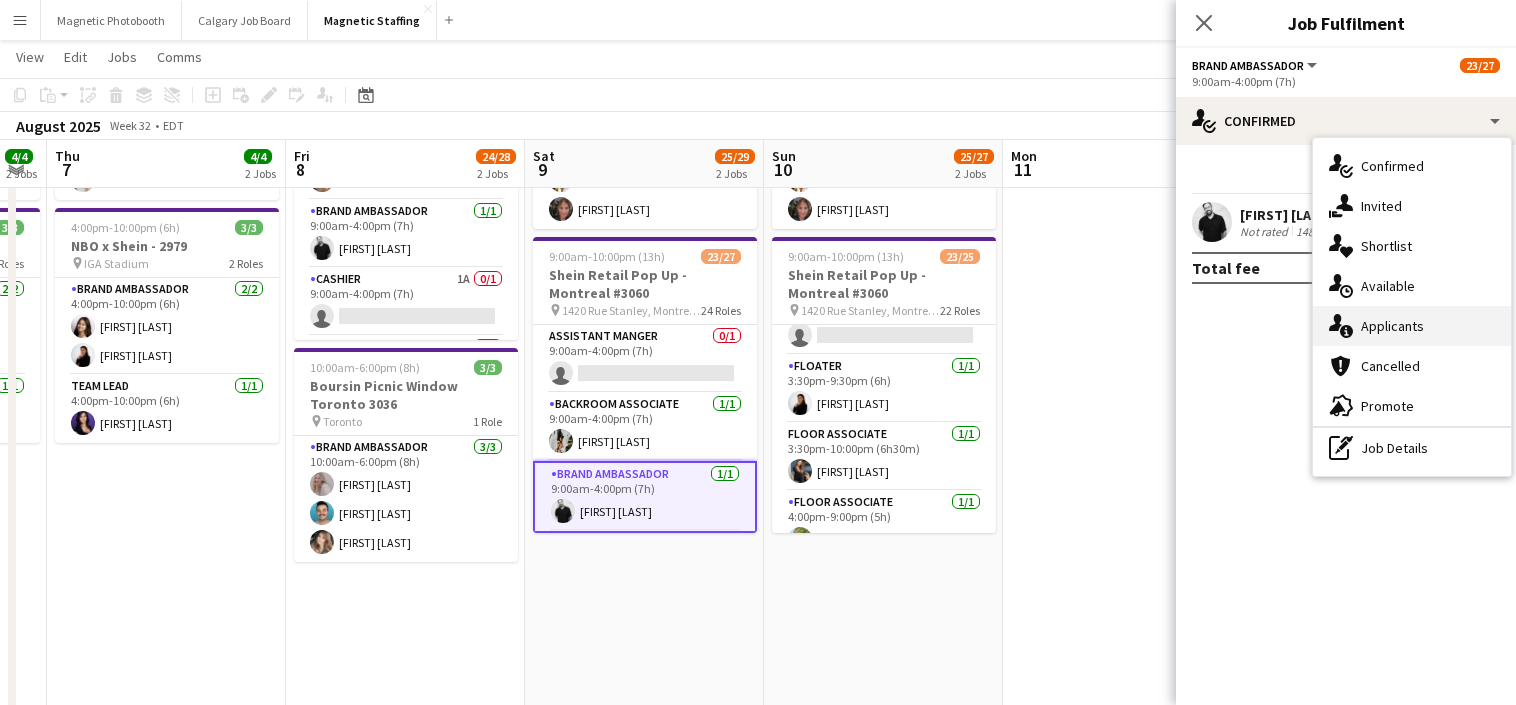 click on "single-neutral-actions-information" 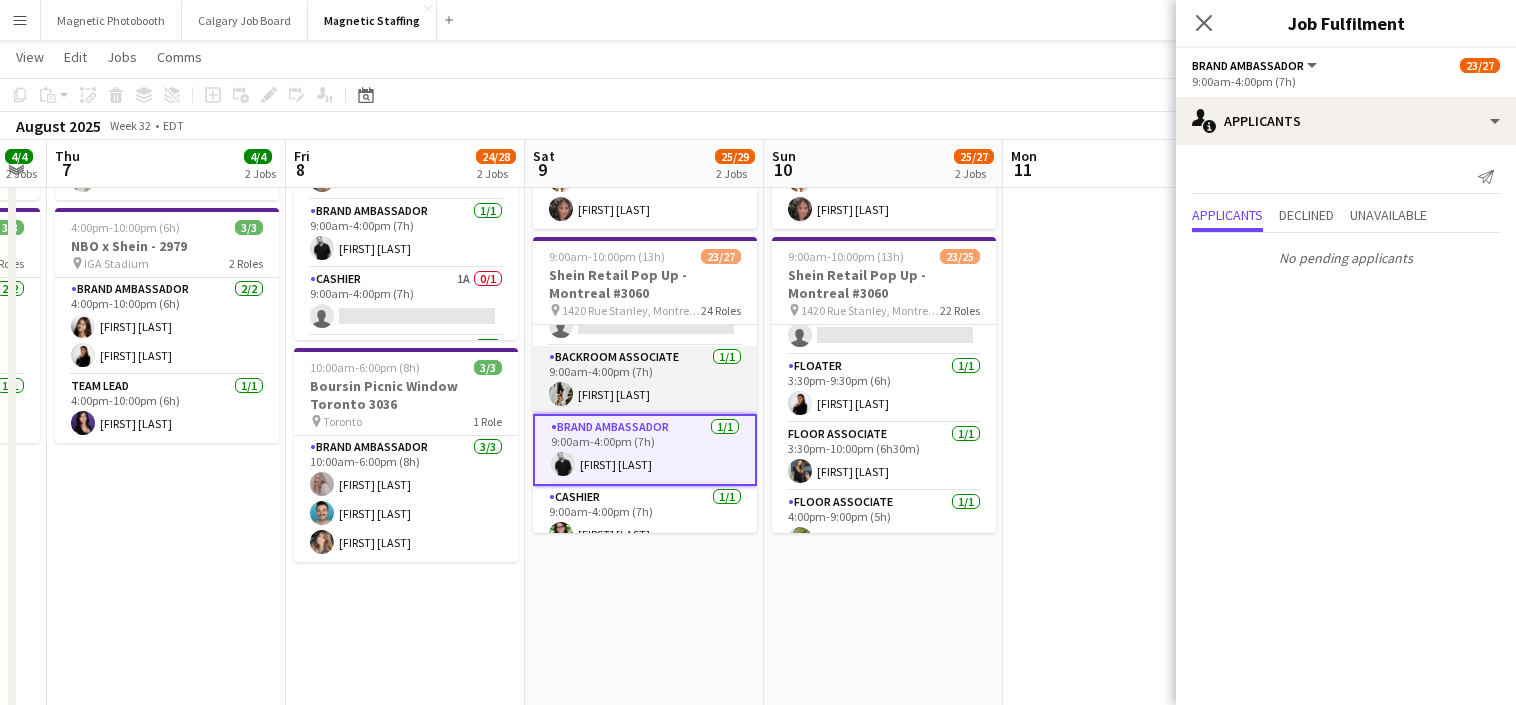 scroll, scrollTop: 89, scrollLeft: 0, axis: vertical 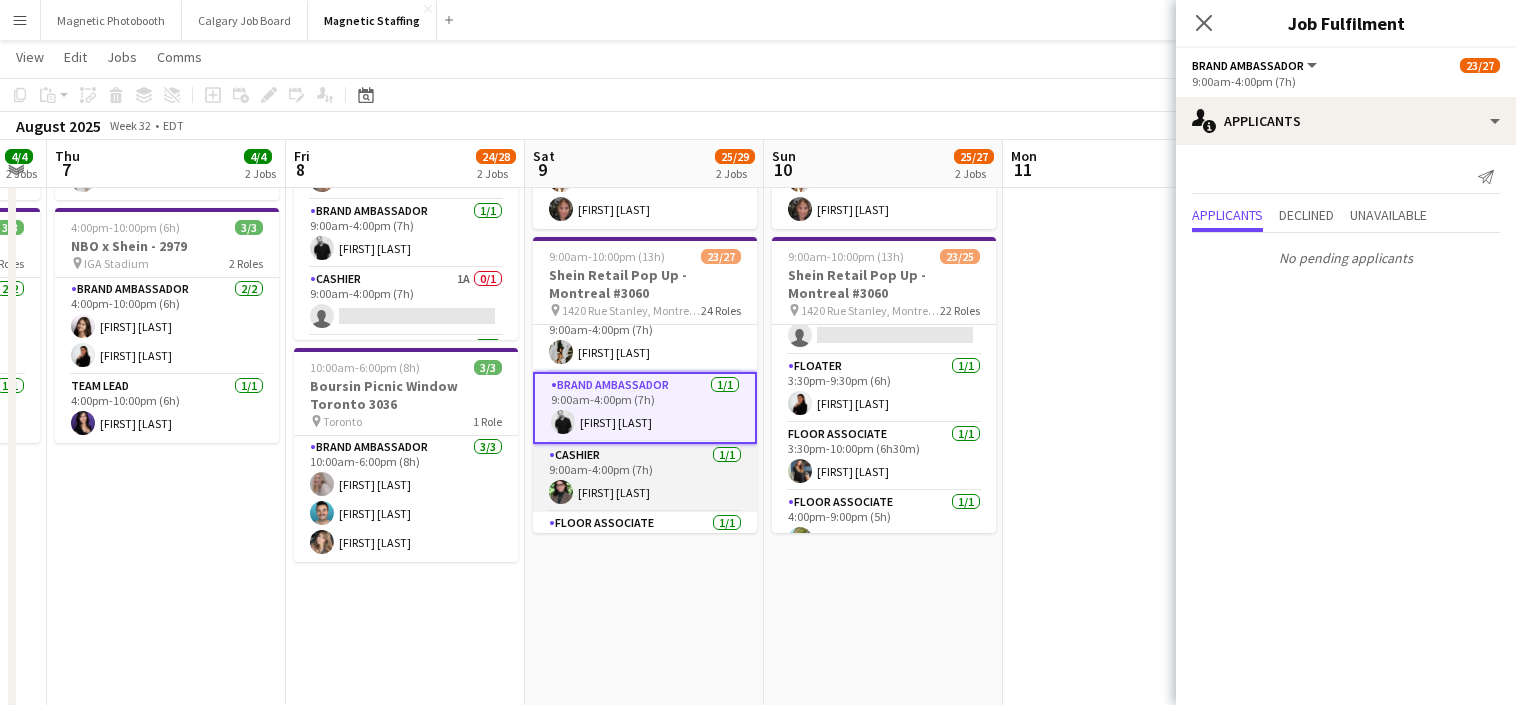 click on "Cashier   1/1   9:00am-4:00pm (7h)
[FIRST] [LAST]" at bounding box center (645, 478) 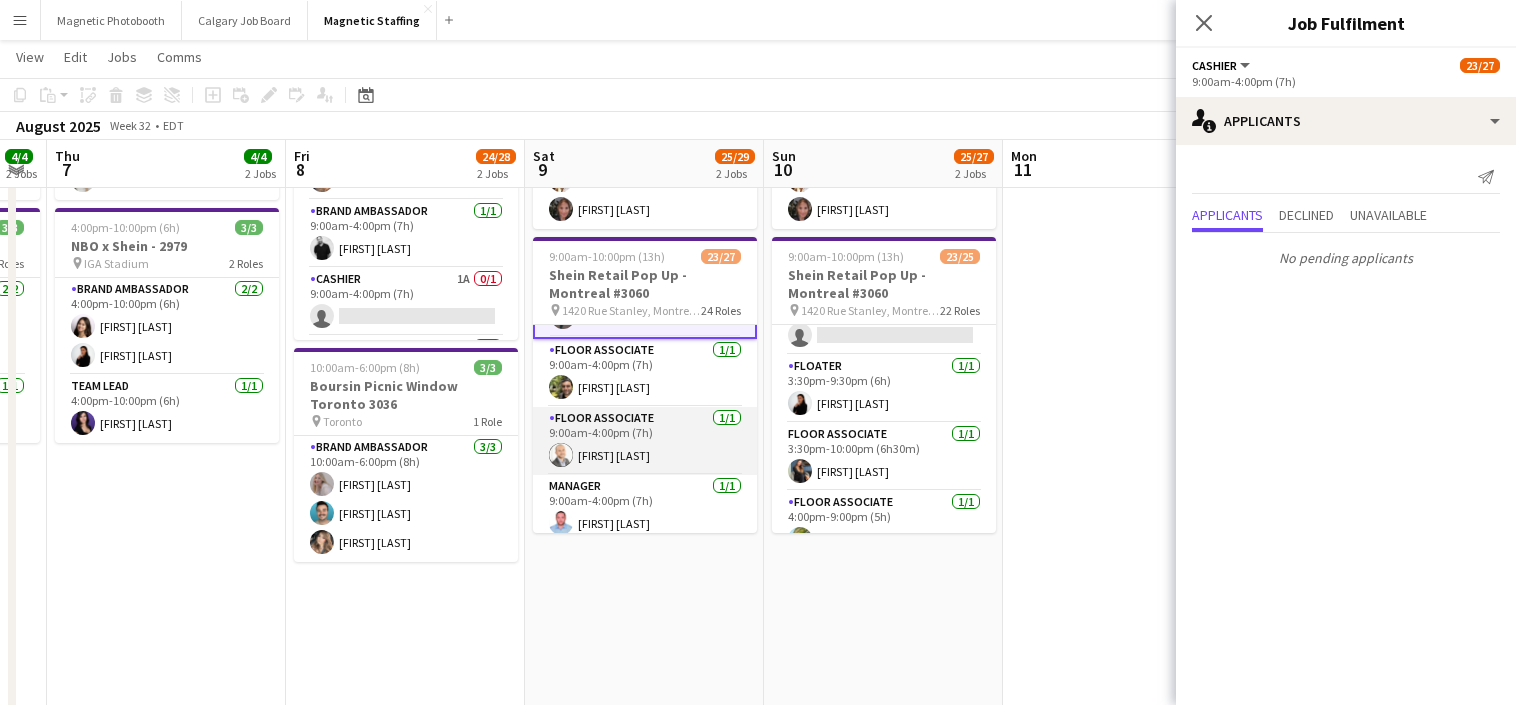 click on "Floor Associate   1/1   9:00am-4:00pm (7h)
[FIRST] [LAST]" at bounding box center [645, 441] 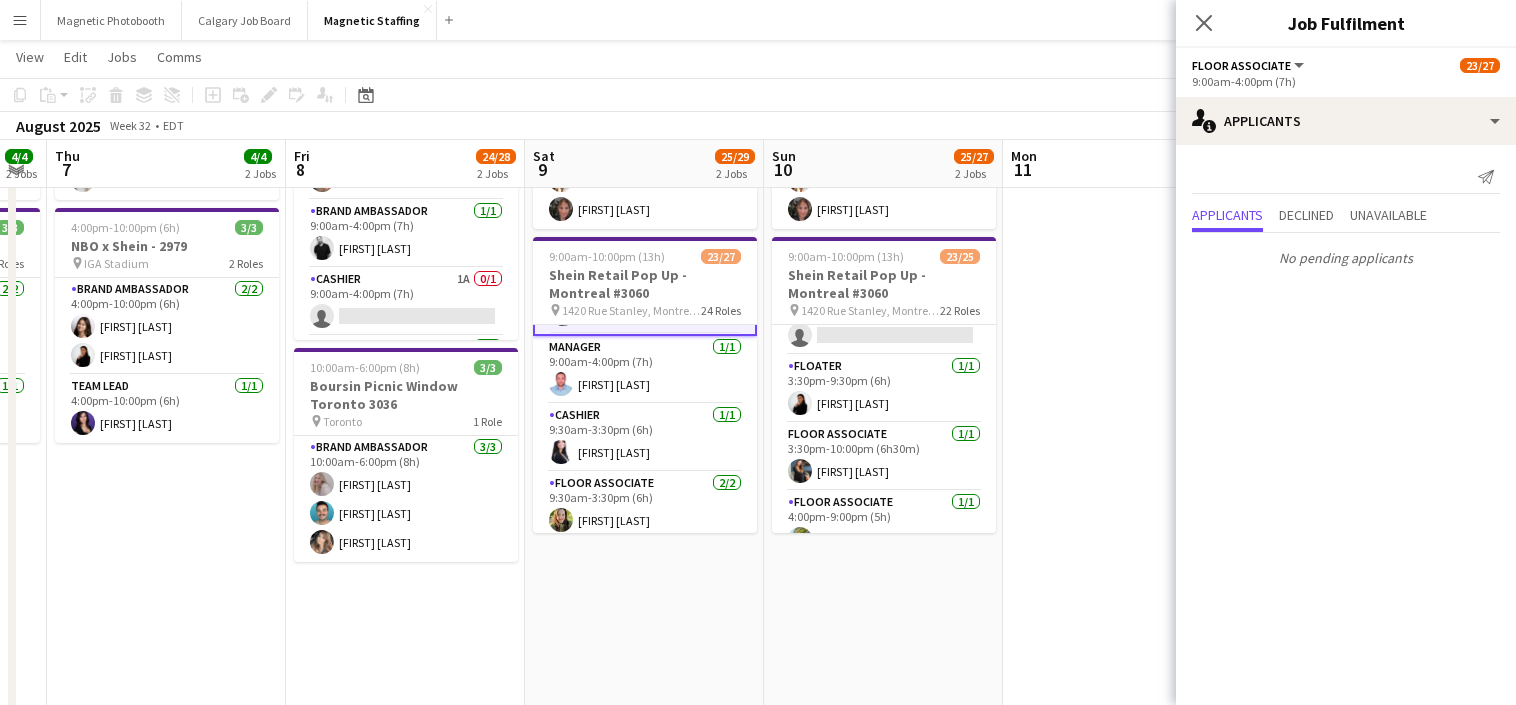 scroll, scrollTop: 411, scrollLeft: 0, axis: vertical 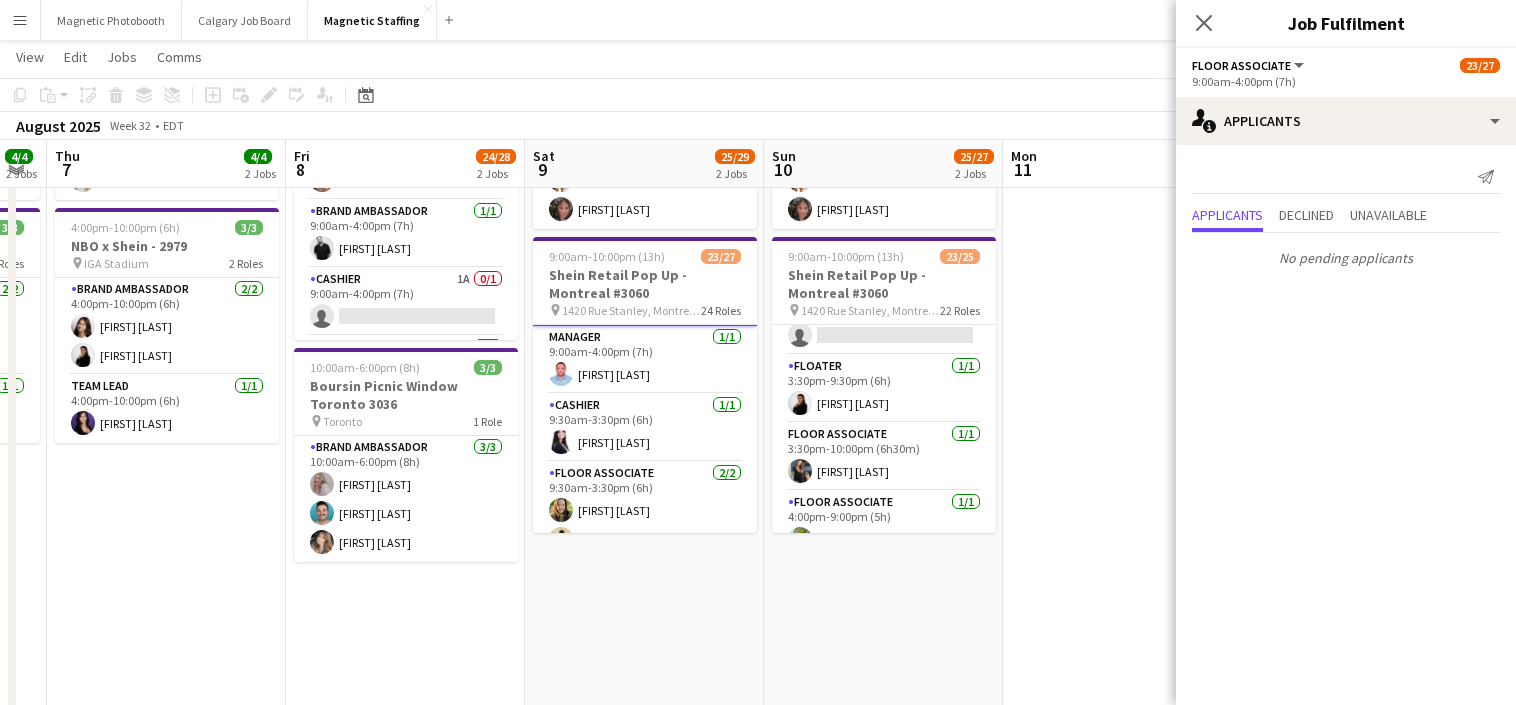 click on "Floor Associate   2/2   9:30am-3:30pm (6h)
[FIRST] [LAST] [FIRST] [LAST]" at bounding box center [645, 510] 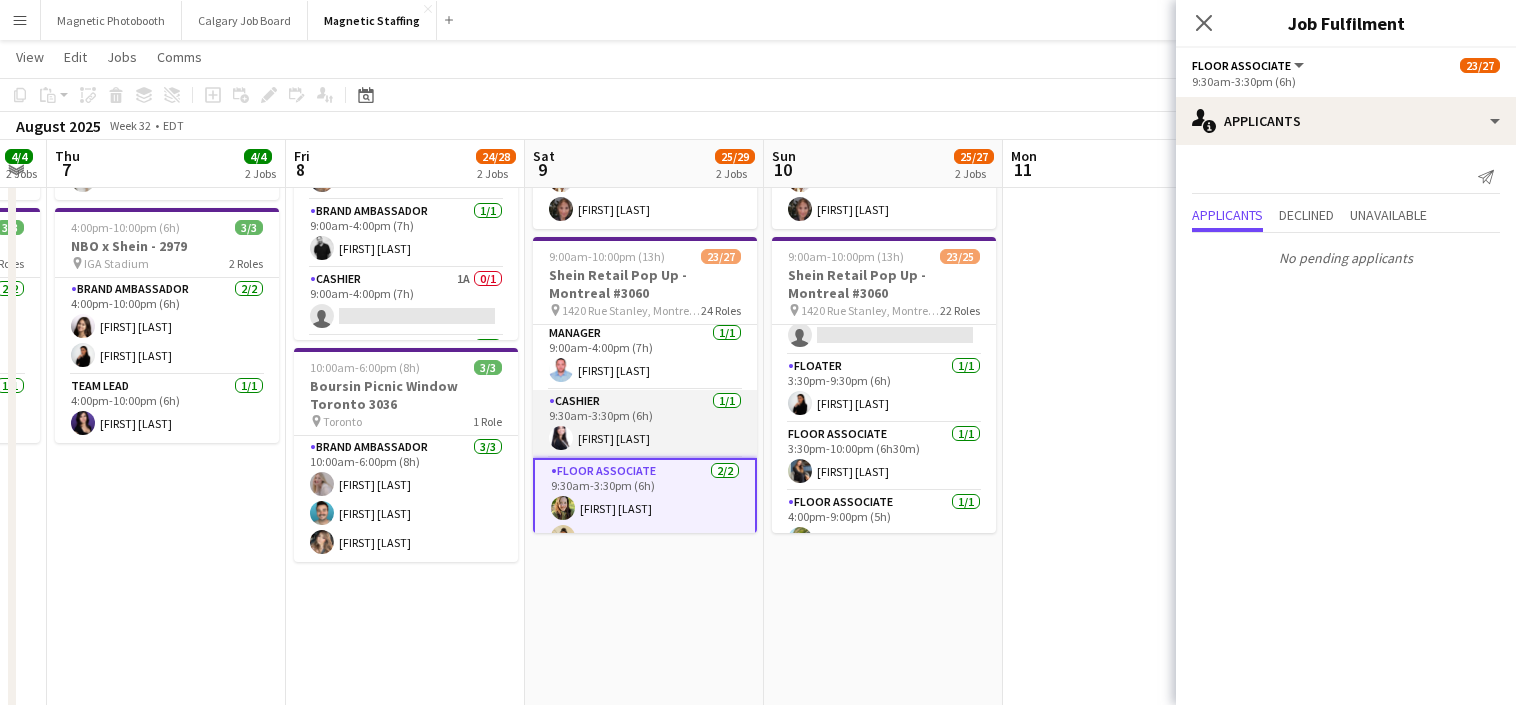 click on "Cashier   1/1   9:30am-3:30pm (6h)
[FIRST] [LAST]" at bounding box center (645, 424) 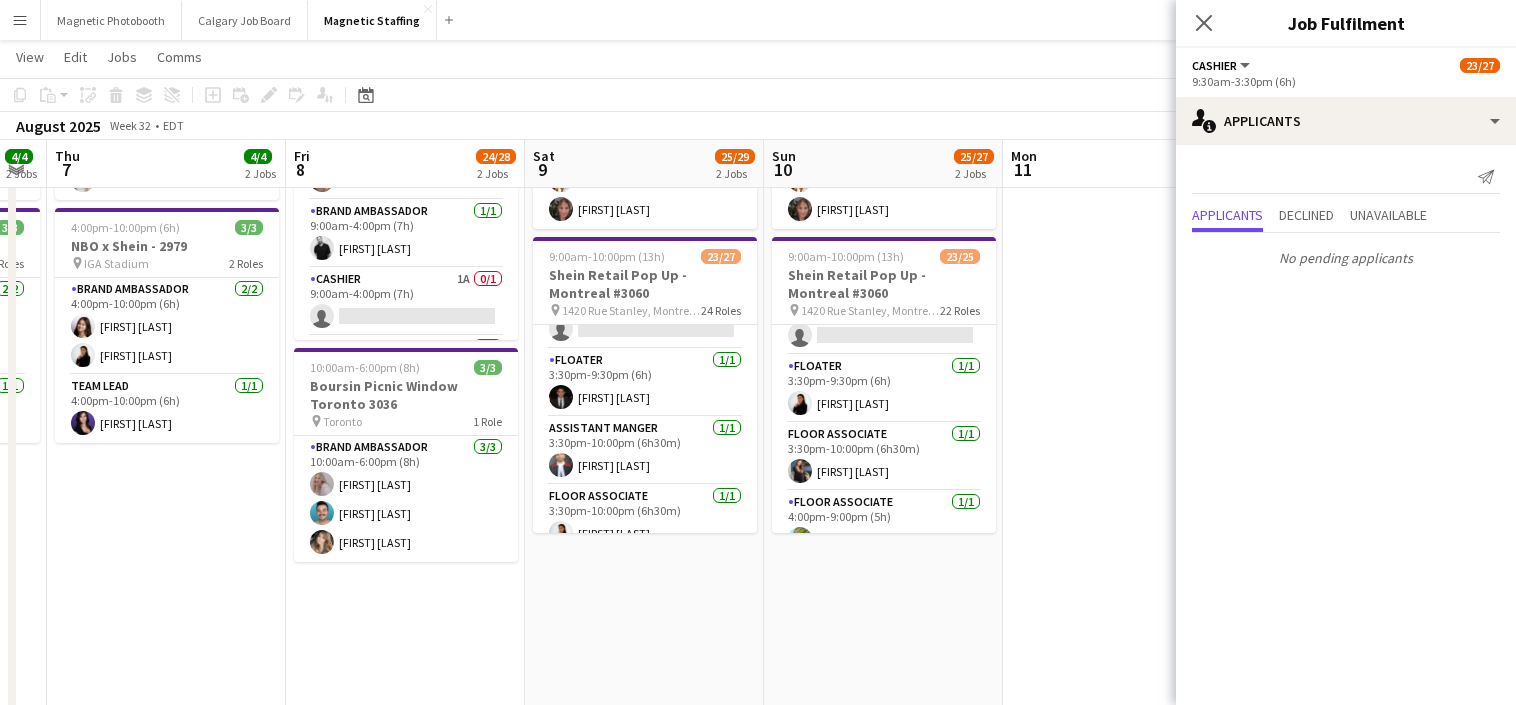 click on "Assistant Manger    1/1   3:30pm-10:00pm (6h30m)
[FIRST] [LAST]" at bounding box center (645, 451) 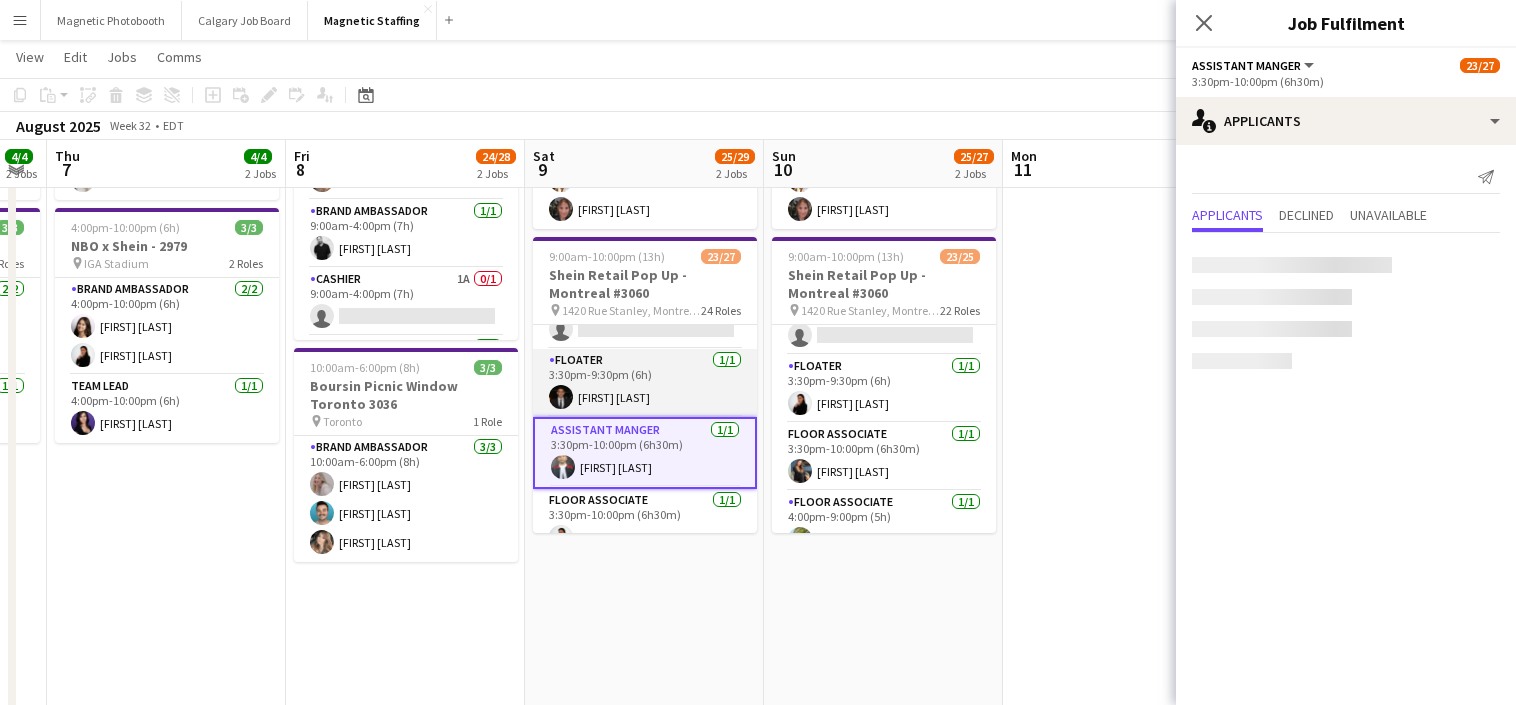 click on "Floater   1/1   3:30pm-9:30pm (6h)
[FIRST] [LAST]" at bounding box center [645, 383] 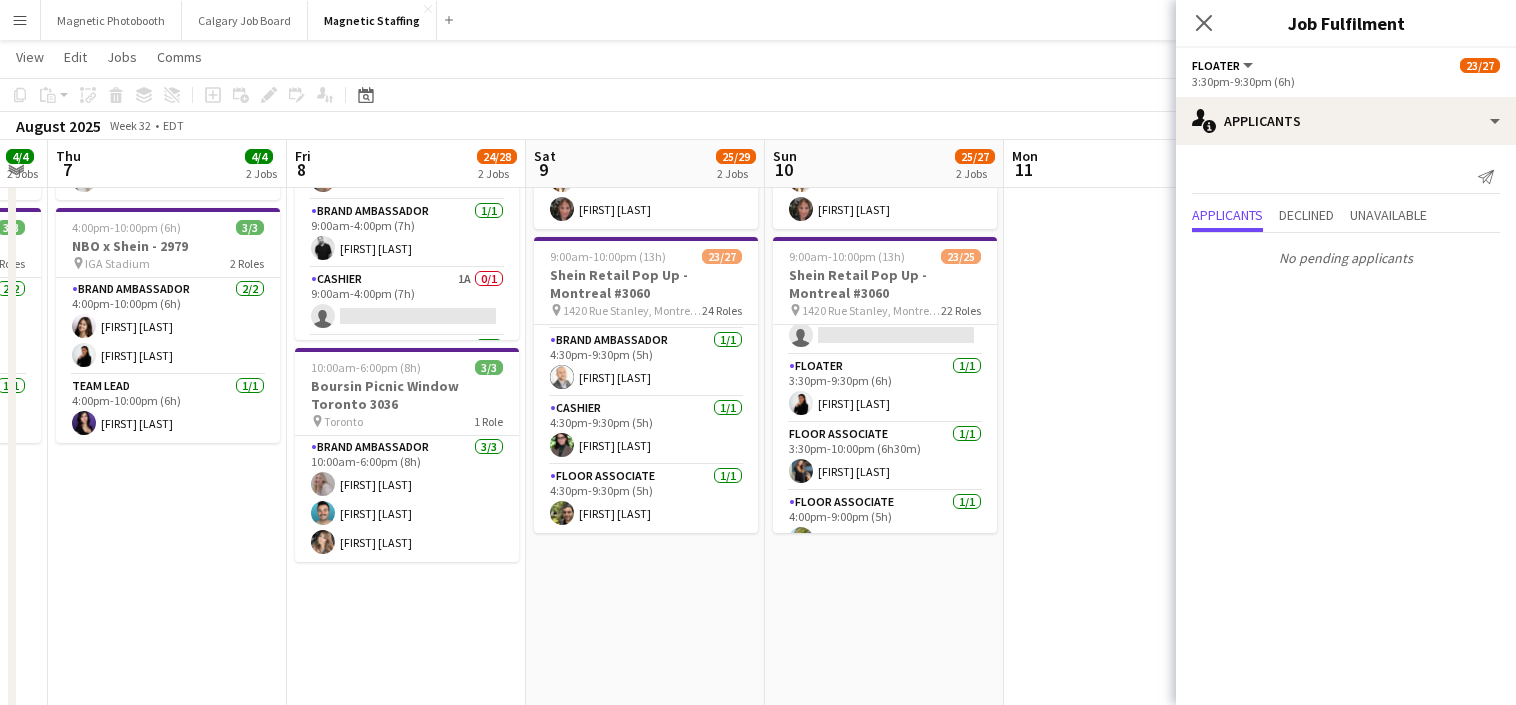 click on "Floor Associate   1/1   4:30pm-9:30pm (5h)
[FIRST] [LAST]" at bounding box center (646, 499) 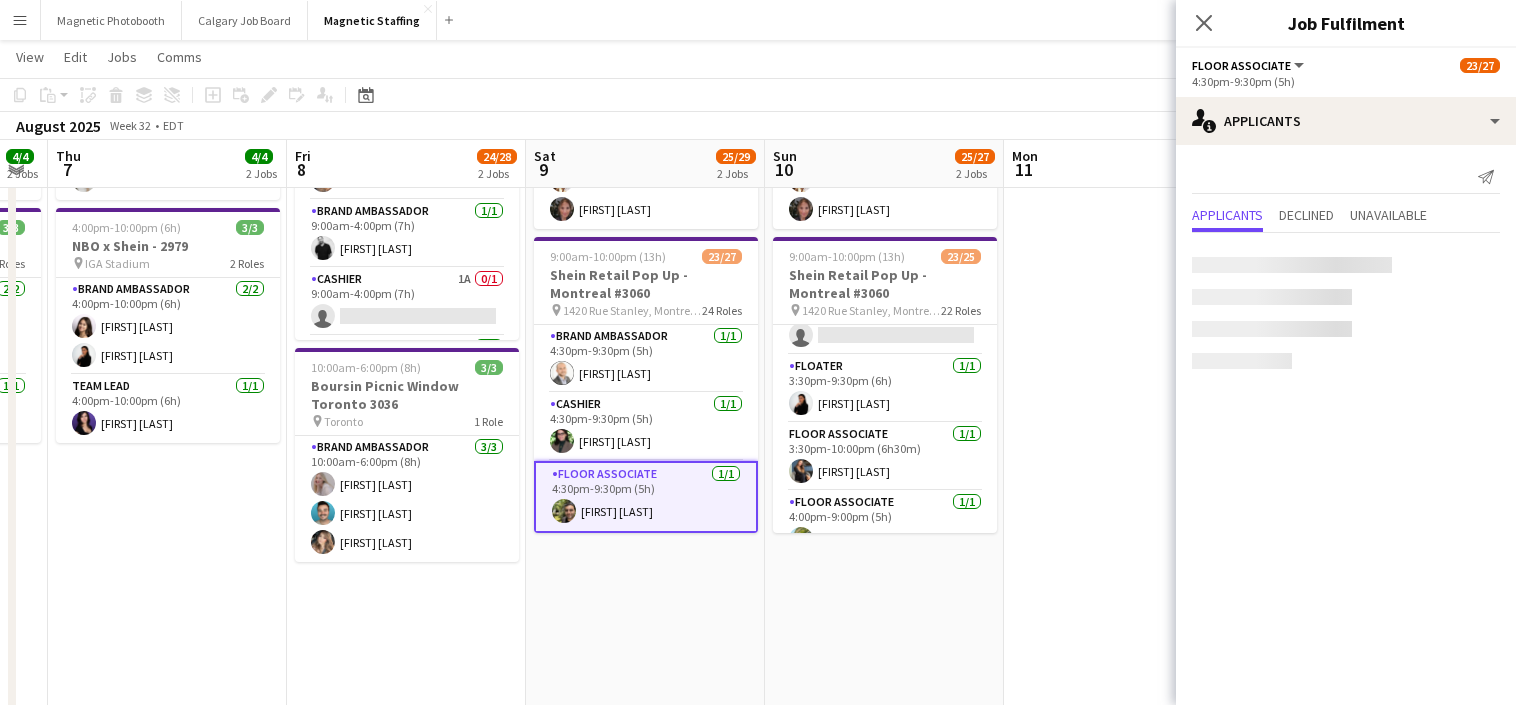 scroll, scrollTop: 1511, scrollLeft: 0, axis: vertical 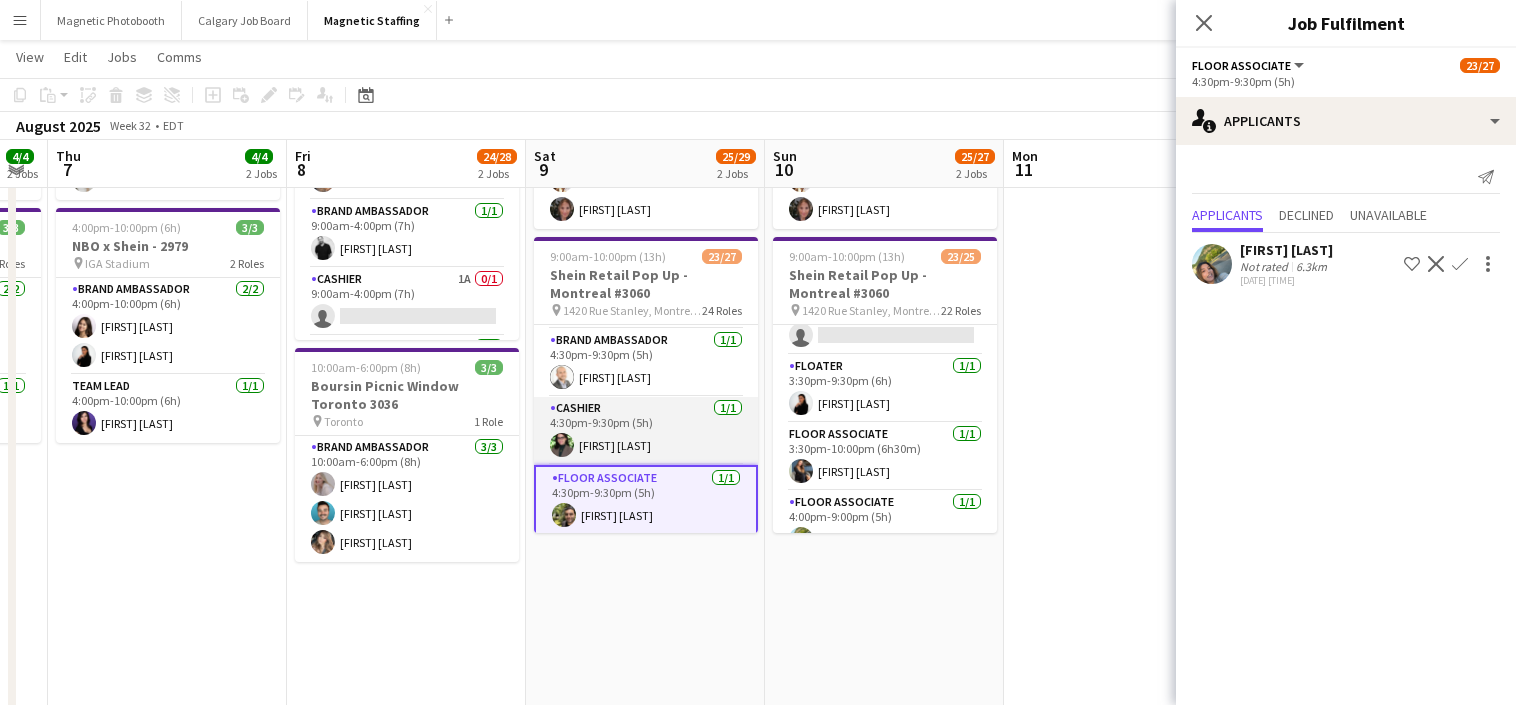 click on "Cashier   1/1   4:30pm-9:30pm (5h)
[FIRST] [LAST]" at bounding box center (646, 431) 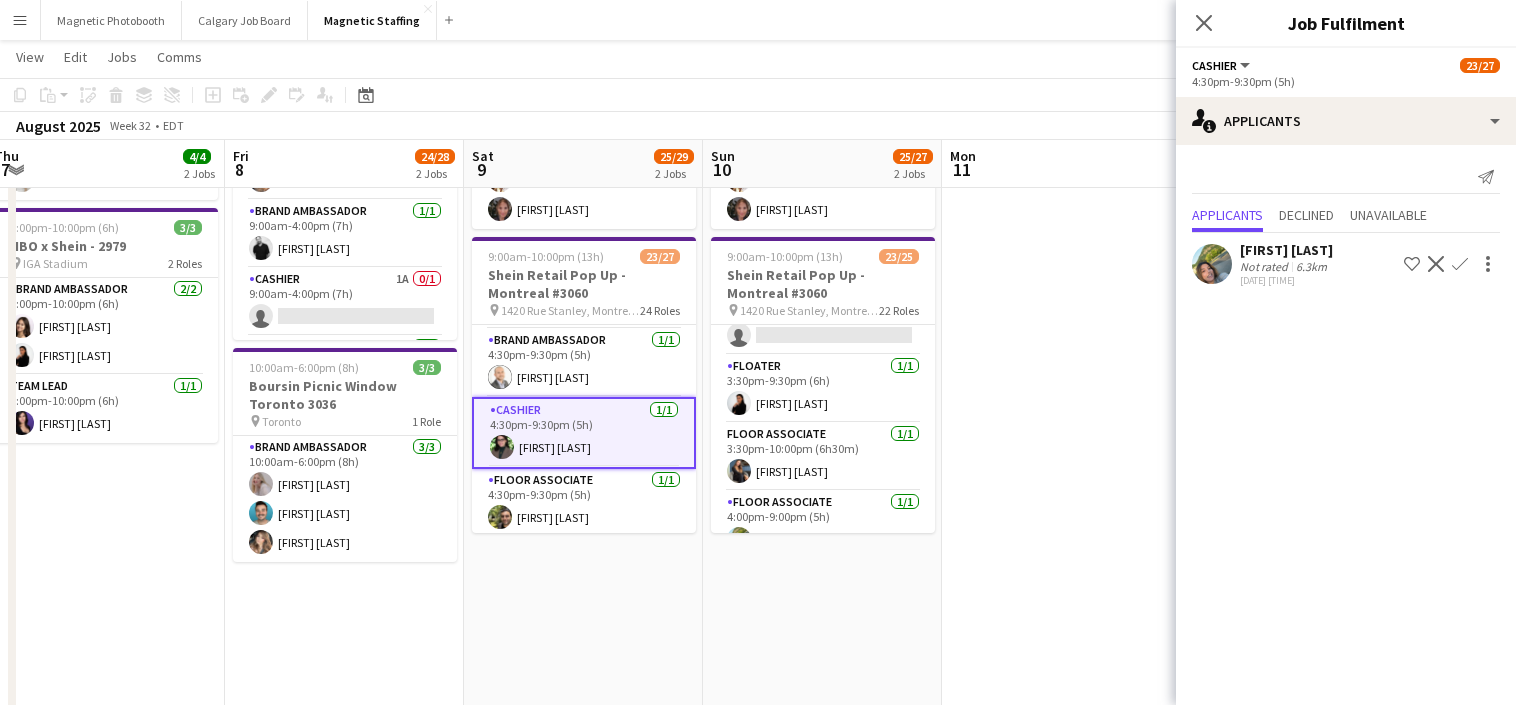 drag, startPoint x: 637, startPoint y: 414, endPoint x: 780, endPoint y: 414, distance: 143 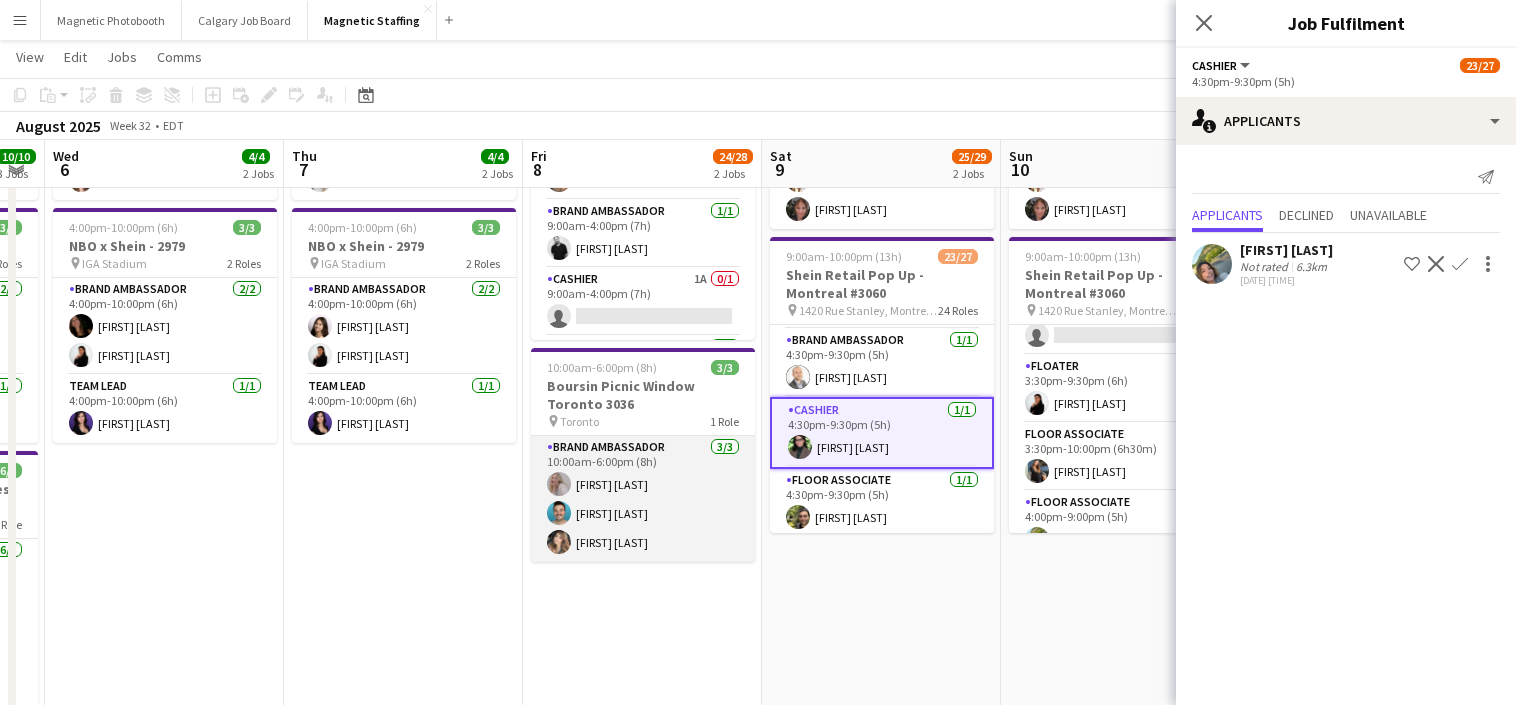 click on "Brand Ambassador   3/3   10:00am-6:00pm (8h)
[FIRST] [LAST] [FIRST] [LAST] [FIRST] [LAST]" at bounding box center [643, 499] 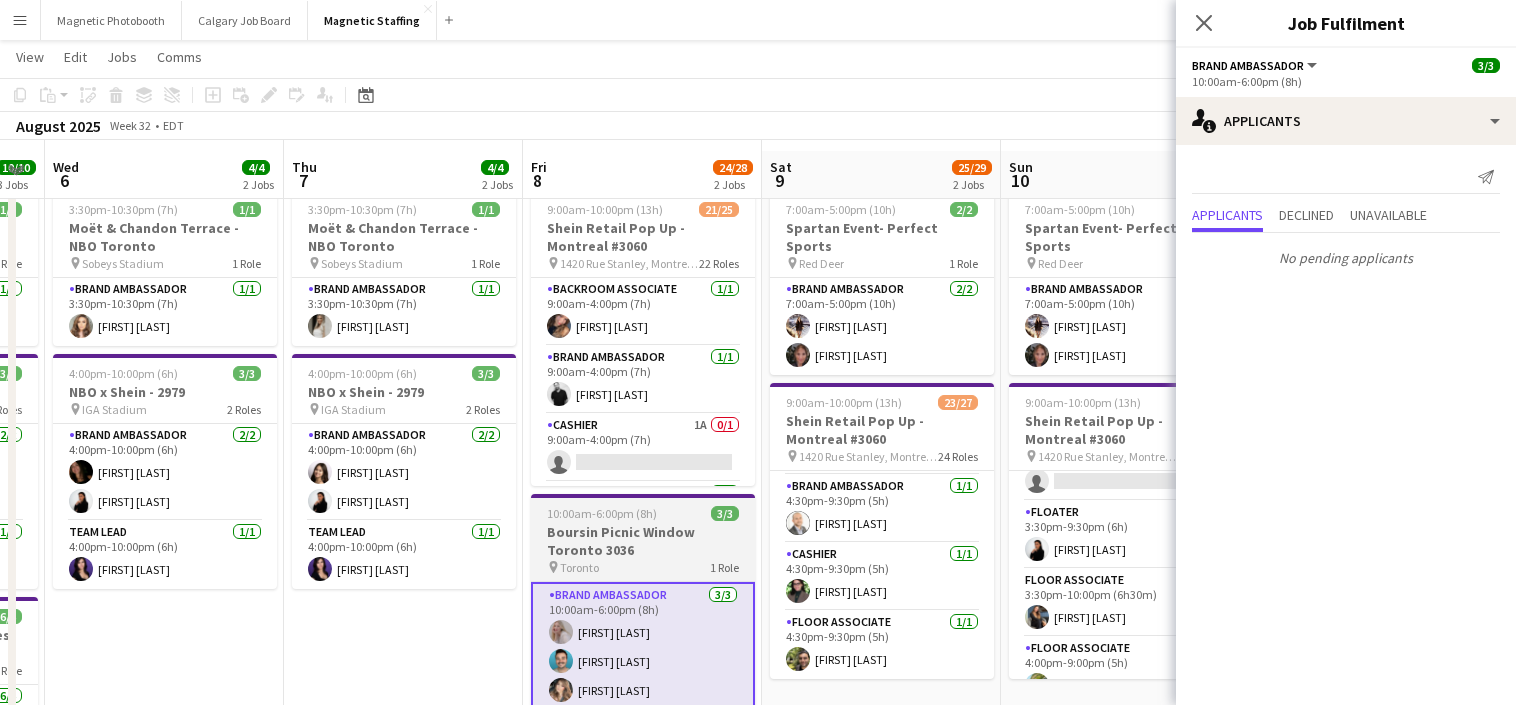 scroll, scrollTop: 41, scrollLeft: 0, axis: vertical 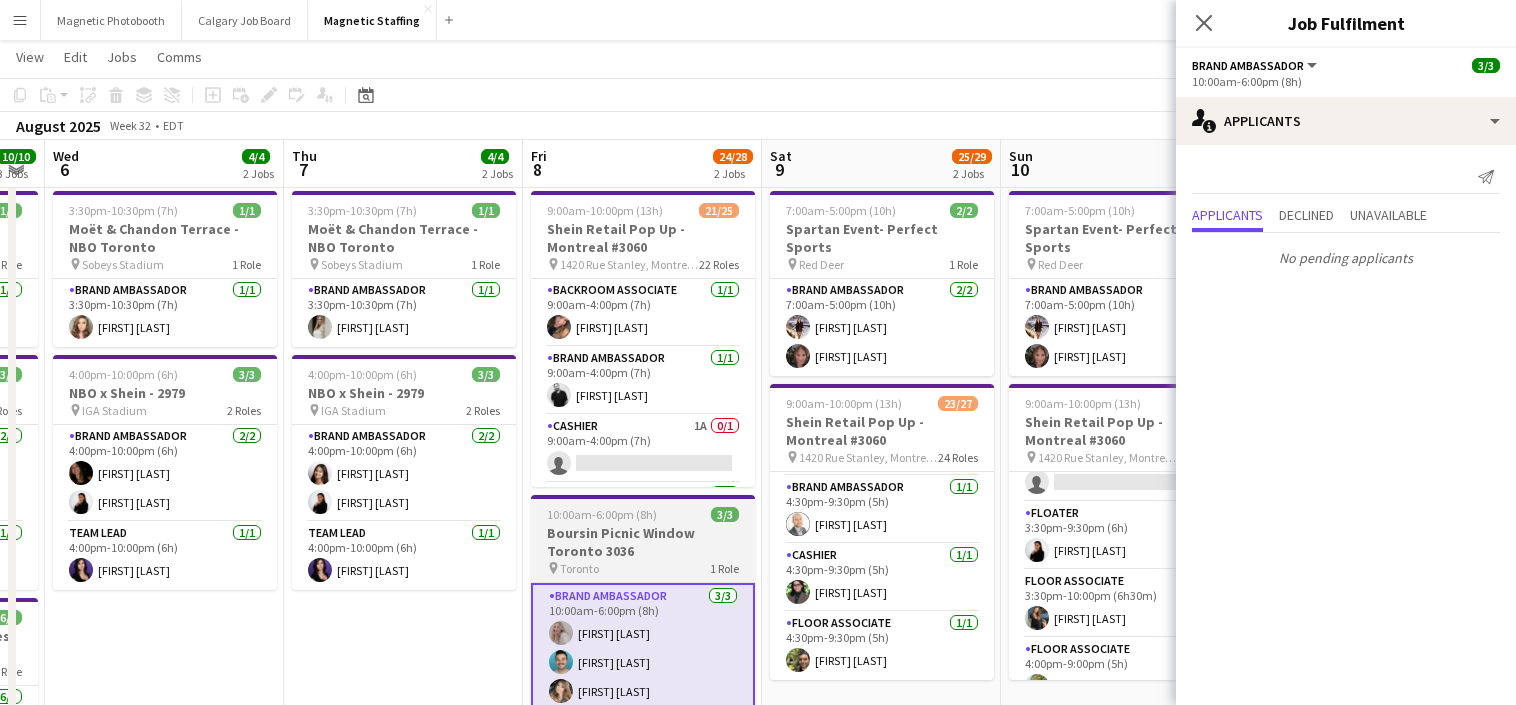 click on "Toronto" at bounding box center [579, 568] 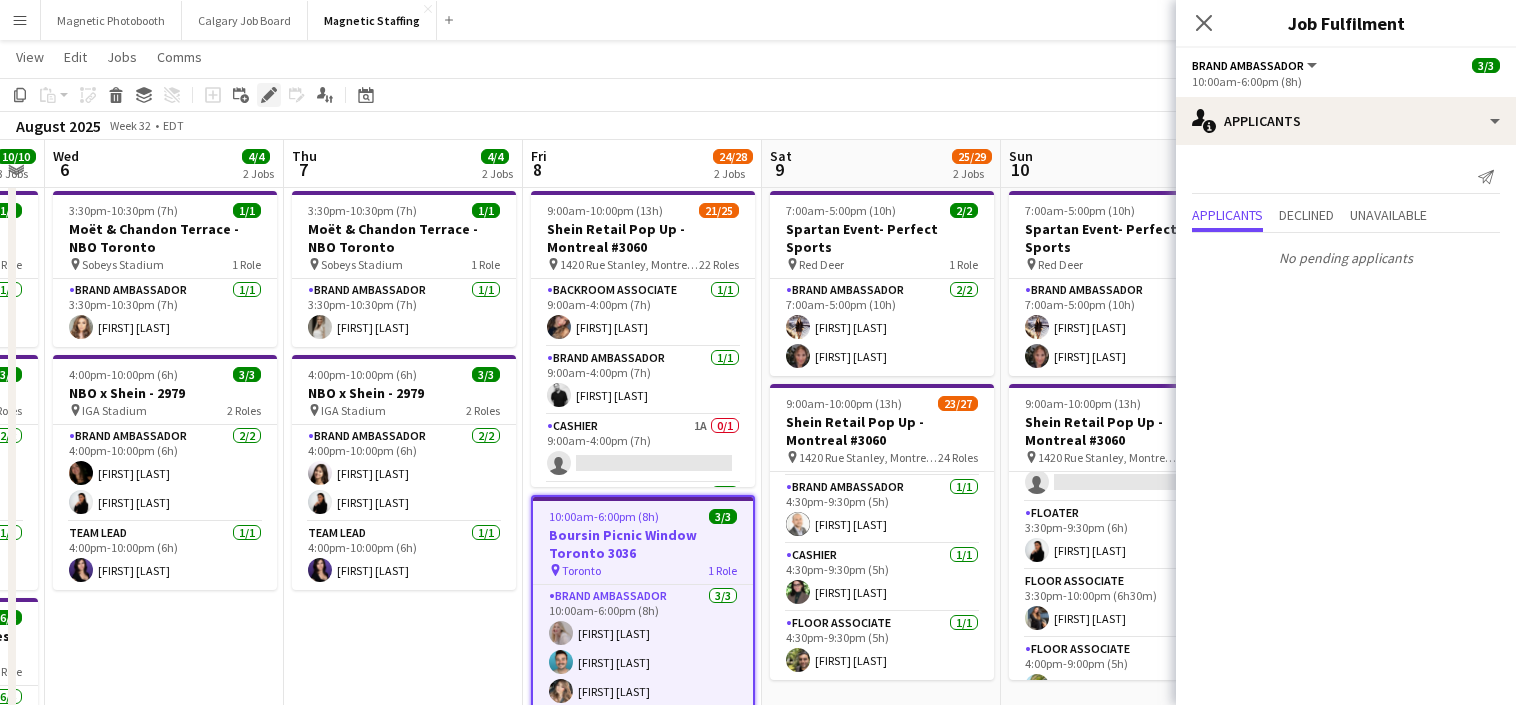 click 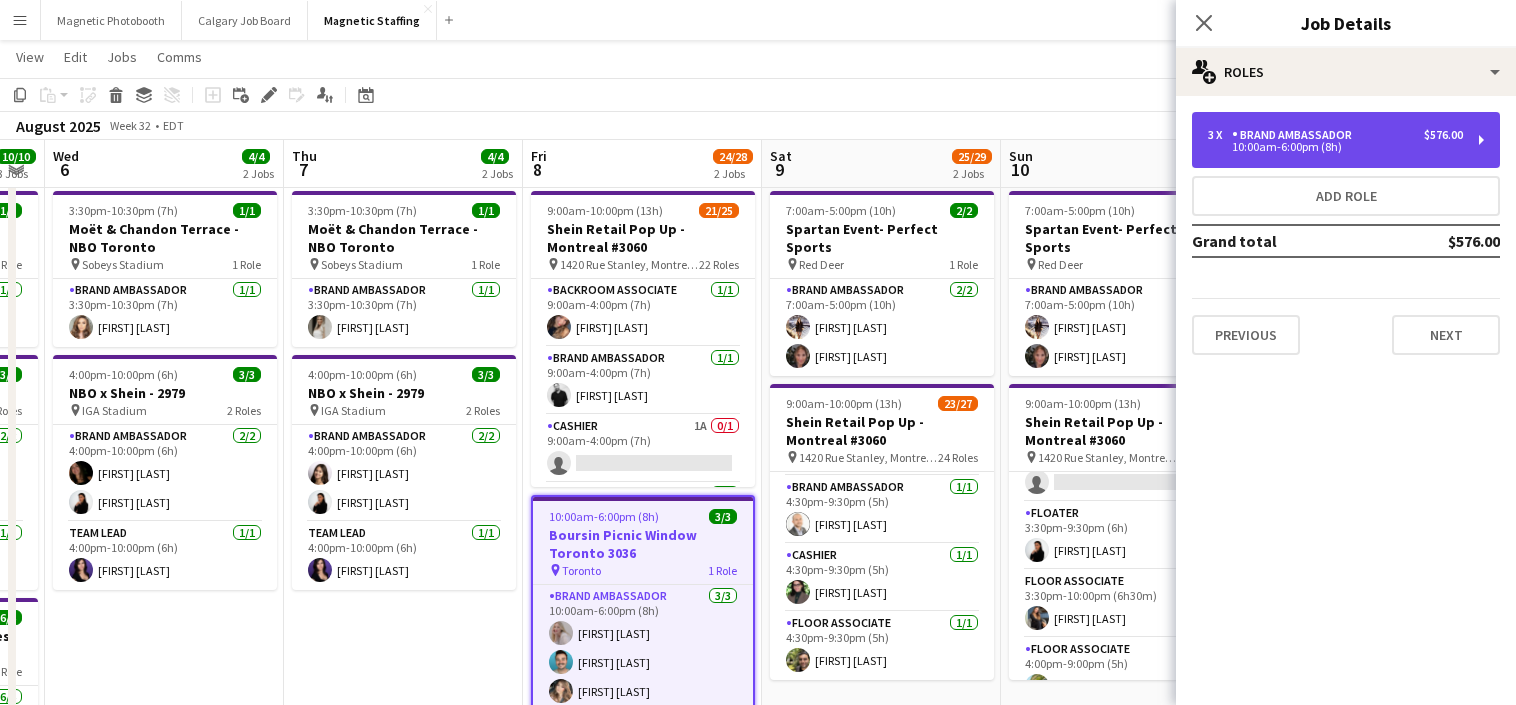 click on "3 x   Brand Ambassador   $576.00" at bounding box center [1335, 135] 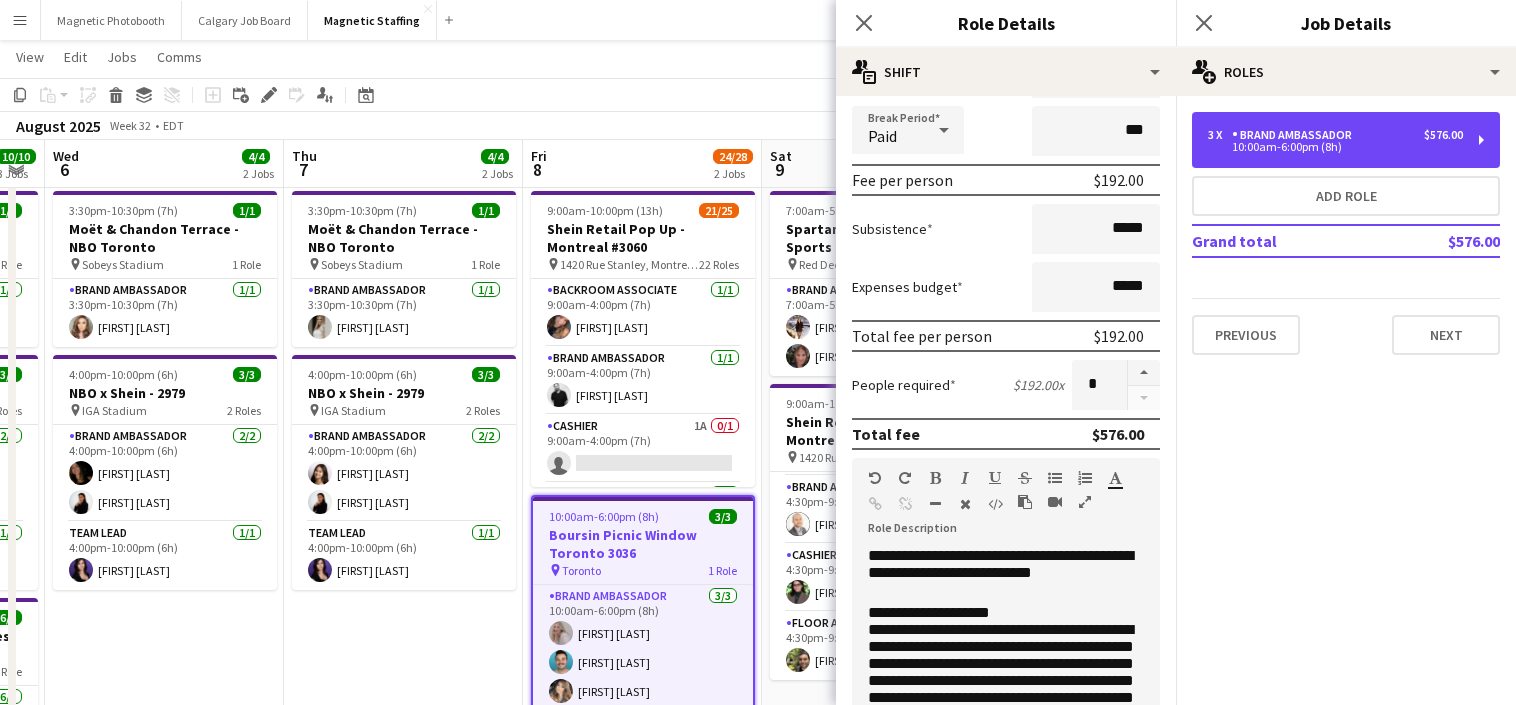 scroll, scrollTop: 545, scrollLeft: 0, axis: vertical 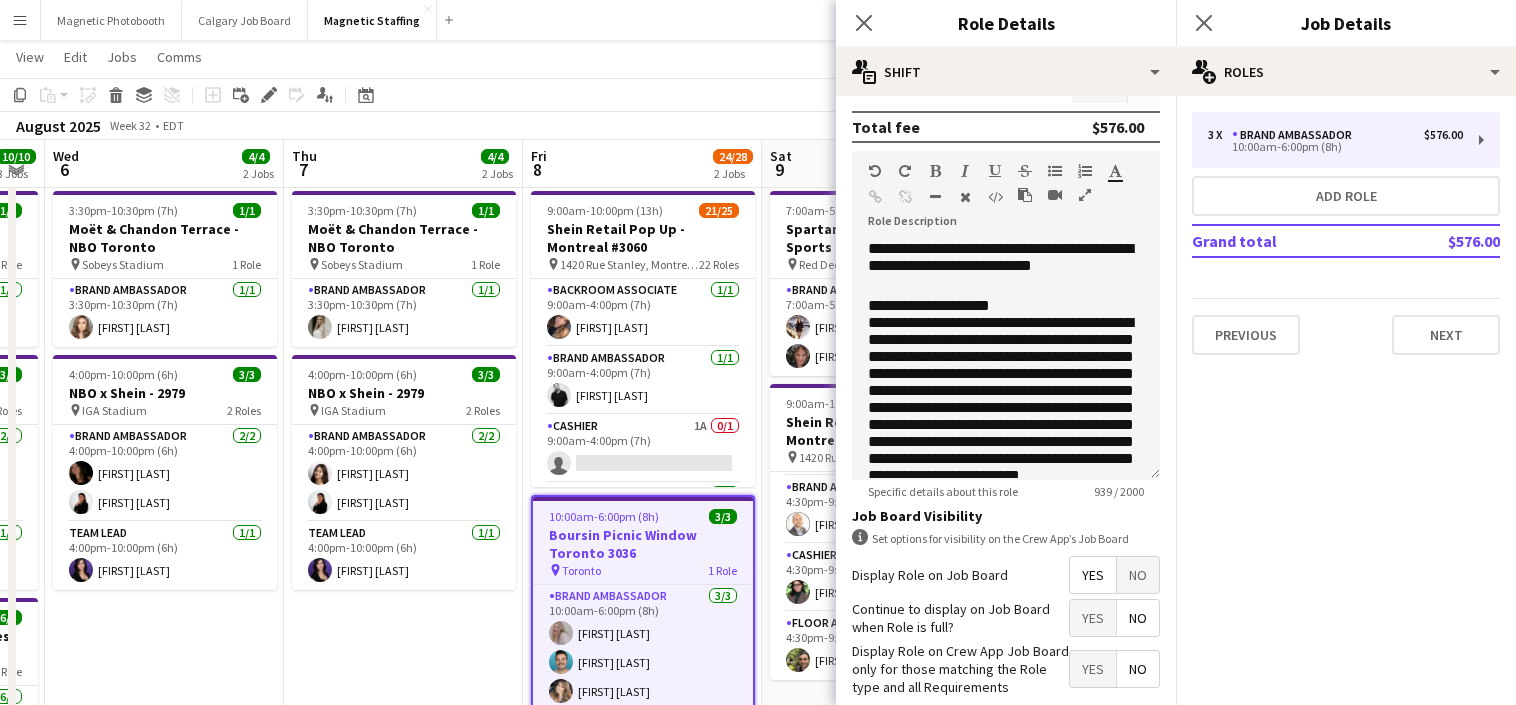 click on "Yes" at bounding box center (1093, 618) 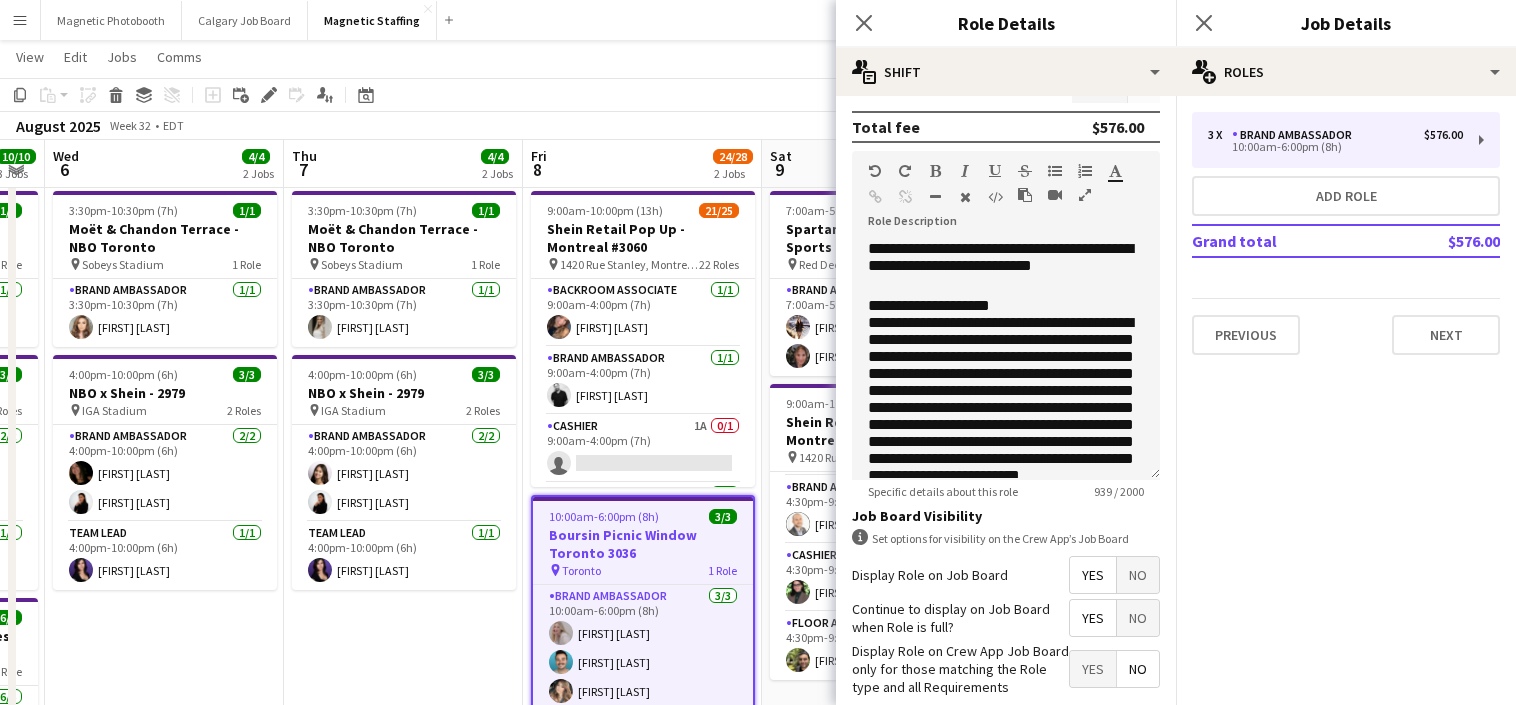 scroll, scrollTop: 649, scrollLeft: 0, axis: vertical 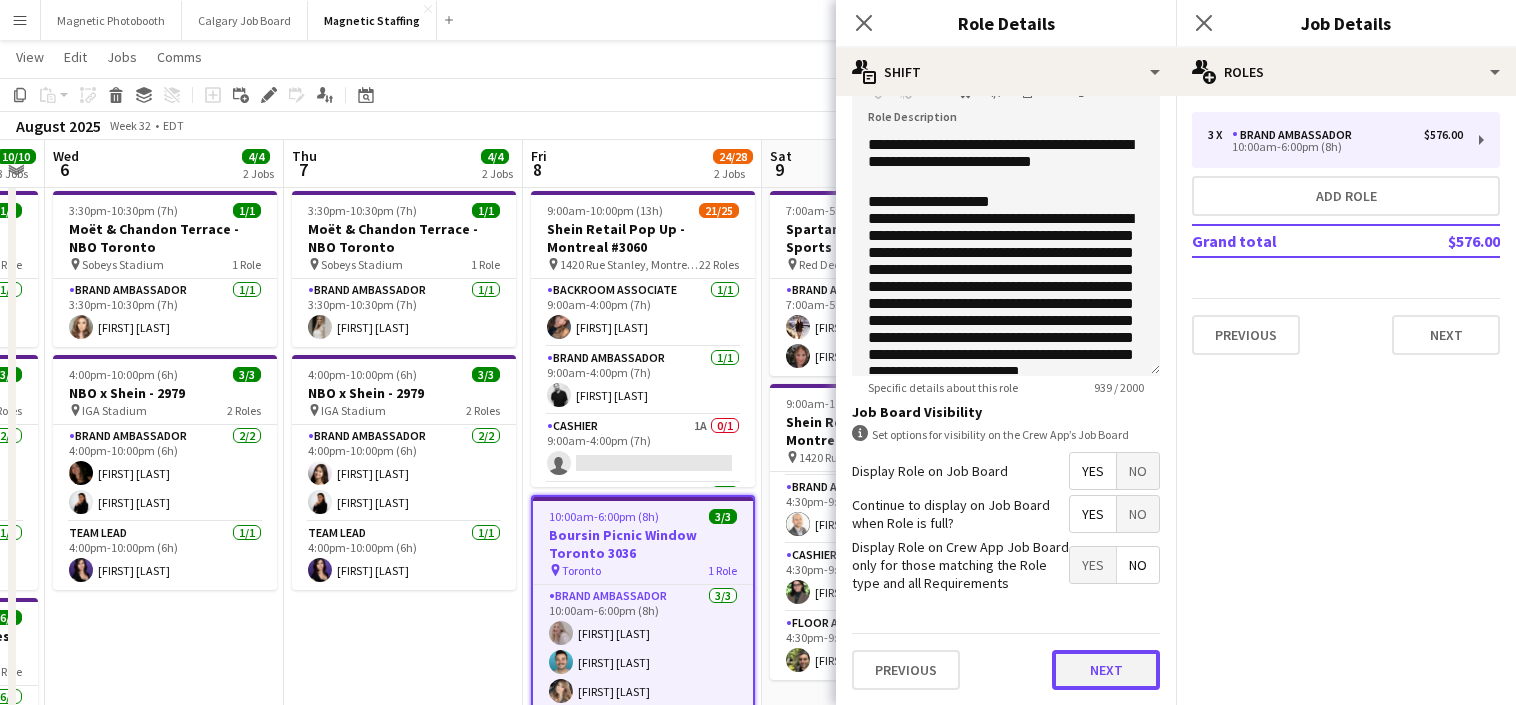 click on "Next" at bounding box center [1106, 670] 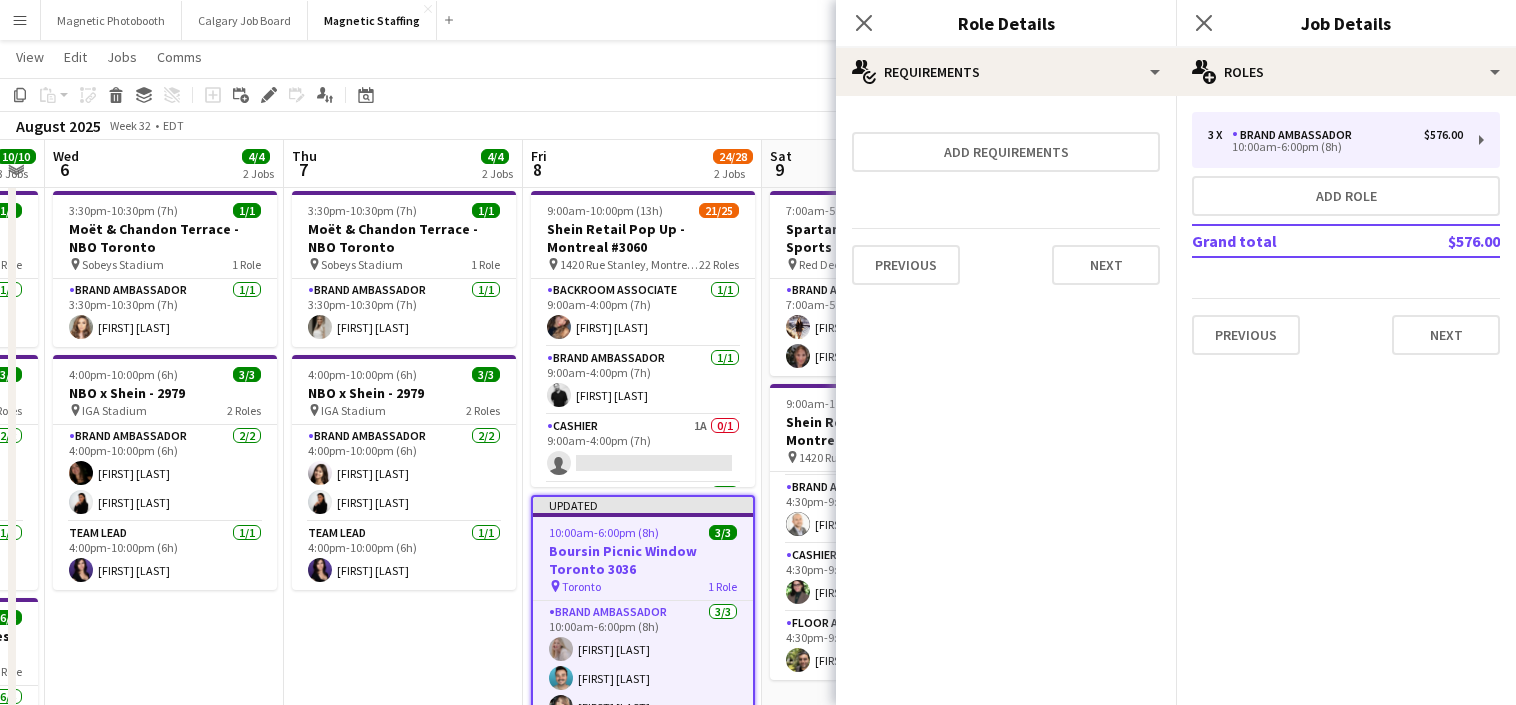 scroll, scrollTop: 0, scrollLeft: 0, axis: both 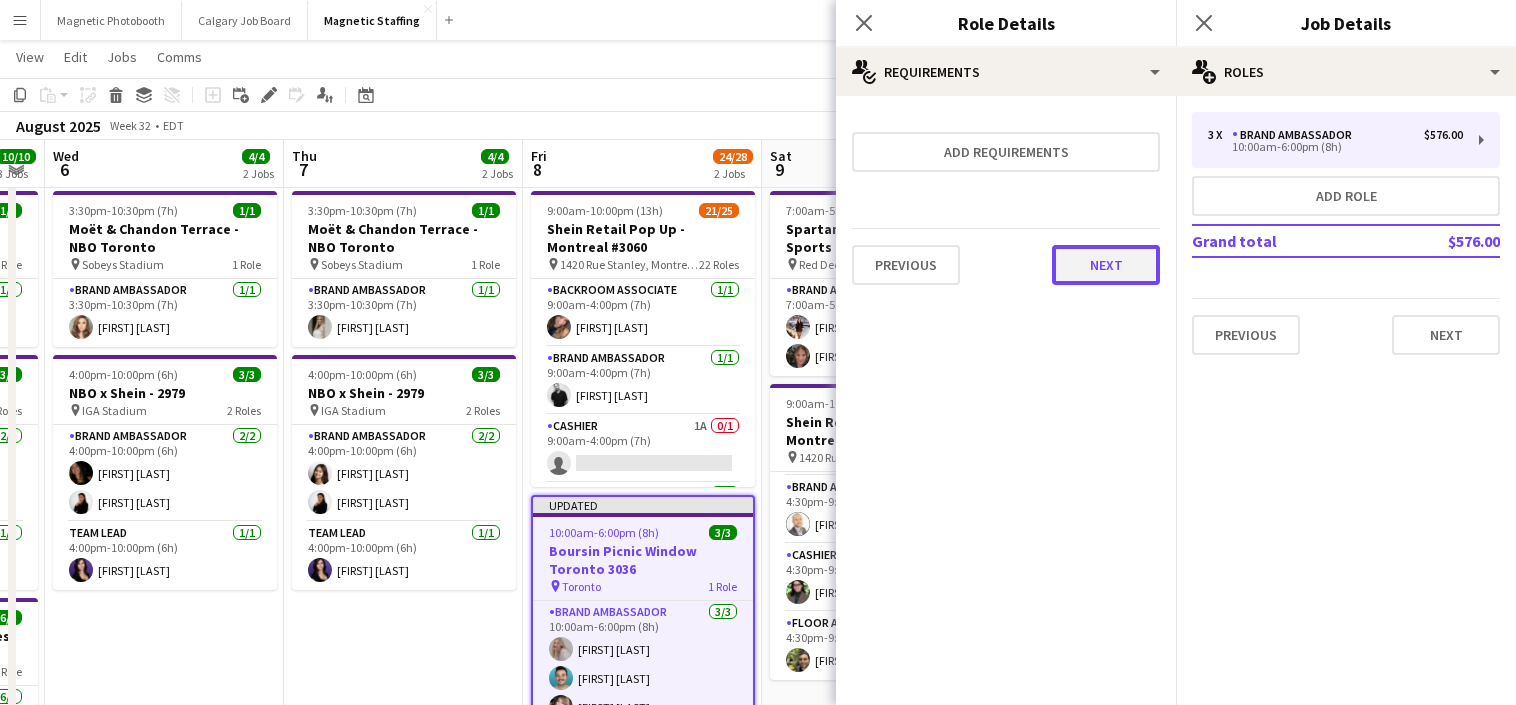 click on "Next" at bounding box center (1106, 265) 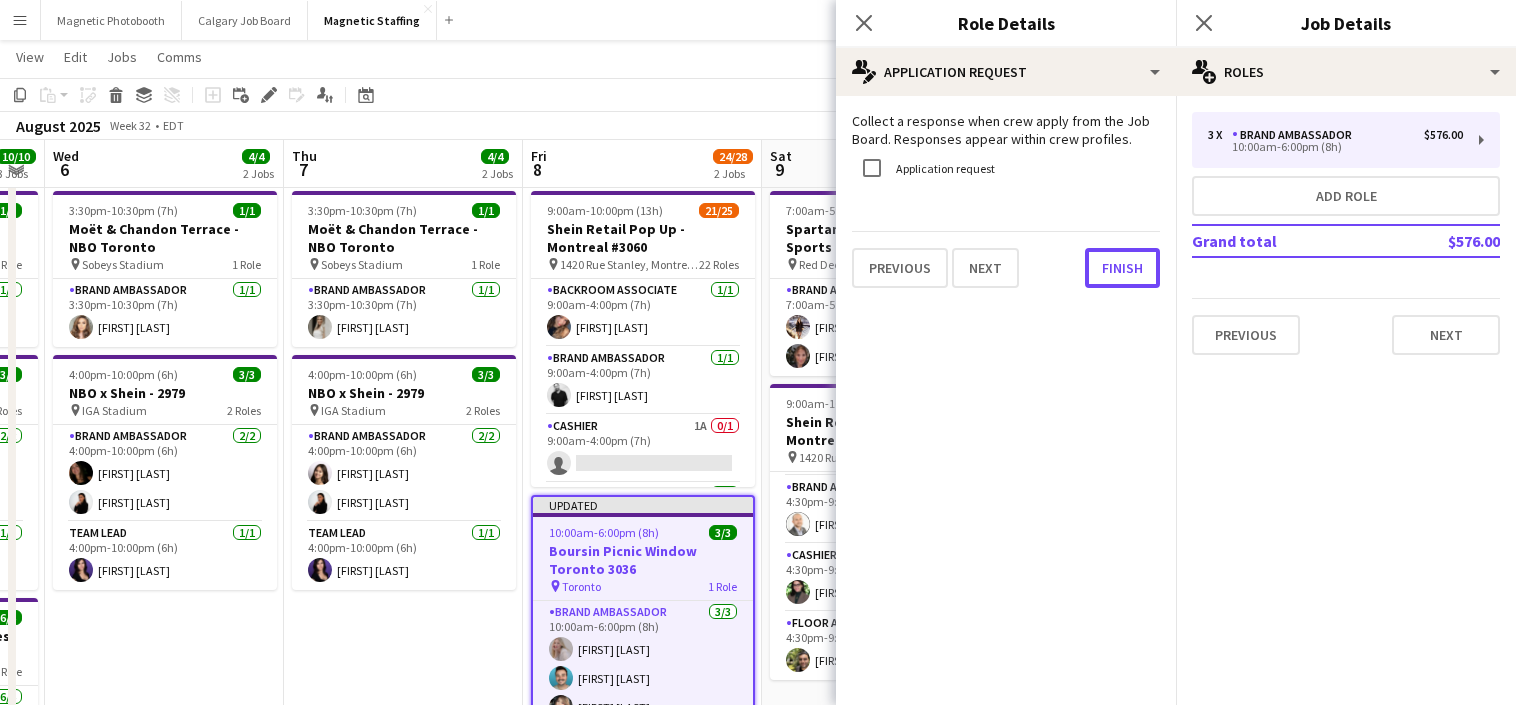 click on "Finish" at bounding box center (1122, 268) 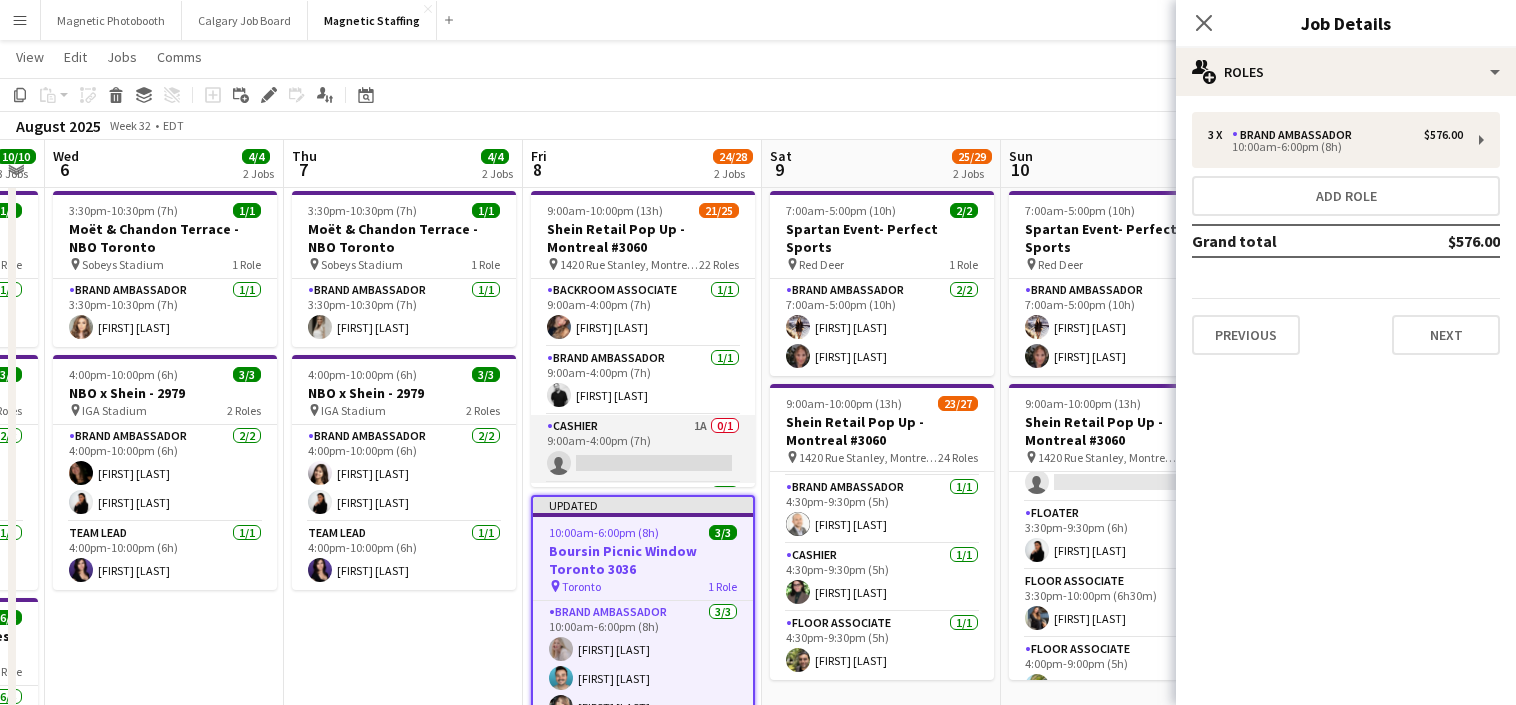 click on "Cashier   1A   0/1   9:00am-4:00pm (7h)
single-neutral-actions" at bounding box center (643, 449) 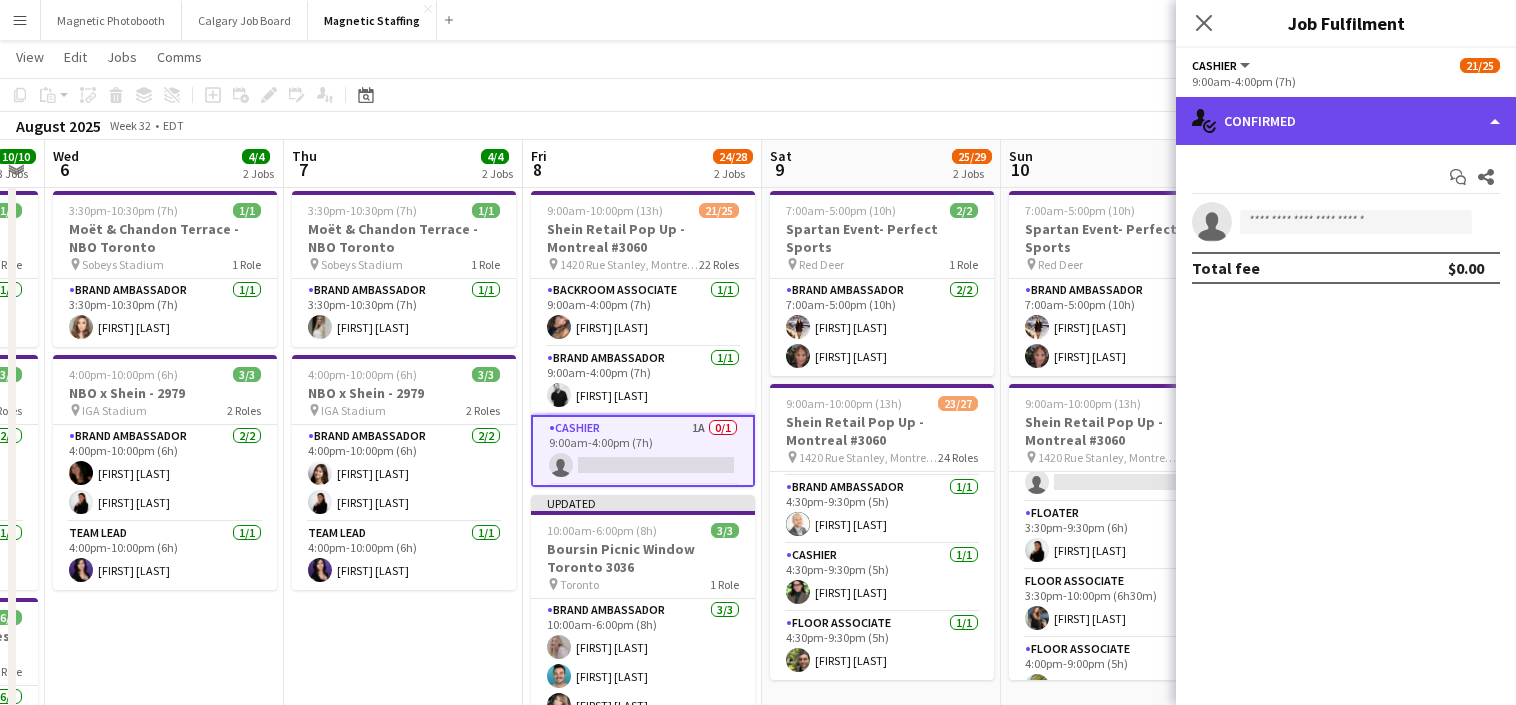click on "single-neutral-actions-check-2
Confirmed" 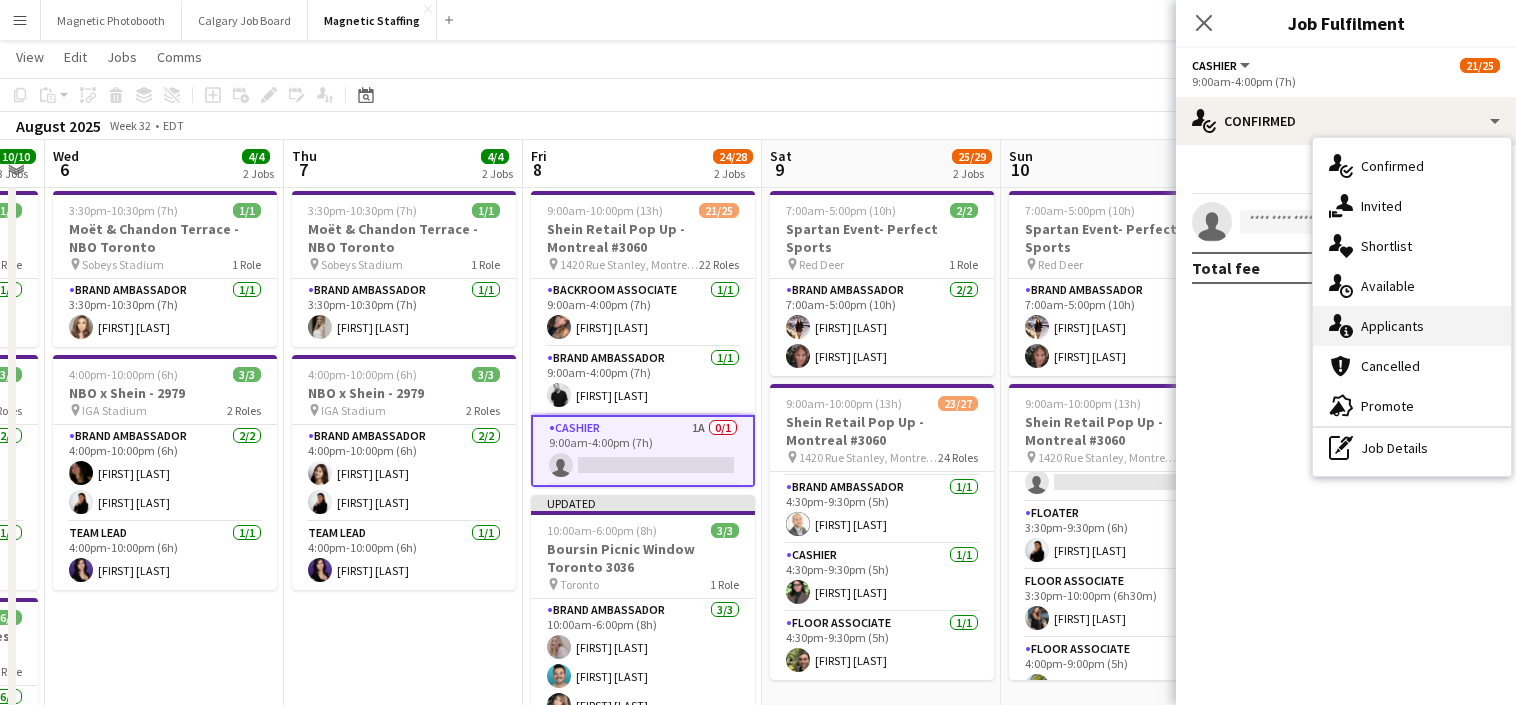 click on "single-neutral-actions-information
Applicants" at bounding box center [1412, 326] 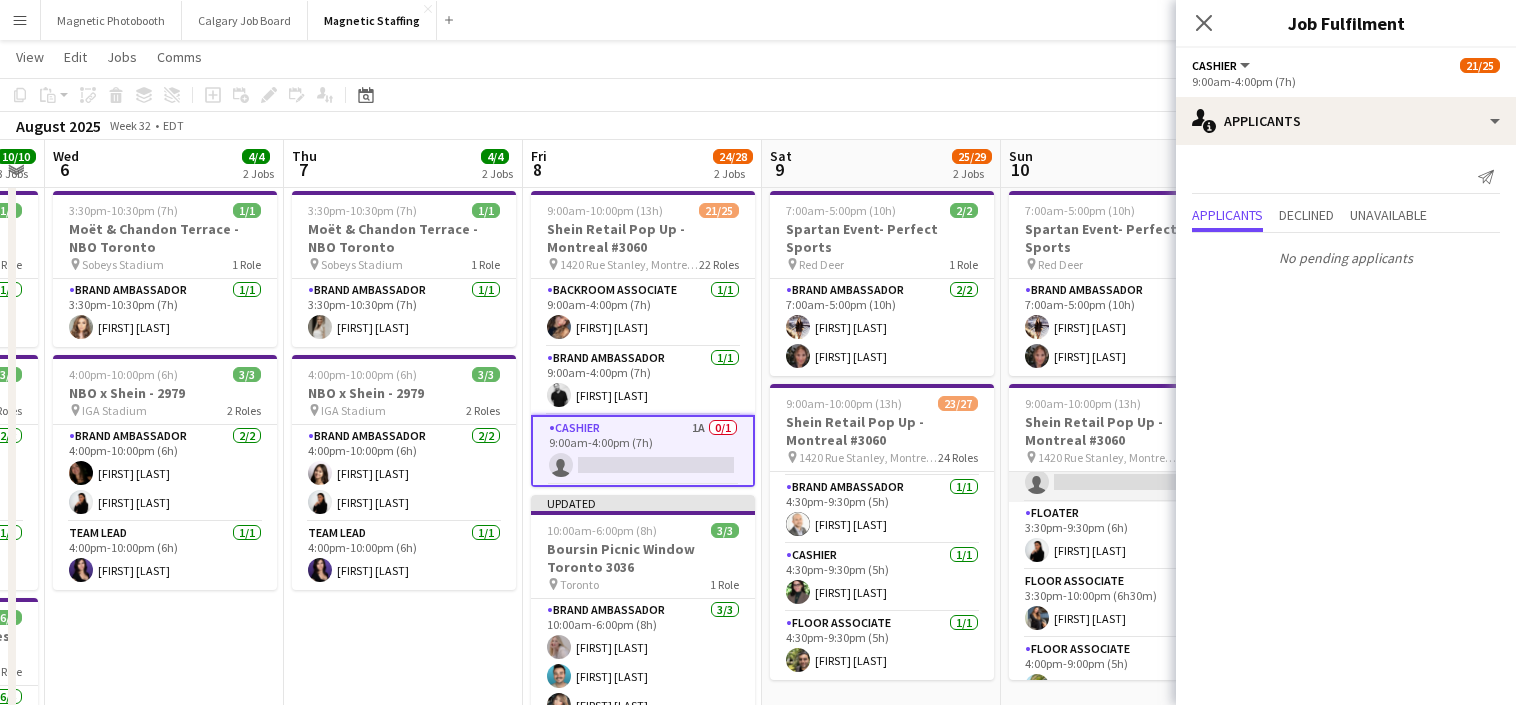 scroll, scrollTop: 1375, scrollLeft: 0, axis: vertical 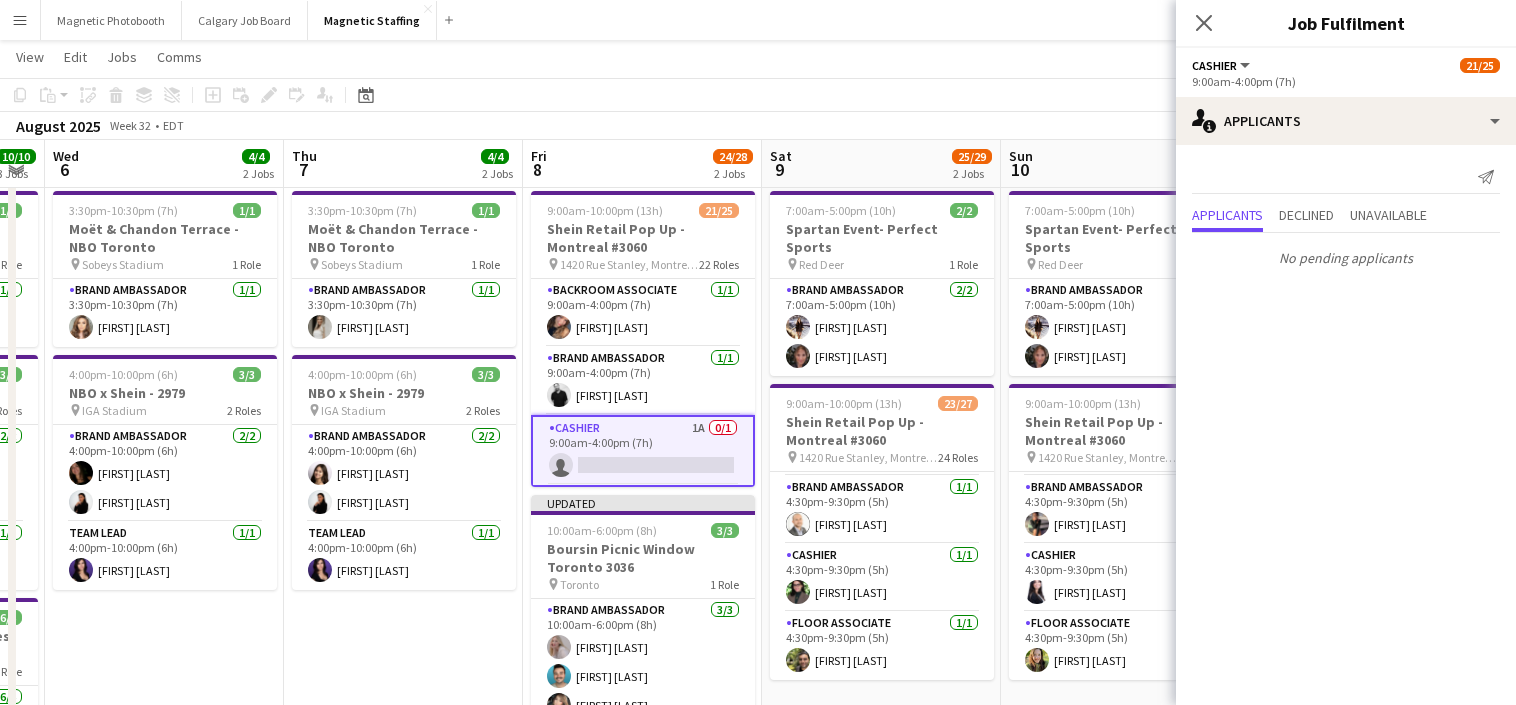 click on "3:30pm-10:30pm (7h)    1/1   Moët & Chandon Terrace - NBO Toronto
pin
Sobeys Stadium    1 Role   Brand Ambassador   1/1   3:30pm-10:30pm (7h)
[FIRST] [LAST]     4:00pm-10:00pm (6h)    3/3   NBO x Shein - 2979
pin
IGA Stadium   2 Roles   Brand Ambassador   2/2   4:00pm-10:00pm (6h)
[FIRST] [LAST] [FIRST] [LAST]  Team Lead   1/1   4:00pm-10:00pm (6h)
[FIRST] [LAST]" at bounding box center (403, 985) 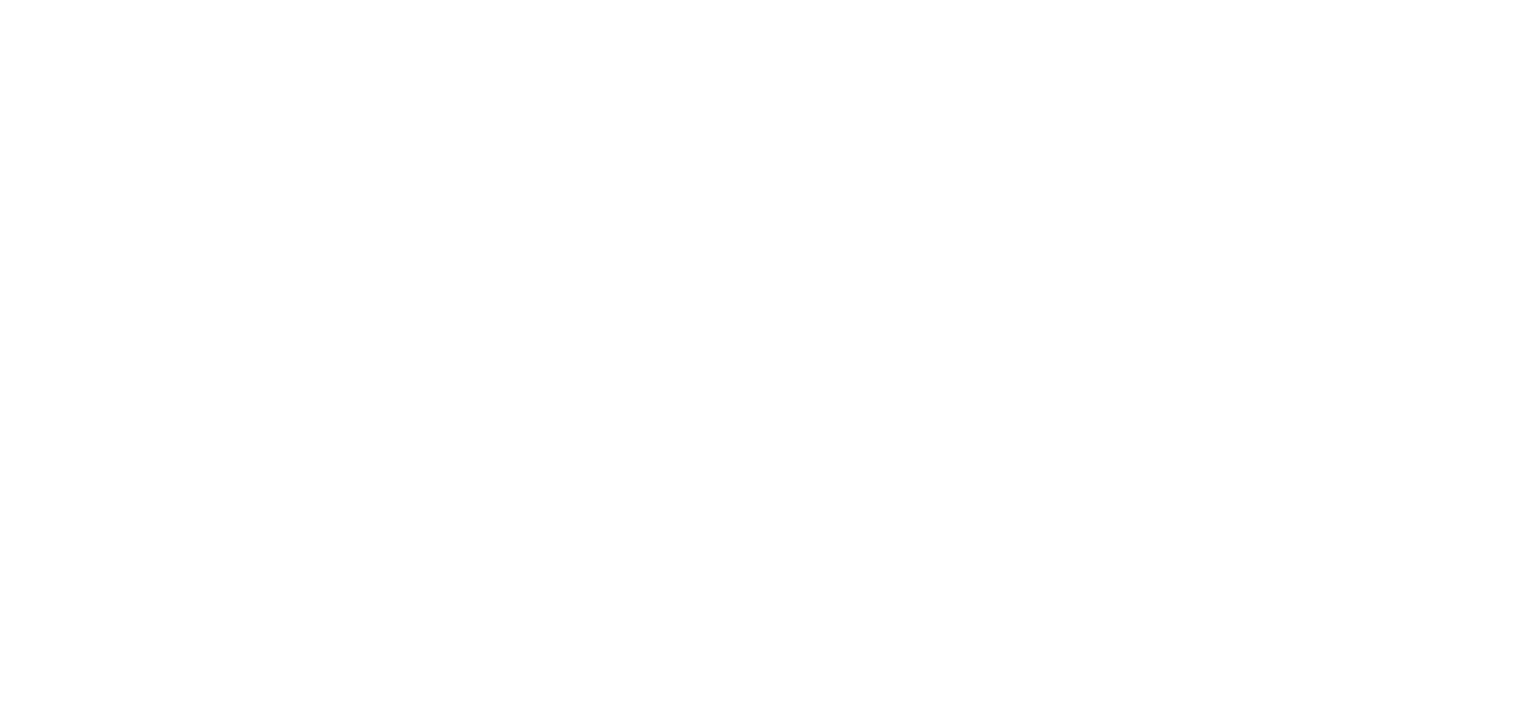scroll, scrollTop: 0, scrollLeft: 0, axis: both 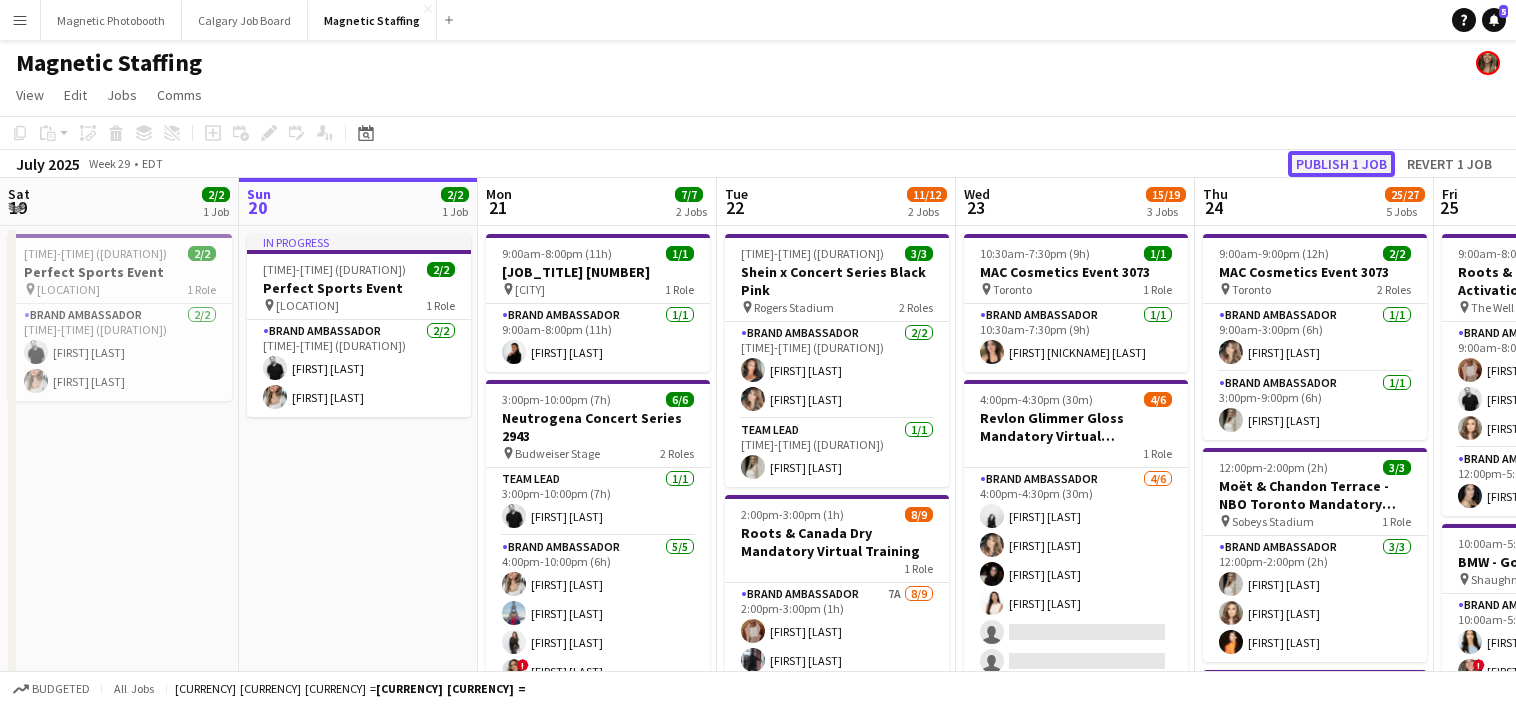 click on "Publish 1 job" 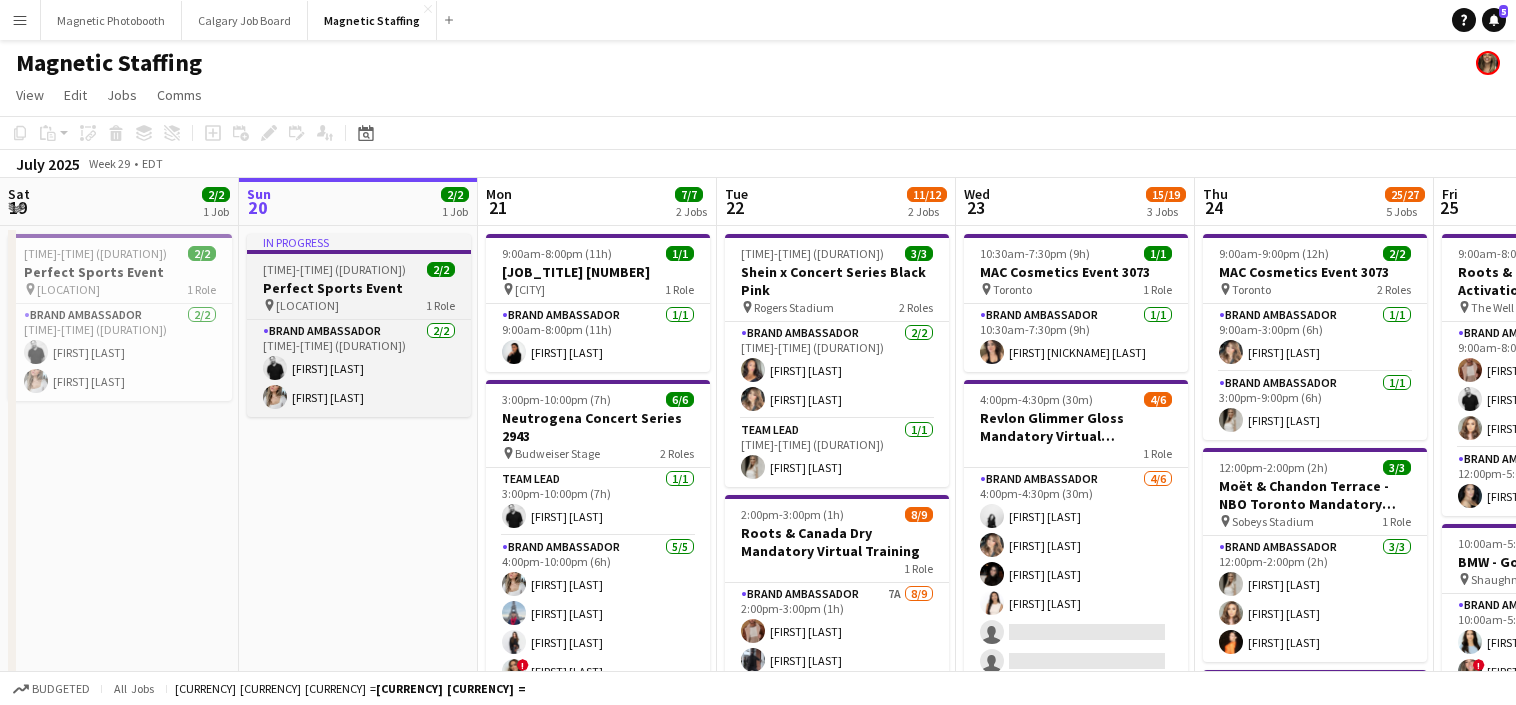 click on "Perfect Sports Event" at bounding box center (359, 288) 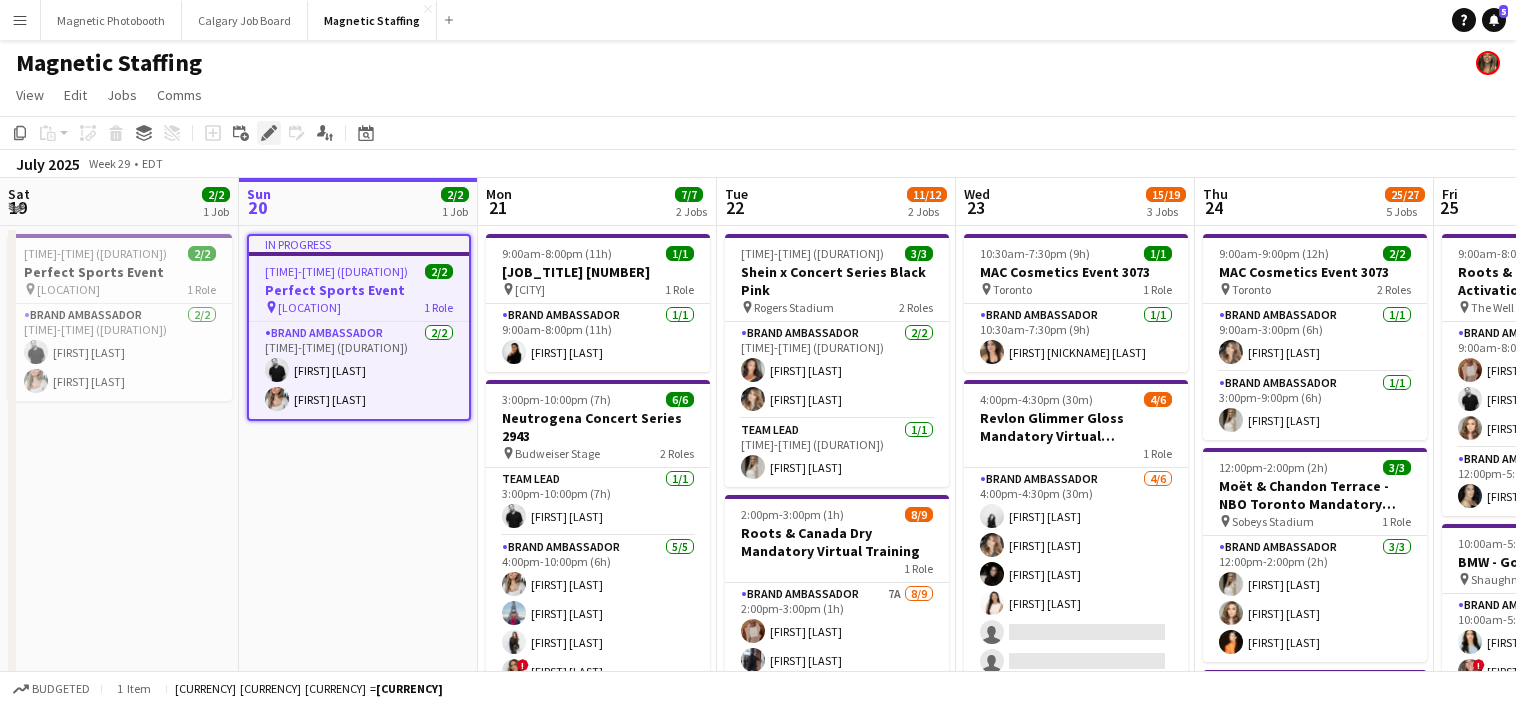 click on "Edit" at bounding box center [269, 133] 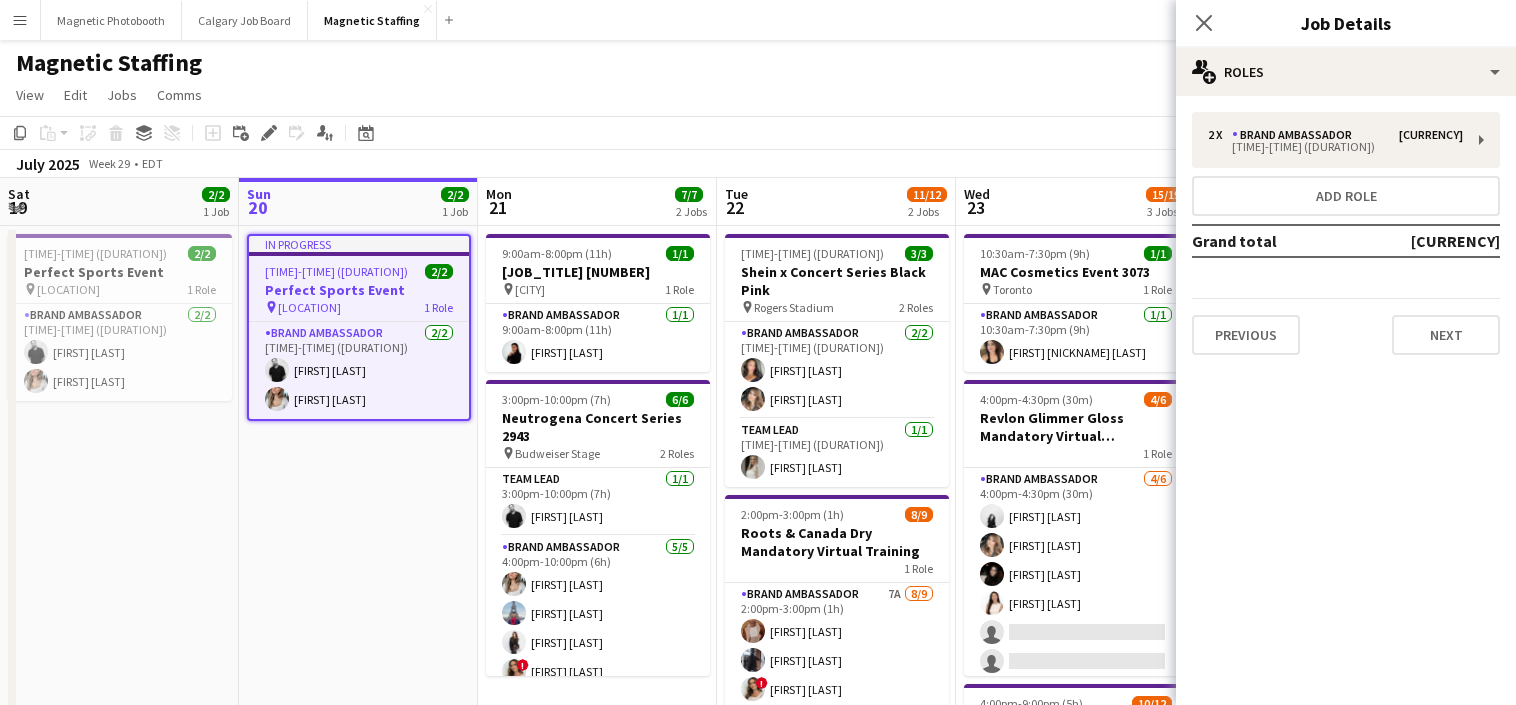 click on "2 x   Brand Ambassador   $755.00   7:30am-8:00pm (12h30m)   Add role   Grand total   $755.00   Previous   Next" at bounding box center (1346, 233) 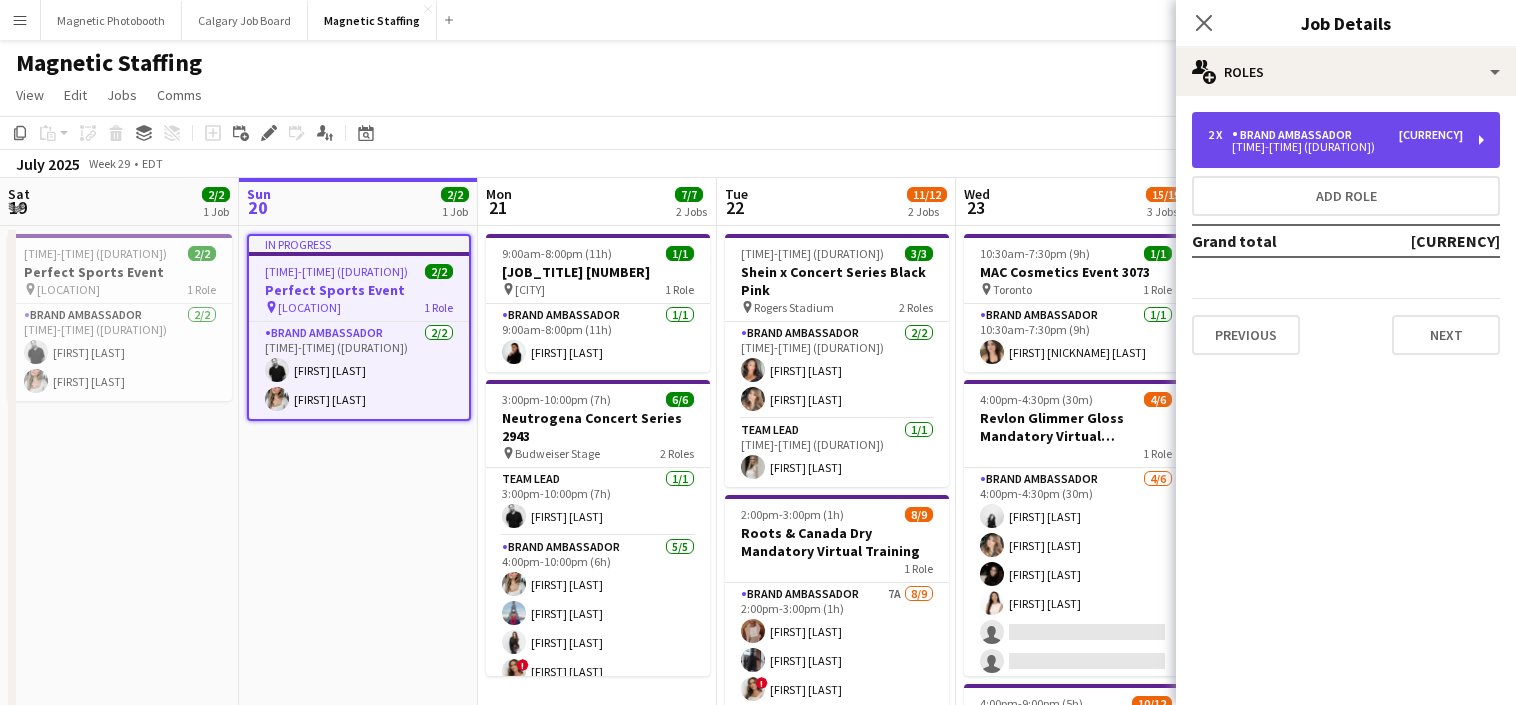 click on "7:30am-8:00pm (12h30m)" at bounding box center [1335, 147] 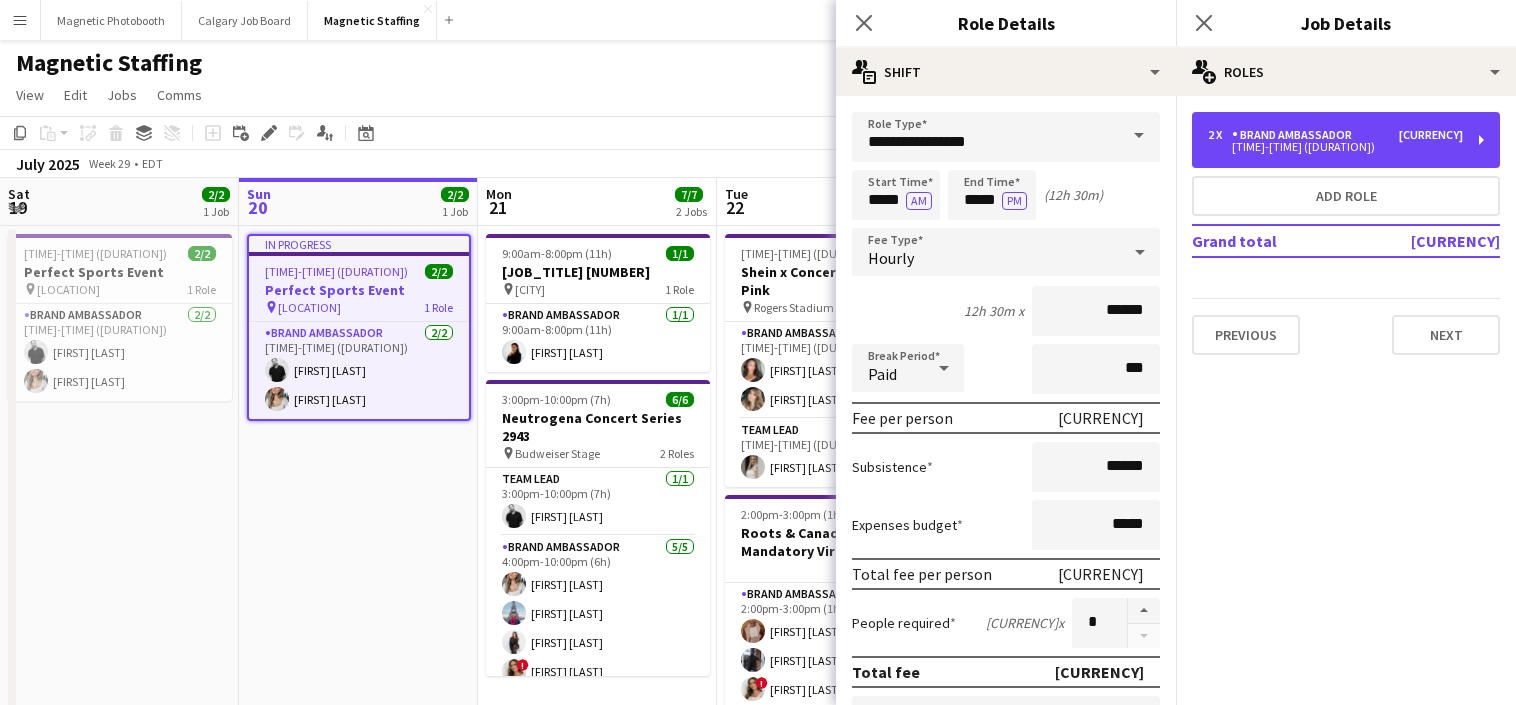 scroll, scrollTop: 649, scrollLeft: 0, axis: vertical 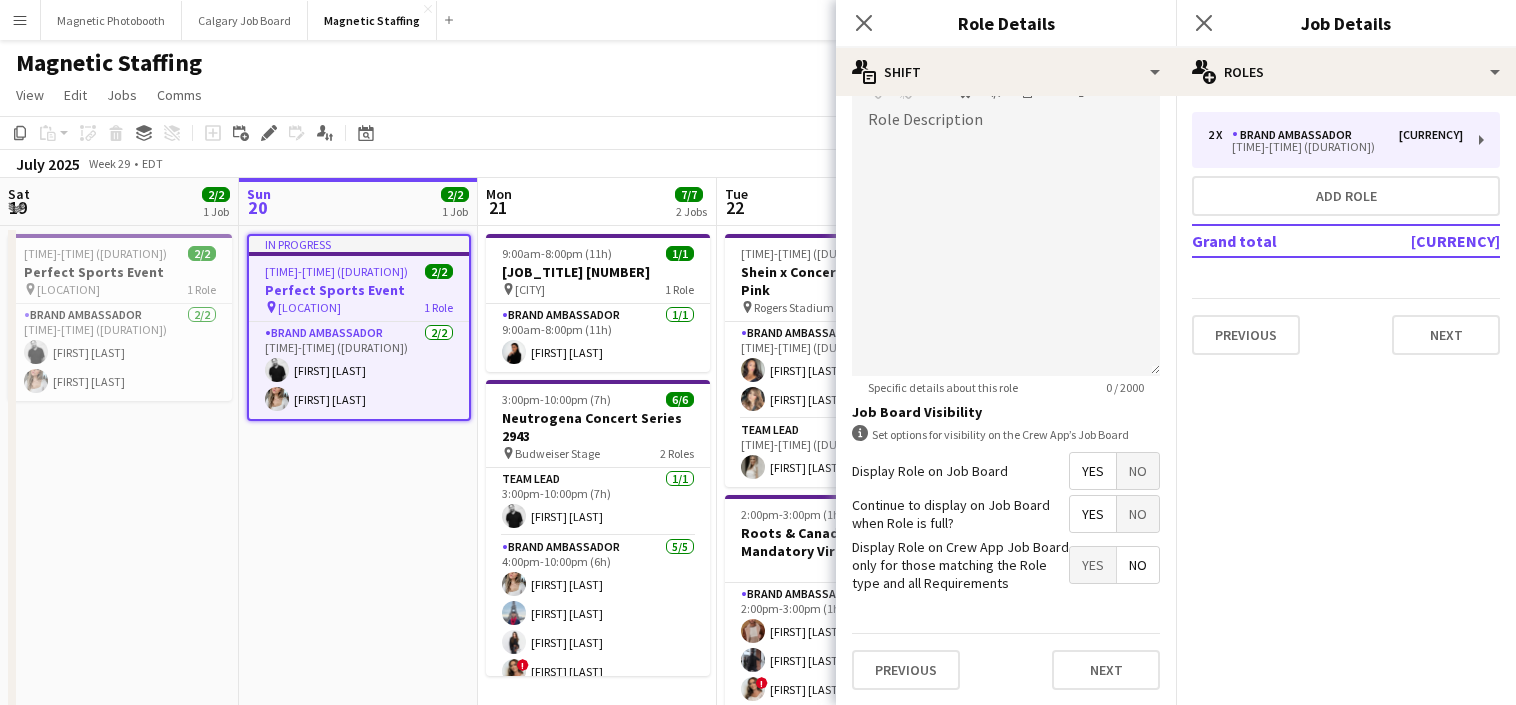 click on "In progress   7:30am-8:00pm (12h30m)    2/2   Perfect Sports Event
pin
Terry Fox Stadium Chinguacousy Park   1 Role   Brand Ambassador   2/2   7:30am-8:00pm (12h30m)
jean-philippe roy Sabrina McCaskill" at bounding box center [358, 937] 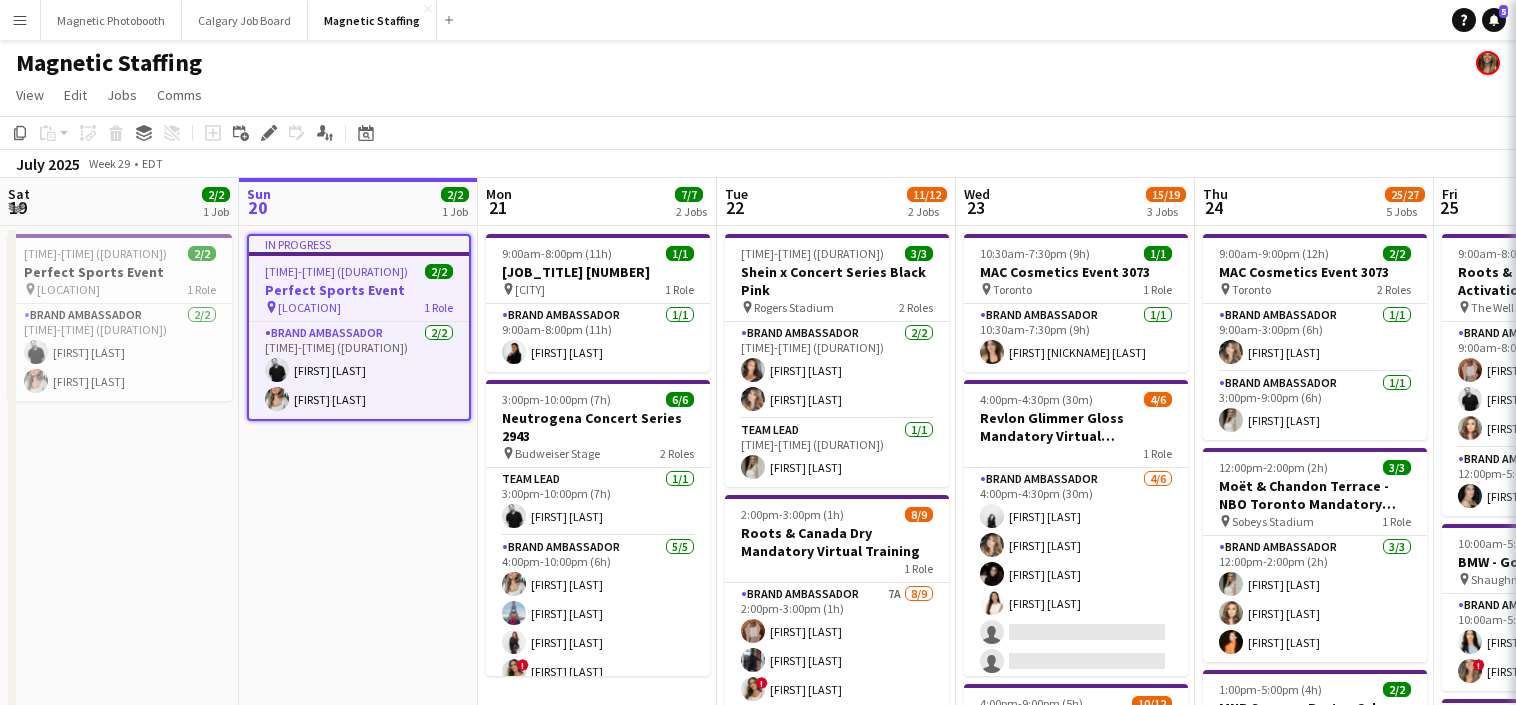 scroll, scrollTop: 0, scrollLeft: 477, axis: horizontal 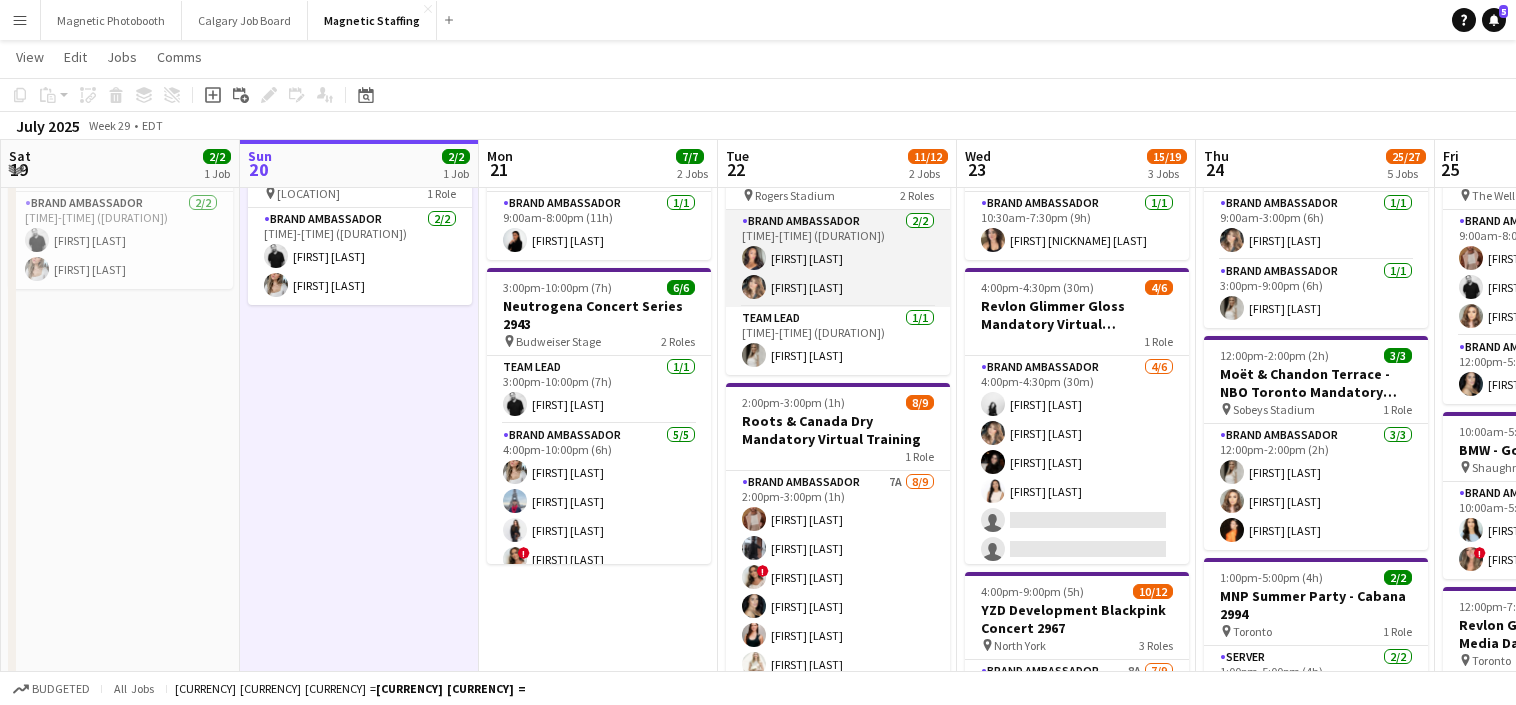 click on "Brand Ambassador   2/2   1:00pm-8:30pm (7h30m)
Katelynn Espinosa Cassie Sanchez" at bounding box center [838, 258] 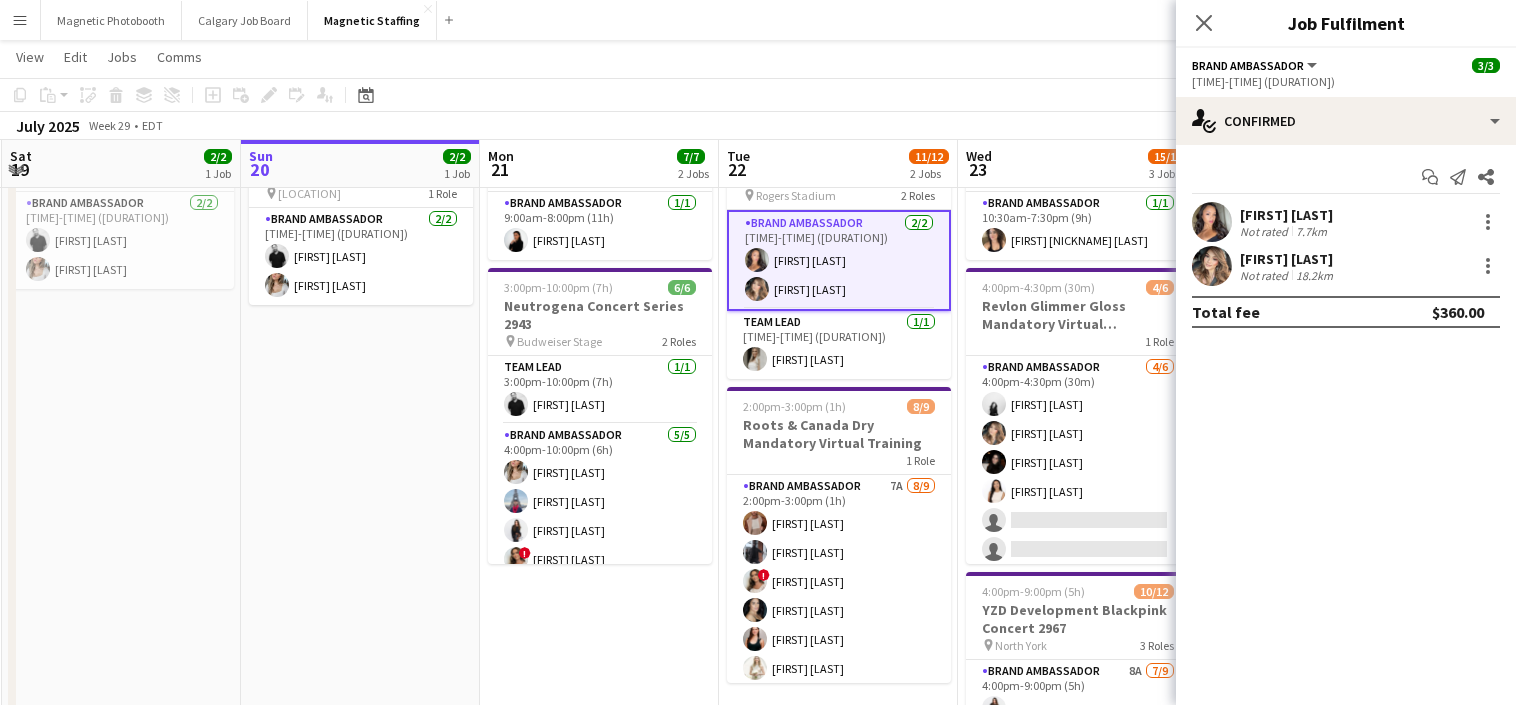 click on "Brand Ambassador   All roles   Brand Ambassador   3/3   1:00pm-8:30pm (7h30m)" 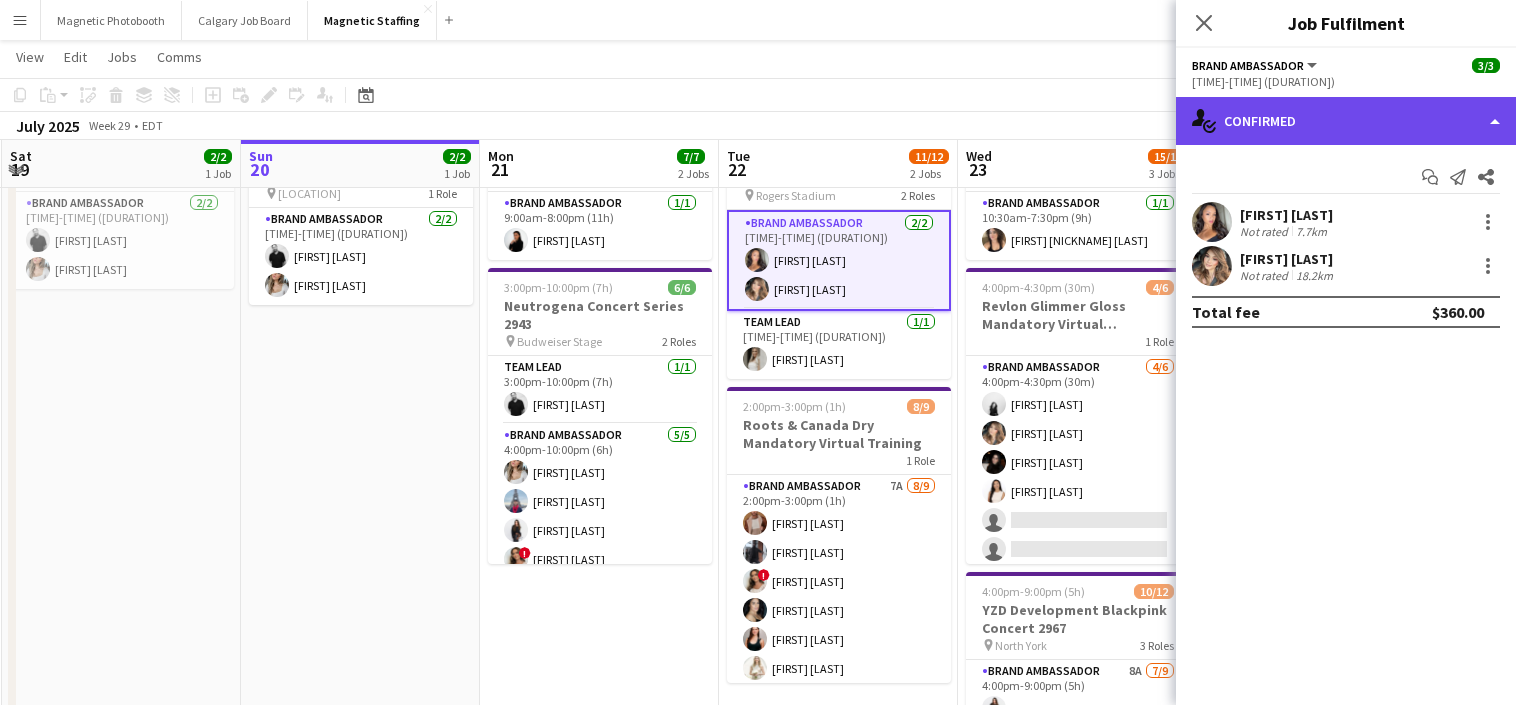 click on "single-neutral-actions-check-2
Confirmed" 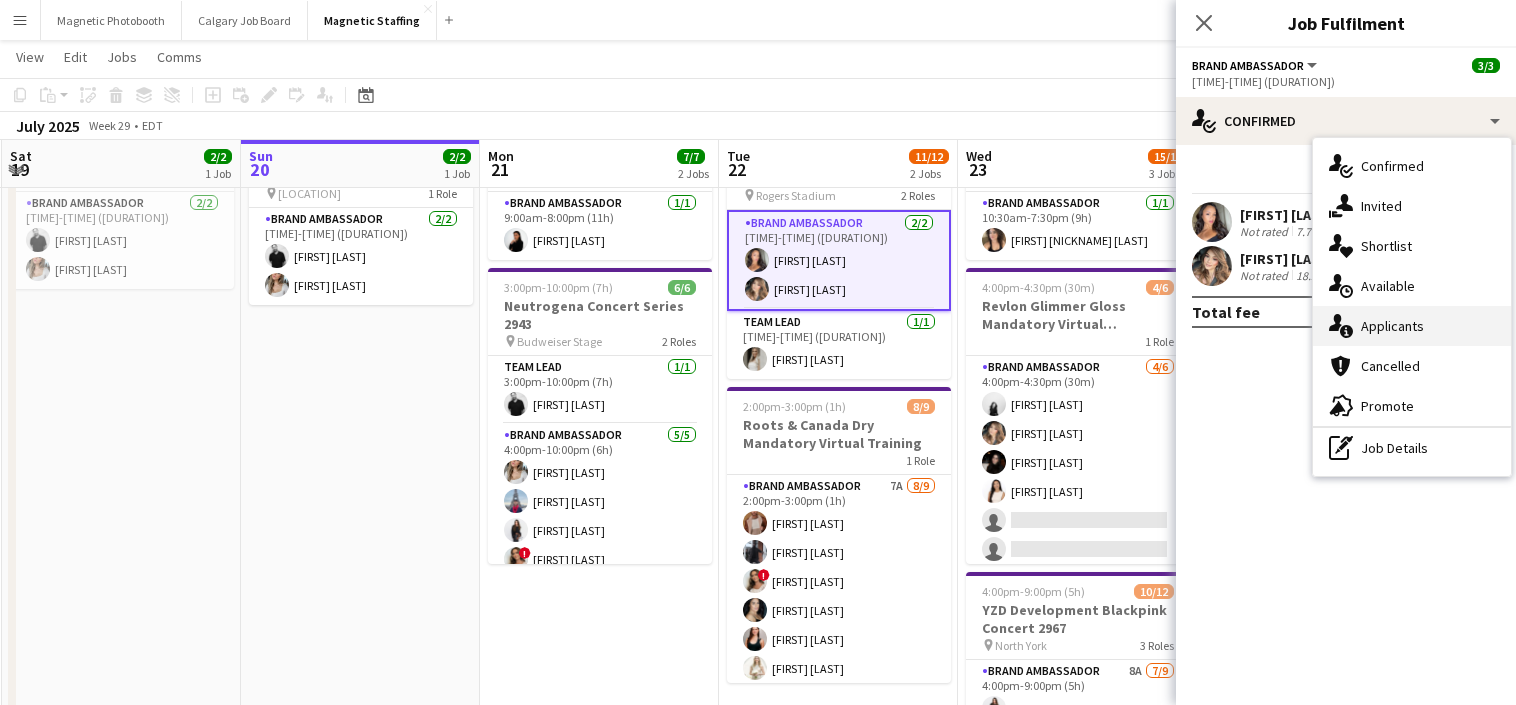 click on "single-neutral-actions-information
Applicants" at bounding box center (1412, 326) 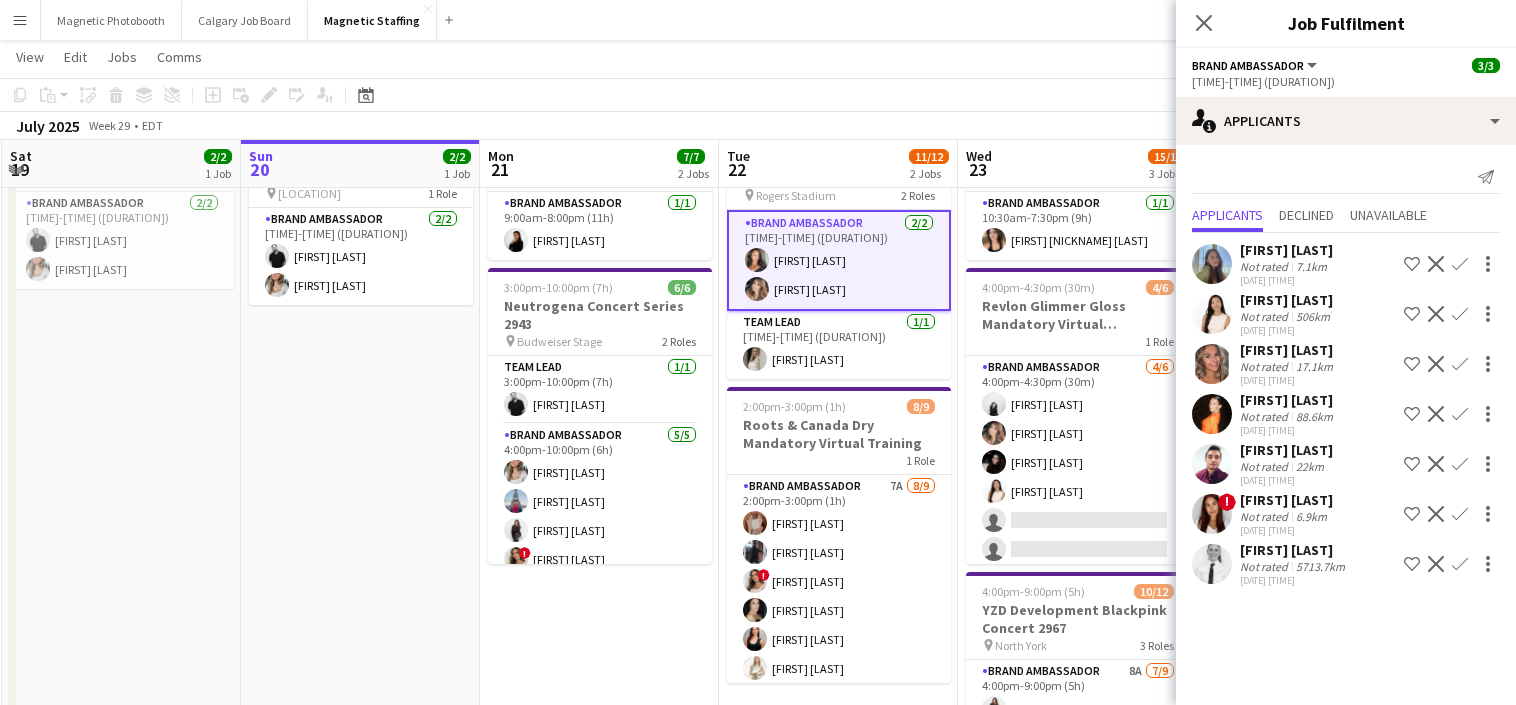 click 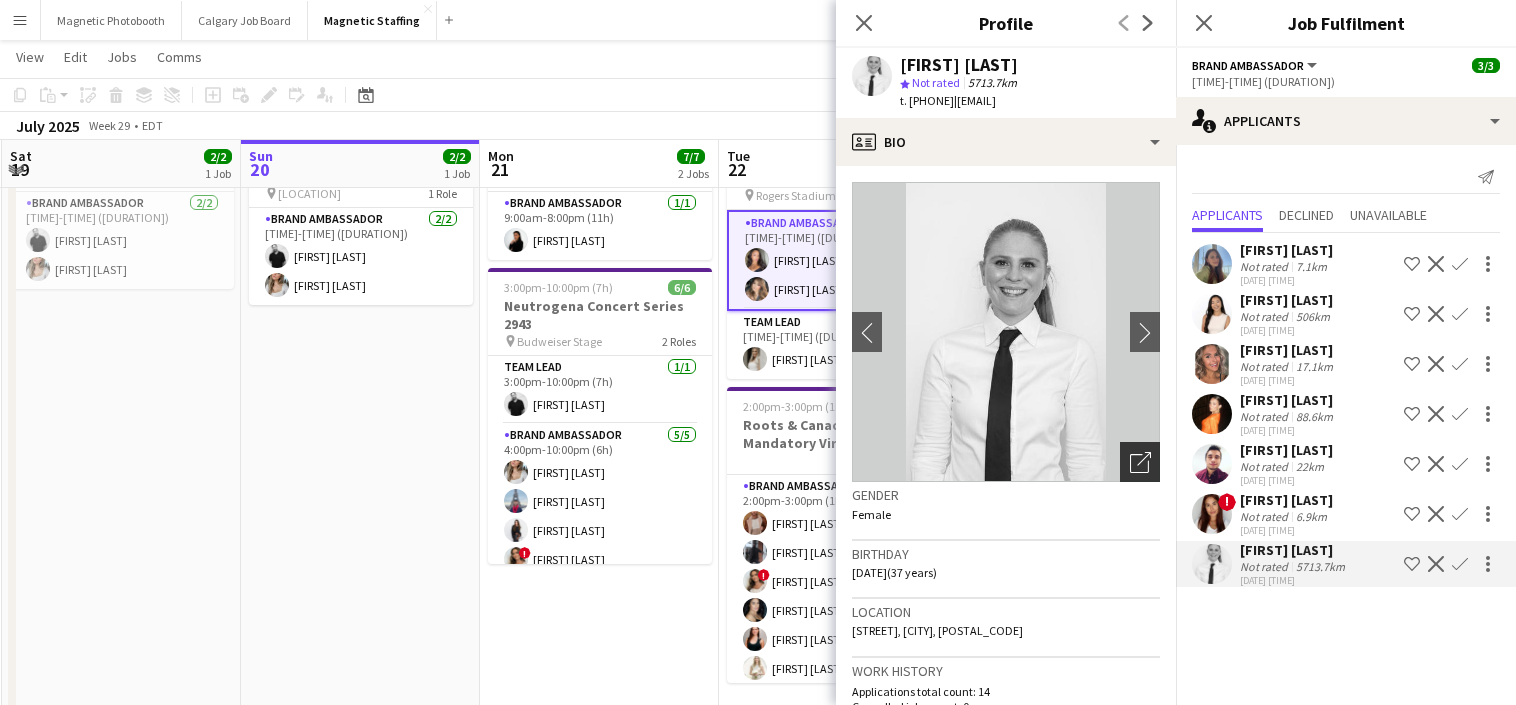 click on "Open photos pop-in" 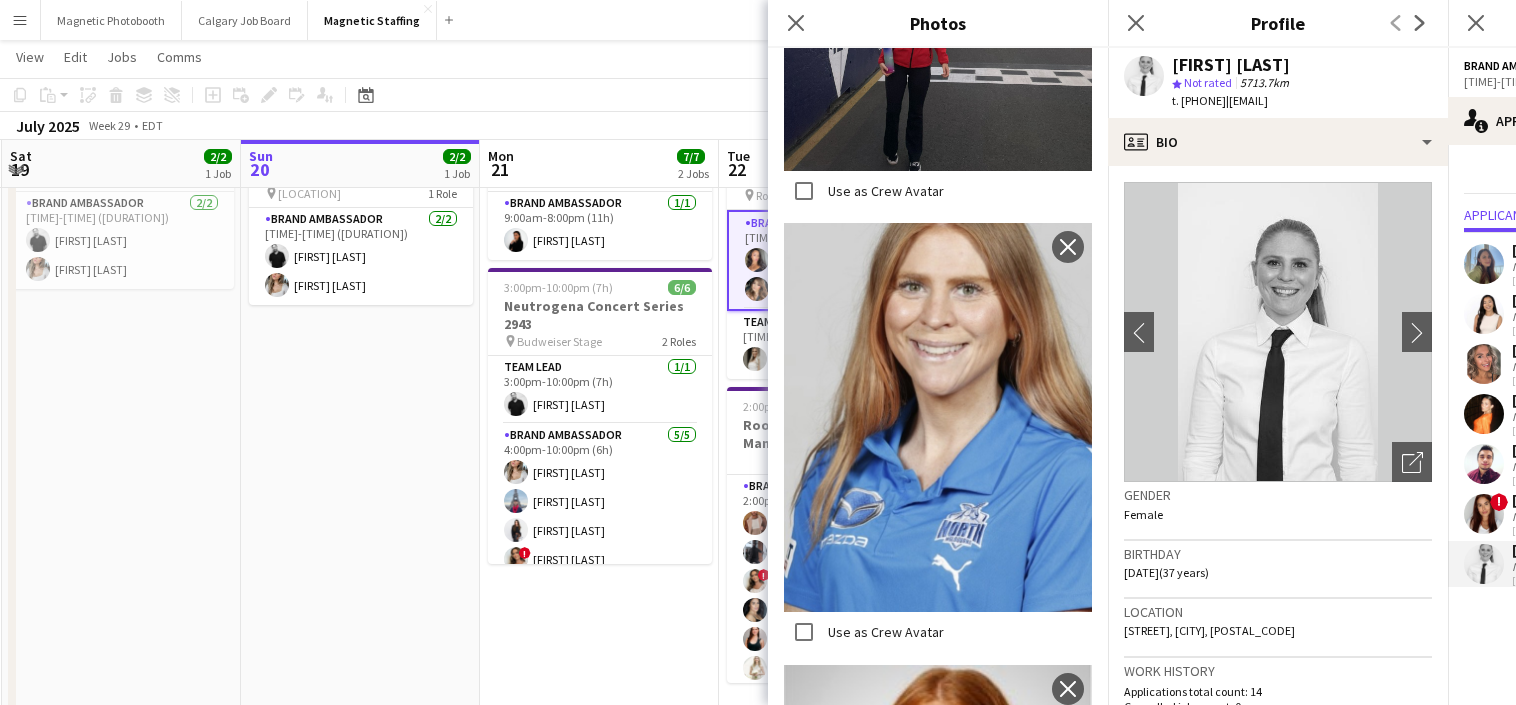 scroll, scrollTop: 2216, scrollLeft: 0, axis: vertical 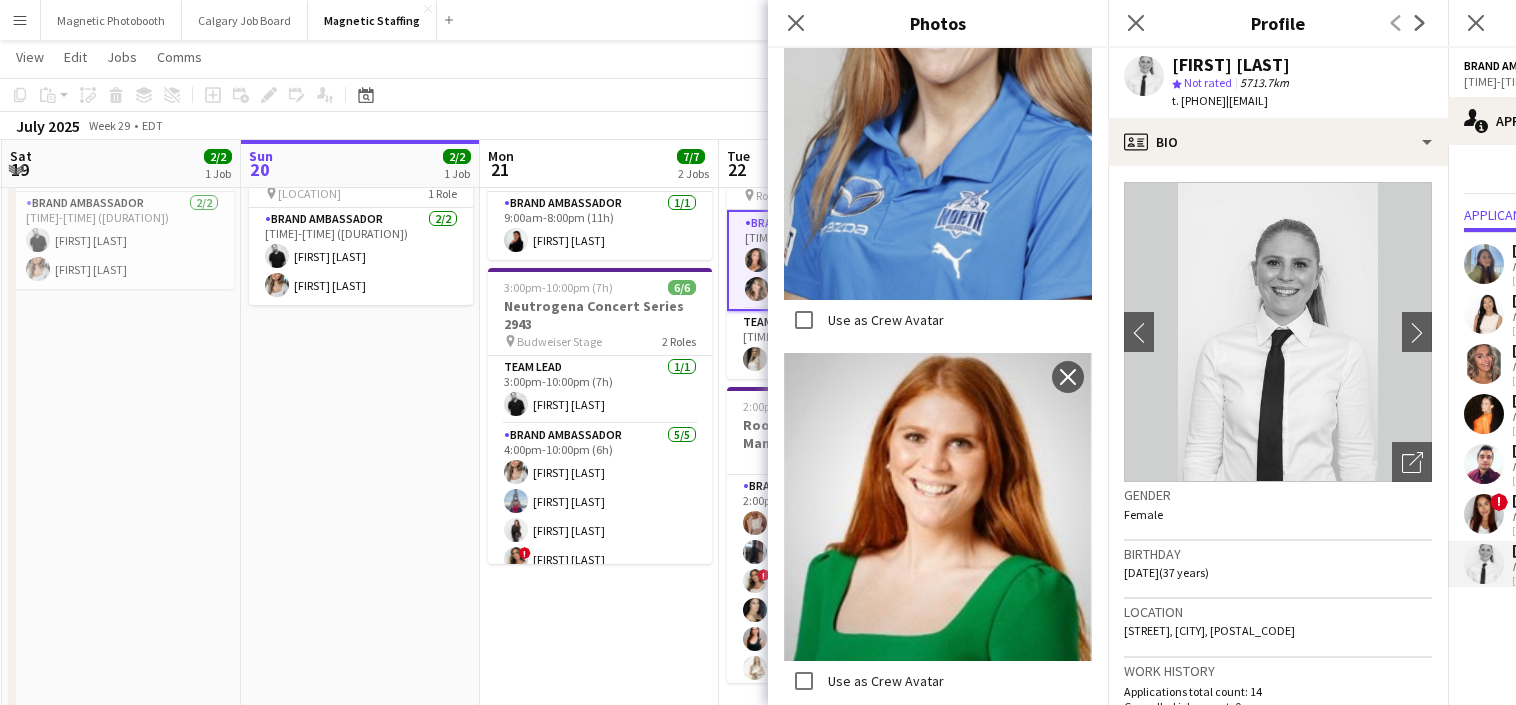 click on "9:00am-8:00pm (11h)    1/1   Montreal Event Assistant 3056
pin
Montreal   1 Role   Brand Ambassador   1/1   9:00am-8:00pm (11h)
Sarah Amoura     3:00pm-10:00pm (7h)    6/6   Neutrogena Concert Series 2943
pin
Budweiser Stage   2 Roles   Team Lead   1/1   3:00pm-10:00pm (7h)
jean-philippe roy  Brand Ambassador   5/5   4:00pm-10:00pm (6h)
Sabrina McCaskill Luccas Correia Meghan Cossmann ! Emily Vandongen Katelynn Espinosa" at bounding box center (599, 825) 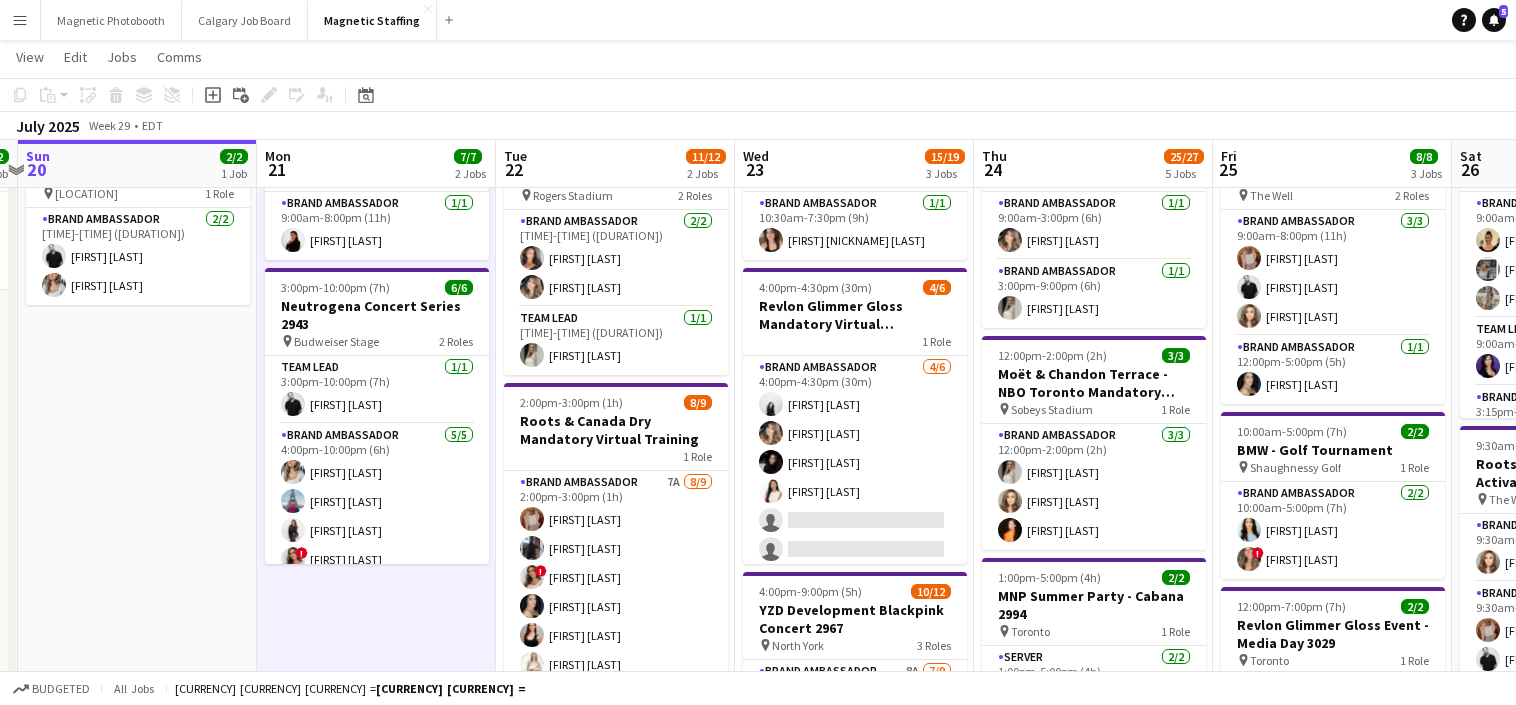 scroll, scrollTop: 0, scrollLeft: 864, axis: horizontal 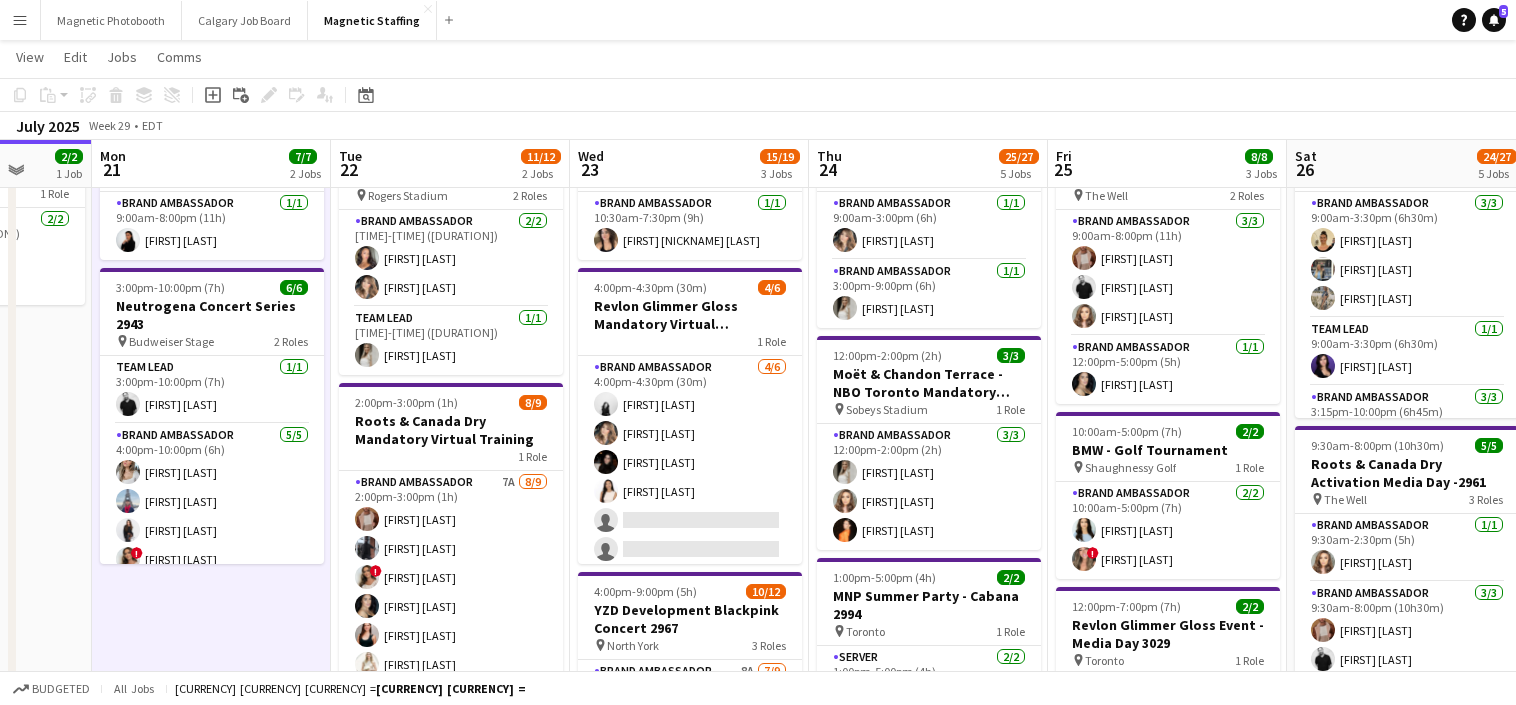 drag, startPoint x: 988, startPoint y: 478, endPoint x: 614, endPoint y: 498, distance: 374.53436 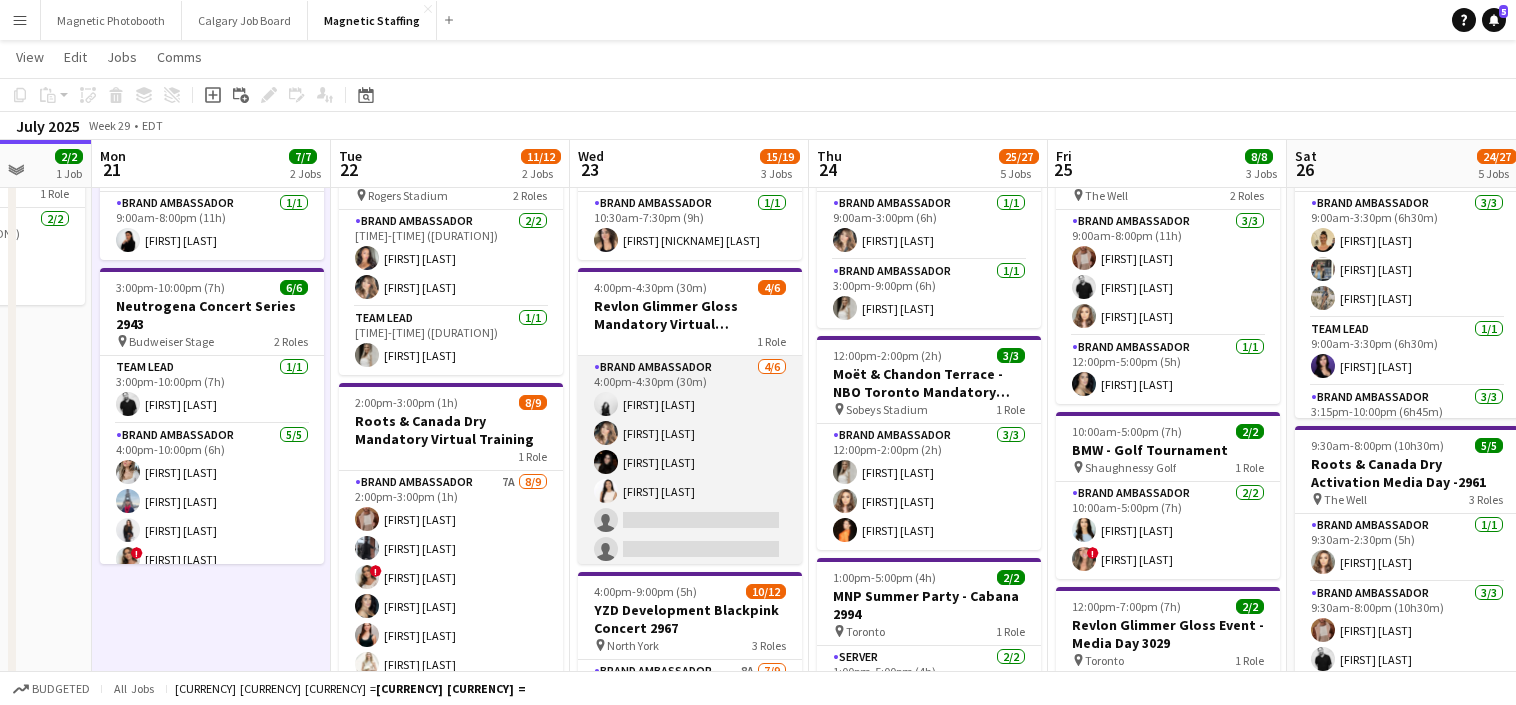 click on "Brand Ambassador   4/6   4:00pm-4:30pm (30m)
angel kim Cassie Sanchez Maria Vasconcellos Lisa Bujold
single-neutral-actions
single-neutral-actions" at bounding box center [690, 462] 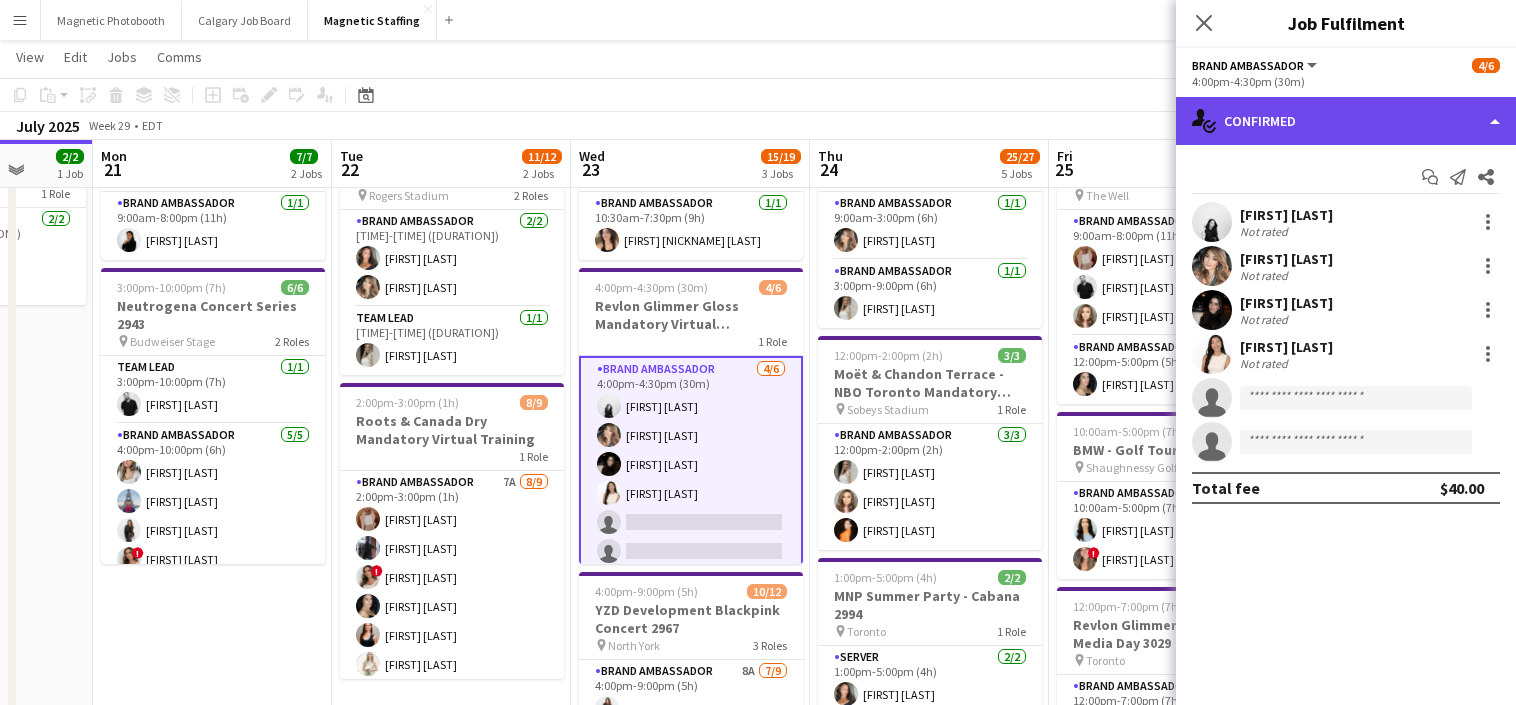 click on "single-neutral-actions-check-2
Confirmed" 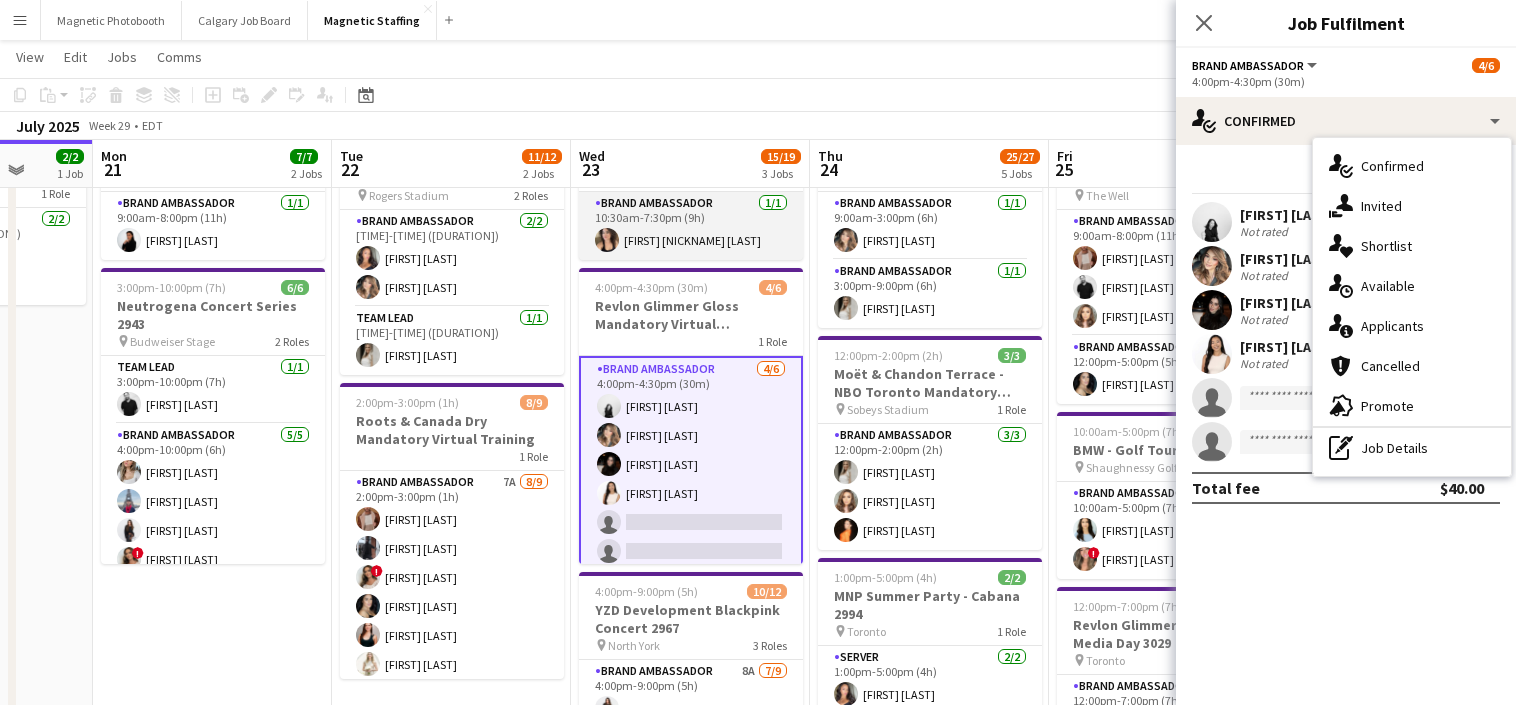 click on "Brand Ambassador   1/1   10:30am-7:30pm (9h)
Nicole “NIKKI” Schirrmacher" at bounding box center (691, 226) 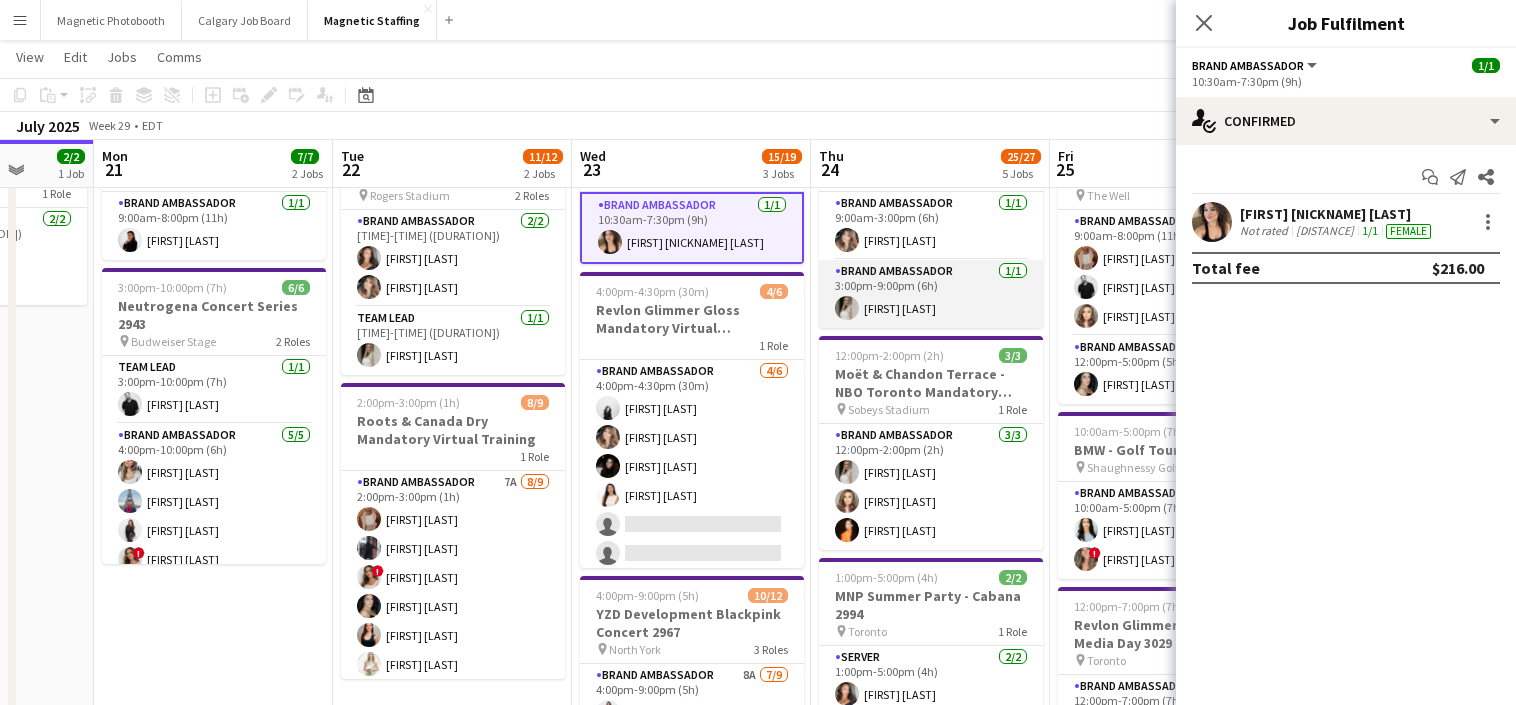 click on "Brand Ambassador   1/1   3:00pm-9:00pm (6h)
Heather Siemonsen" at bounding box center (931, 294) 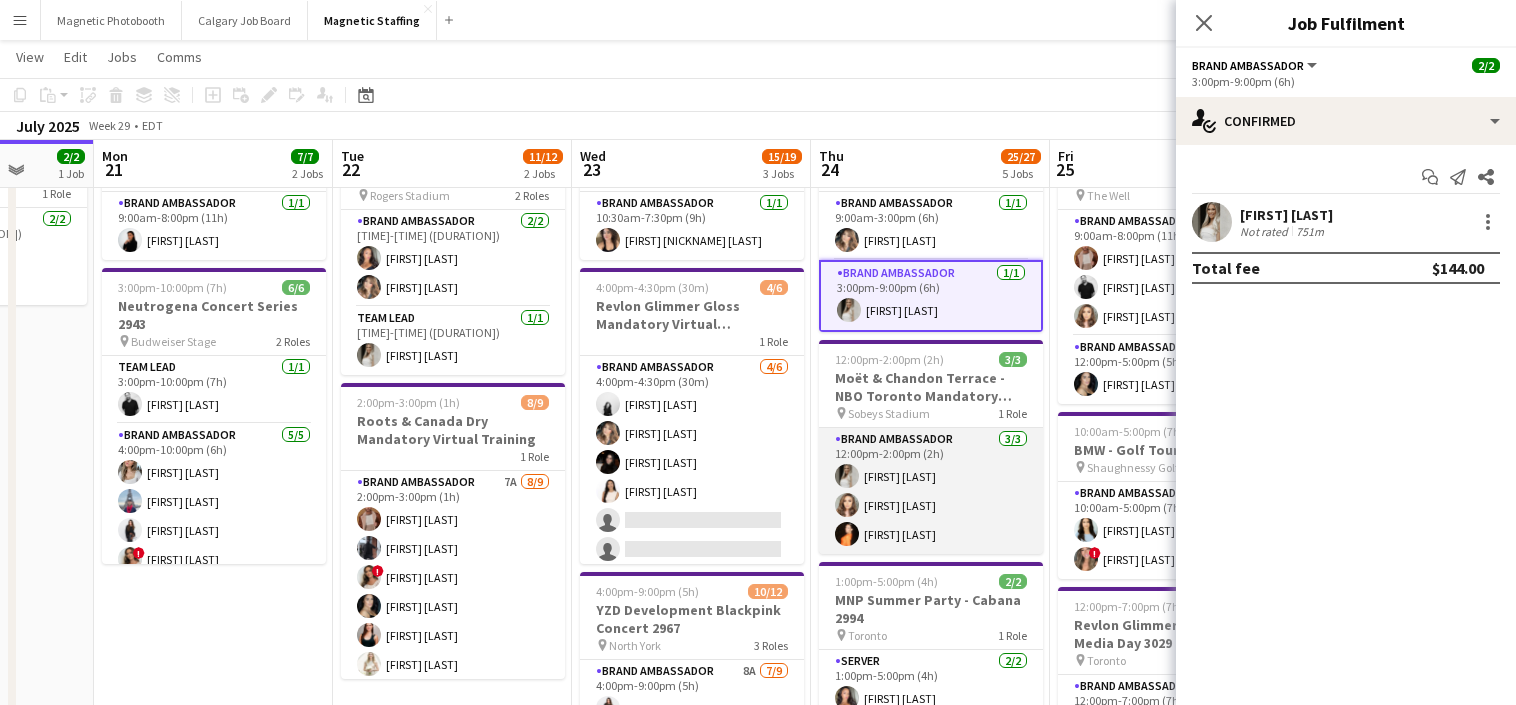 click on "Brand Ambassador   3/3   12:00pm-2:00pm (2h)
Heather Siemonsen Sabrina Couture VICTORIA GOUVEIA" at bounding box center (931, 491) 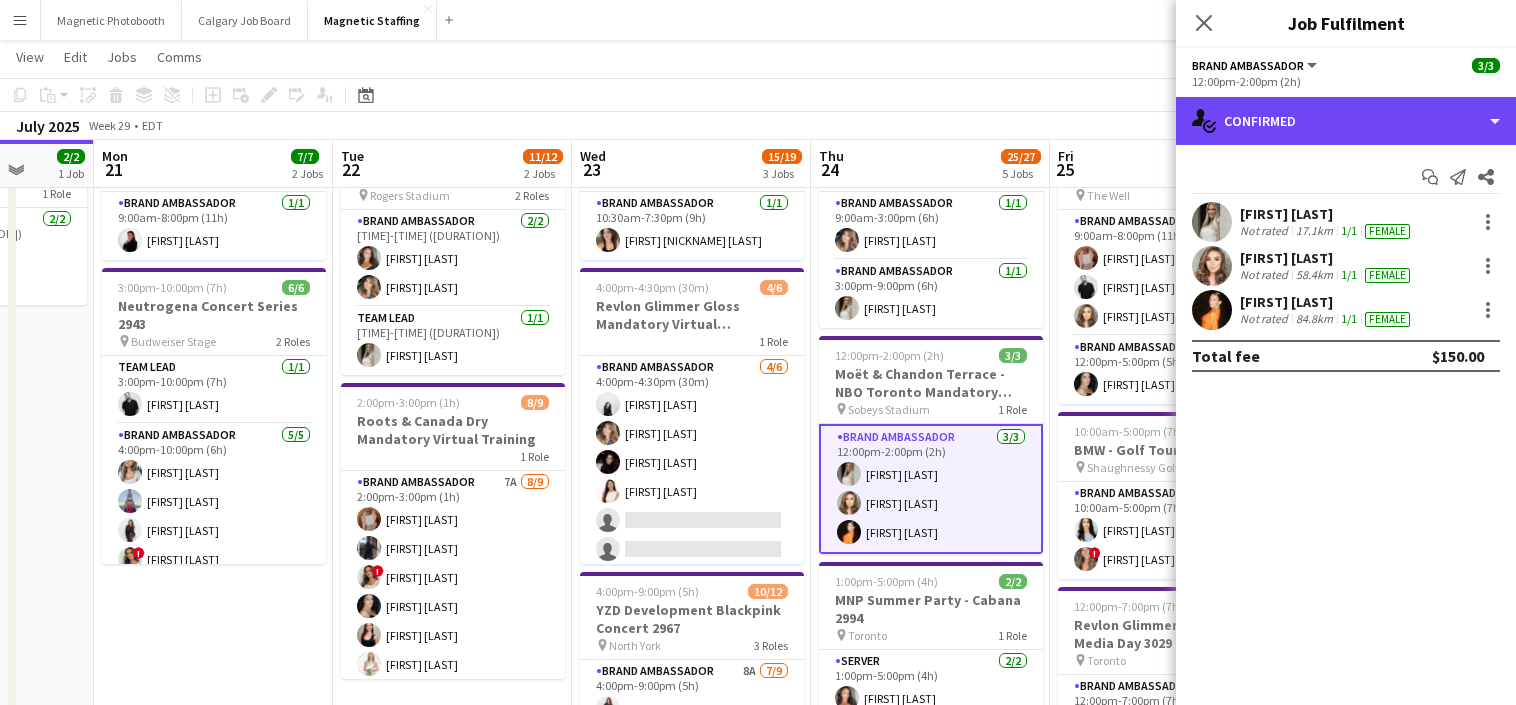 click on "single-neutral-actions-check-2
Confirmed
single-neutral-actions-check-2
Confirmed
single-neutral-actions-share-1
Invited
single-neutral-actions-heart
Shortlist
single-neutral-actions-upload
Available
single-neutral-actions-information
Applicants
cancellation
Cancelled
advertising-megaphone
Promote
pen-write
Job Details
check
Confirmed
Start chat
Send notification
Share
Heather Siemonsen   Not rated   17.1km  1/1  female   Sabrina Couture   Not rated   58.4km  1/1  female   Not rated  1/1" 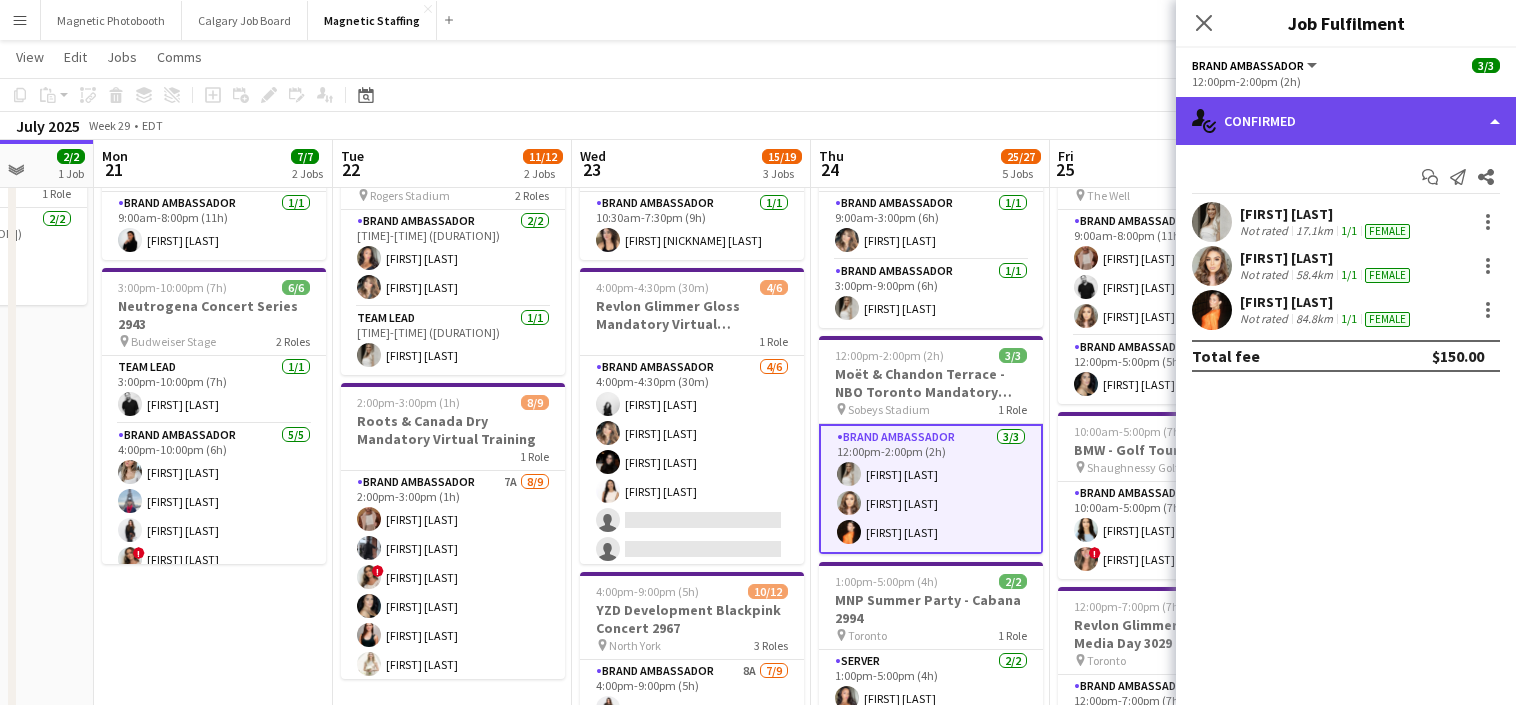 click on "single-neutral-actions-check-2
Confirmed" 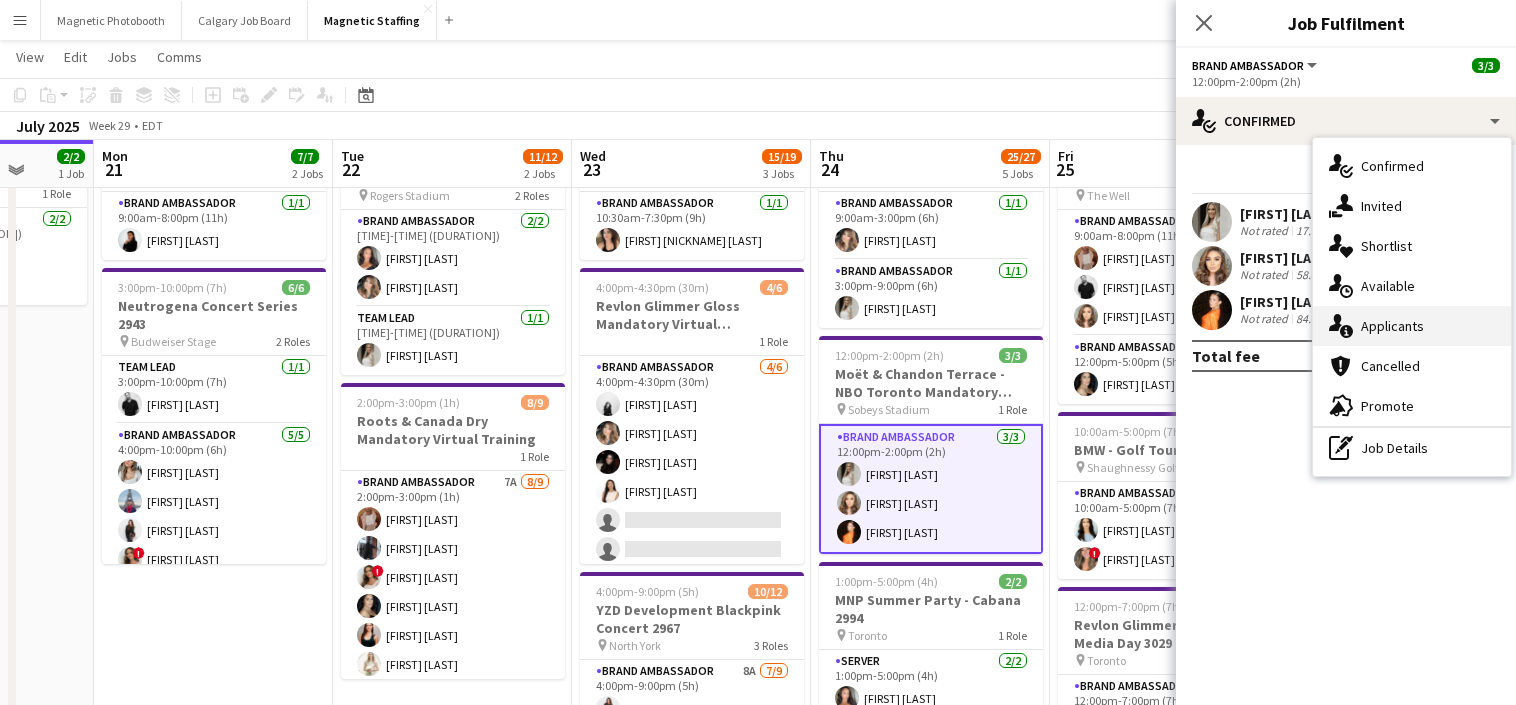 click on "single-neutral-actions-information
Applicants" at bounding box center [1412, 326] 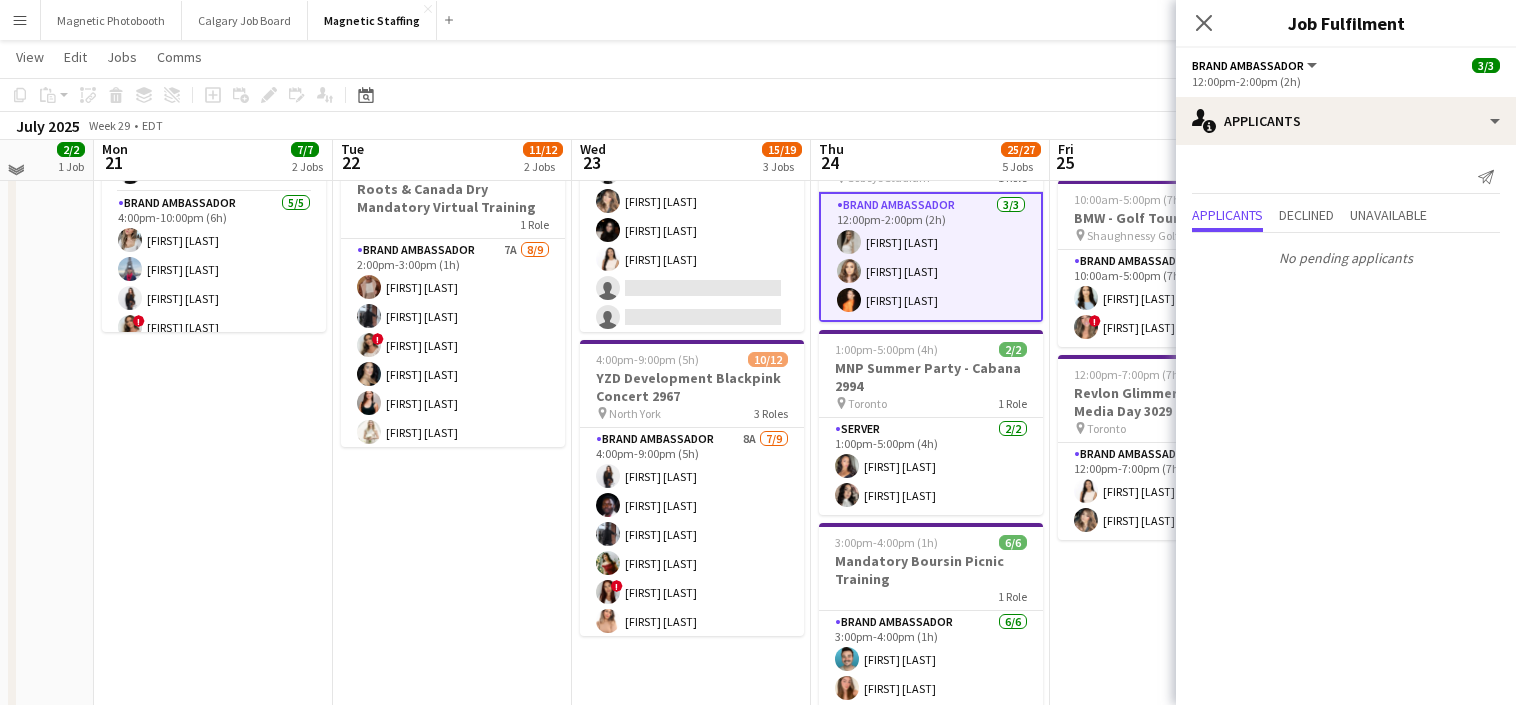 scroll, scrollTop: 345, scrollLeft: 0, axis: vertical 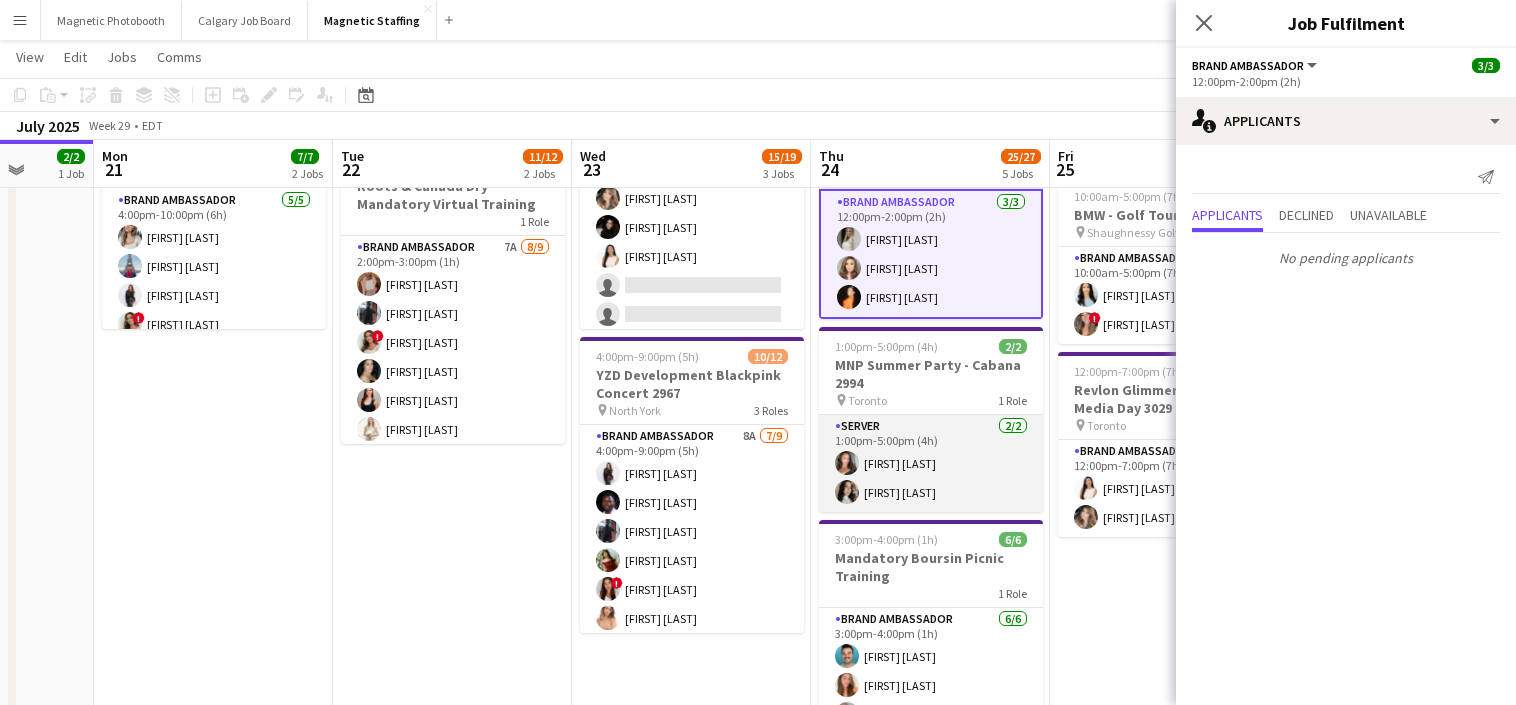 click on "Server   2/2   1:00pm-5:00pm (4h)
Katelynn Espinosa Tanaz Afsharian" at bounding box center (931, 463) 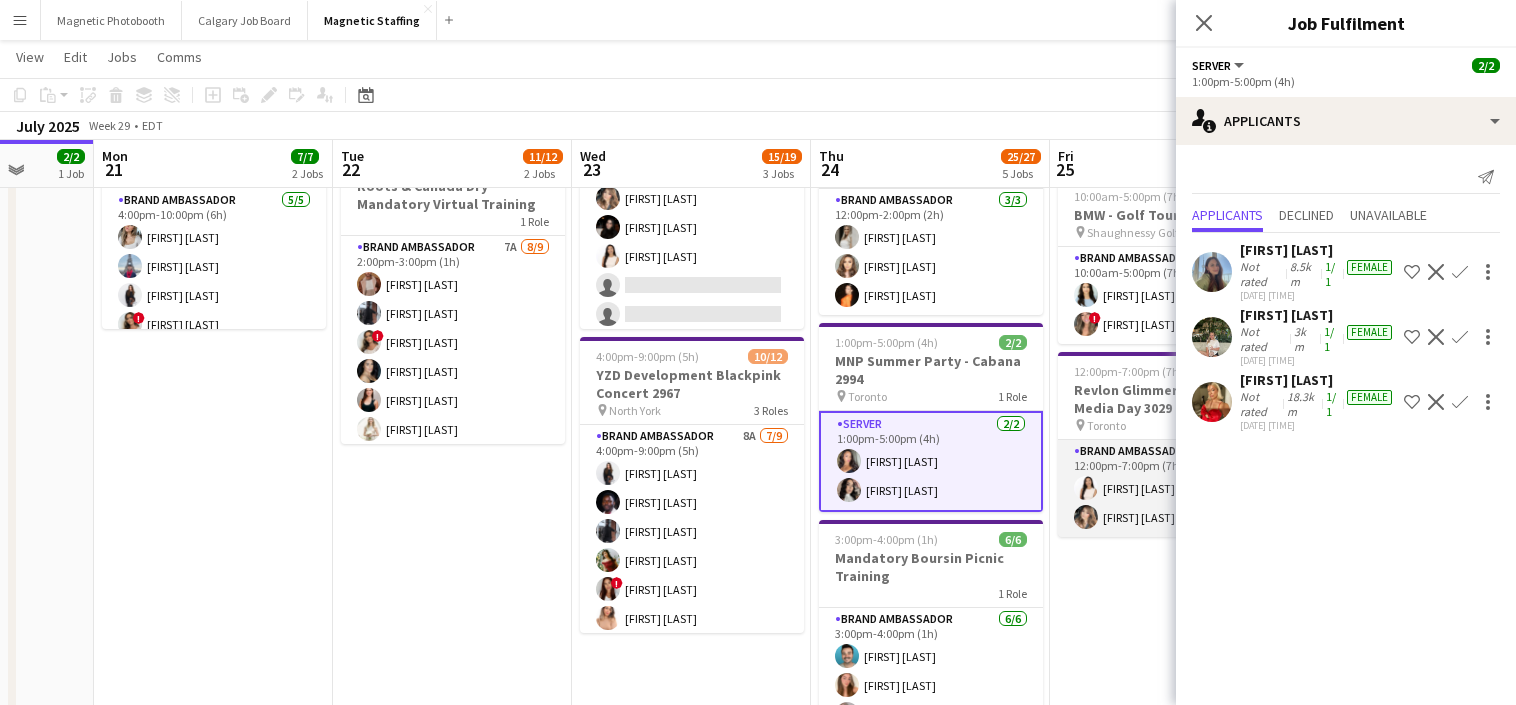 scroll, scrollTop: 0, scrollLeft: 860, axis: horizontal 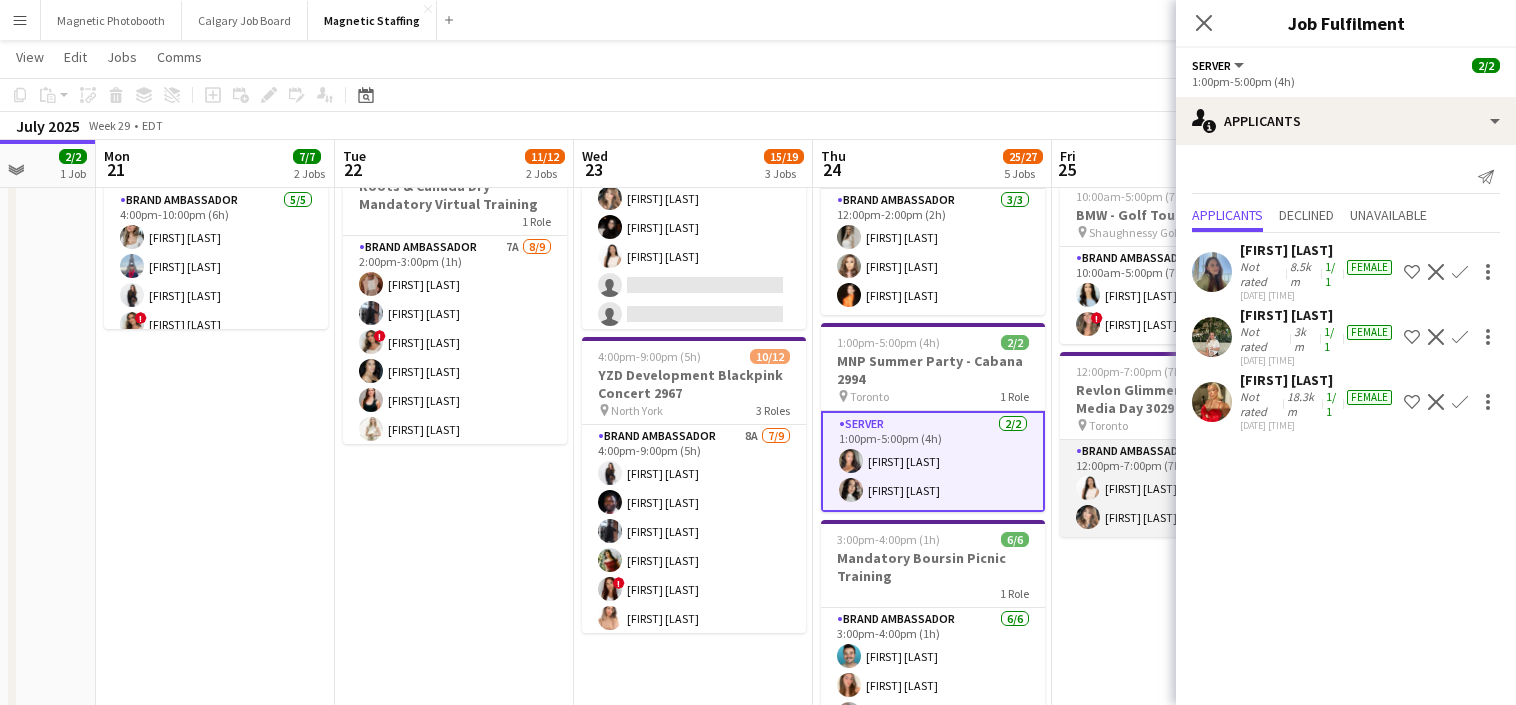click on "Brand Ambassador   2/2   12:00pm-7:00pm (7h)
Lisa Bujold Cassie Sanchez" at bounding box center [1172, 488] 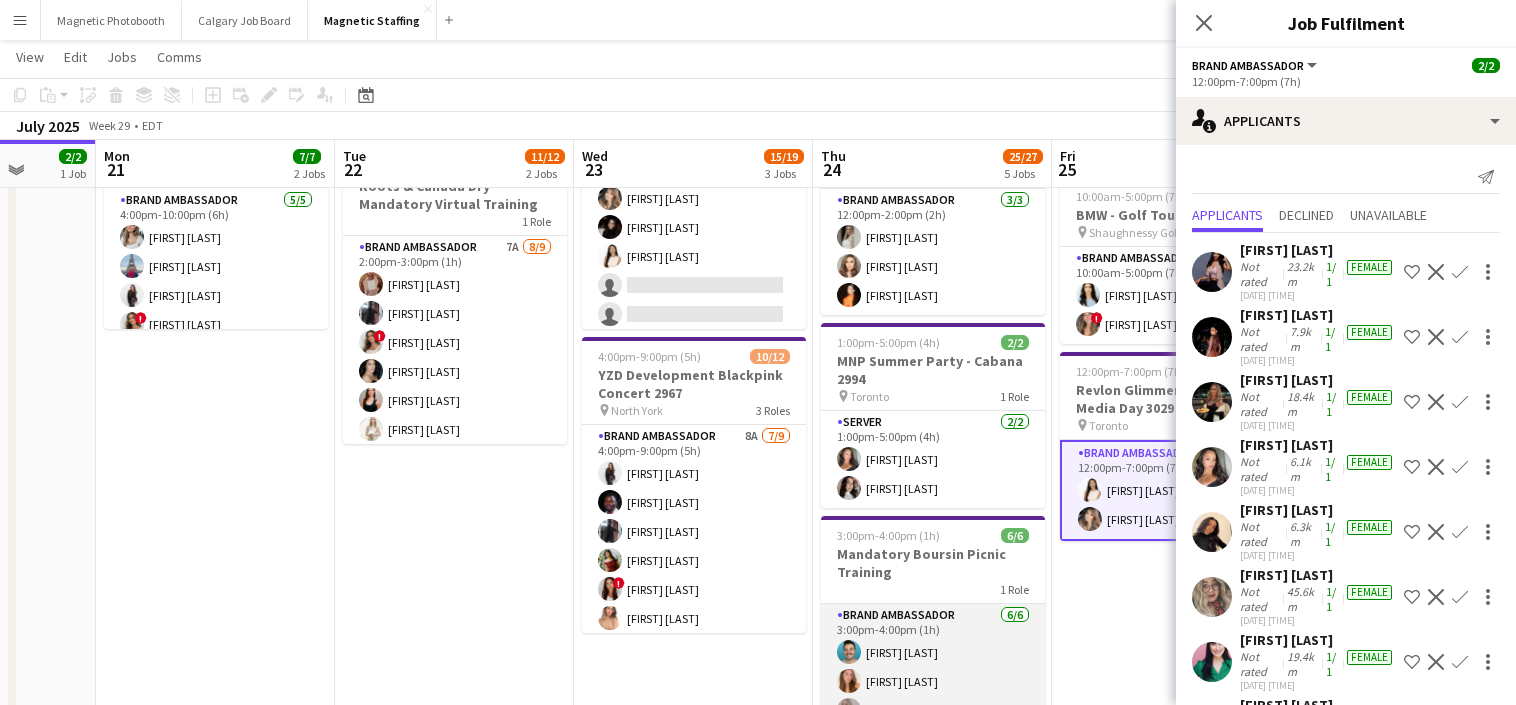 scroll, scrollTop: 5, scrollLeft: 0, axis: vertical 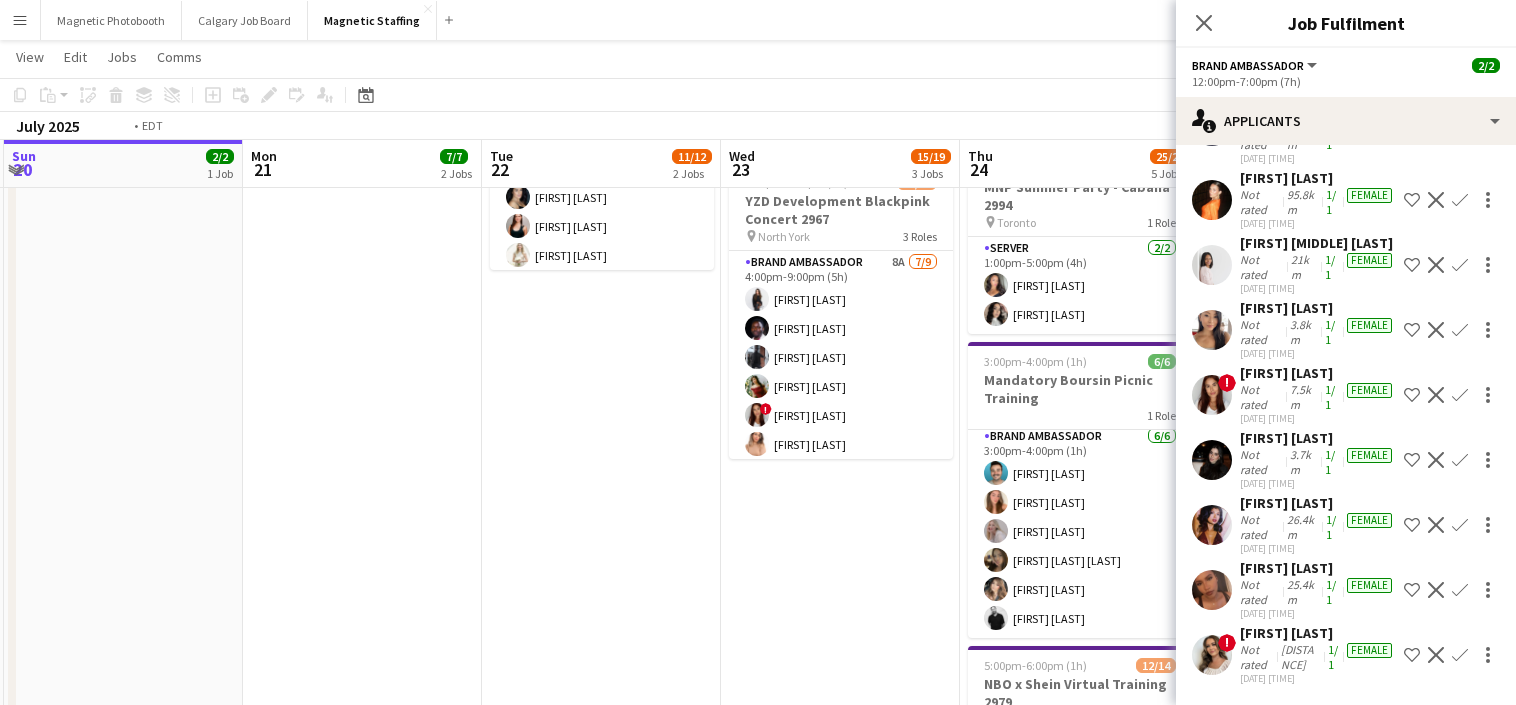 drag, startPoint x: 1103, startPoint y: 624, endPoint x: 585, endPoint y: 624, distance: 518 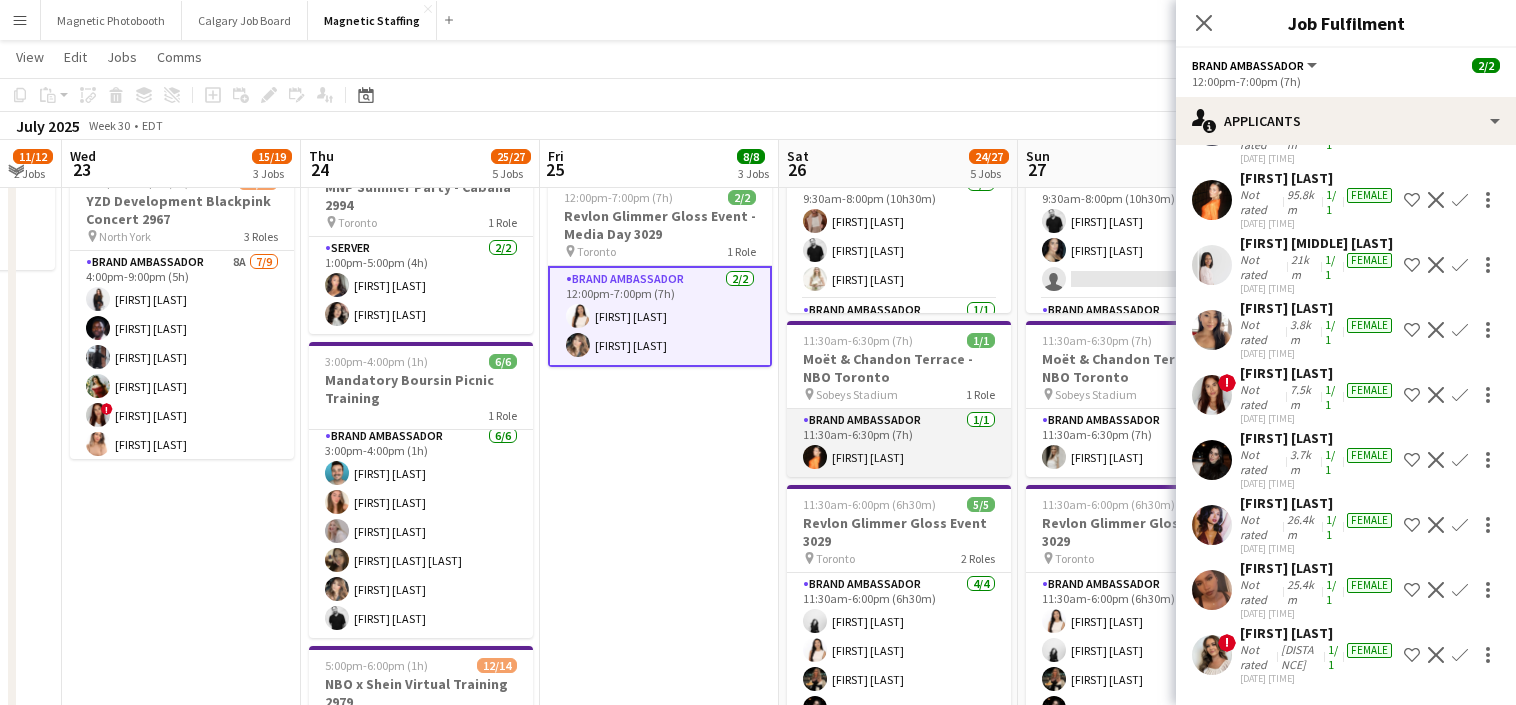 click on "Brand Ambassador   1/1   11:30am-6:30pm (7h)
VICTORIA GOUVEIA" at bounding box center [899, 443] 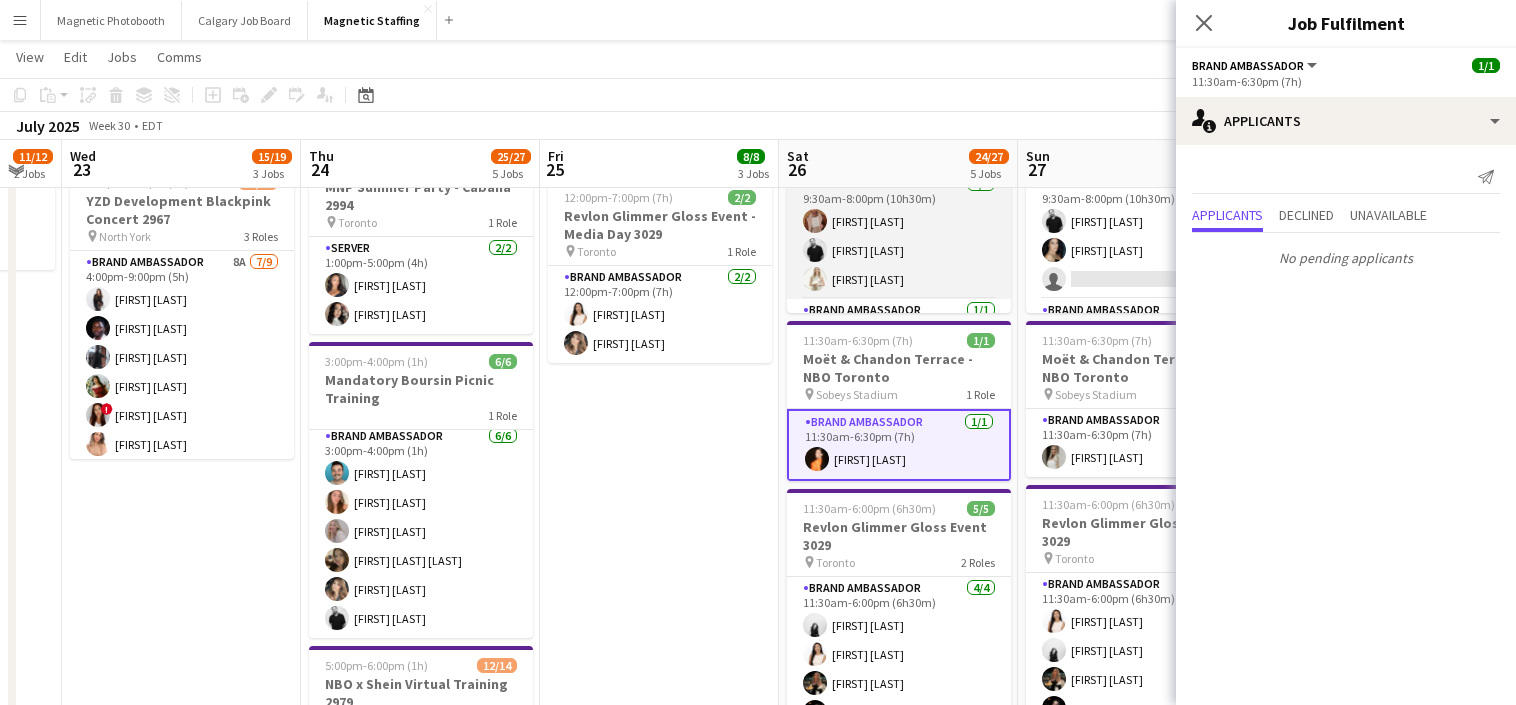click on "Brand Ambassador   3/3   9:30am-8:00pm (10h30m)
Fady Zablouk jean-philippe roy Katryna Klepacki" at bounding box center (899, 236) 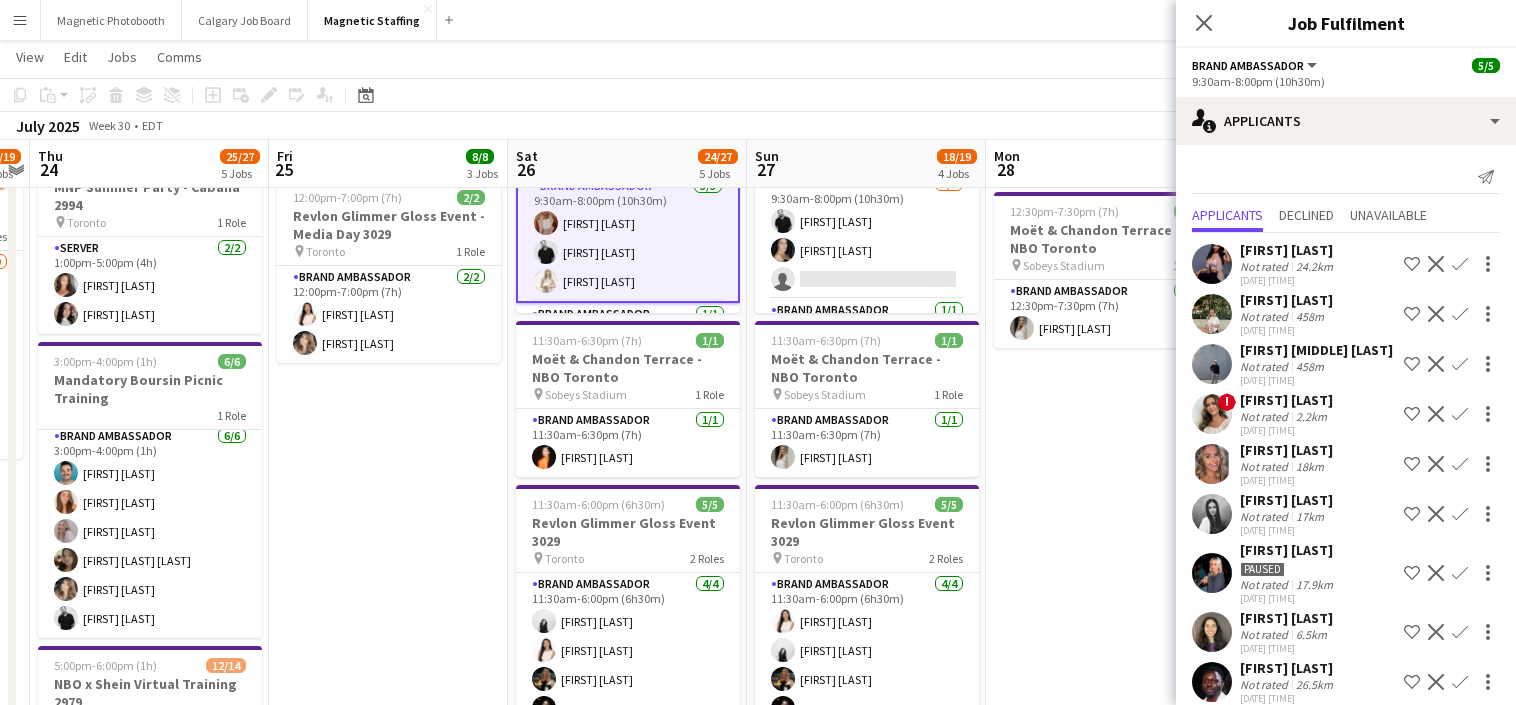 drag, startPoint x: 921, startPoint y: 268, endPoint x: 526, endPoint y: 341, distance: 401.68893 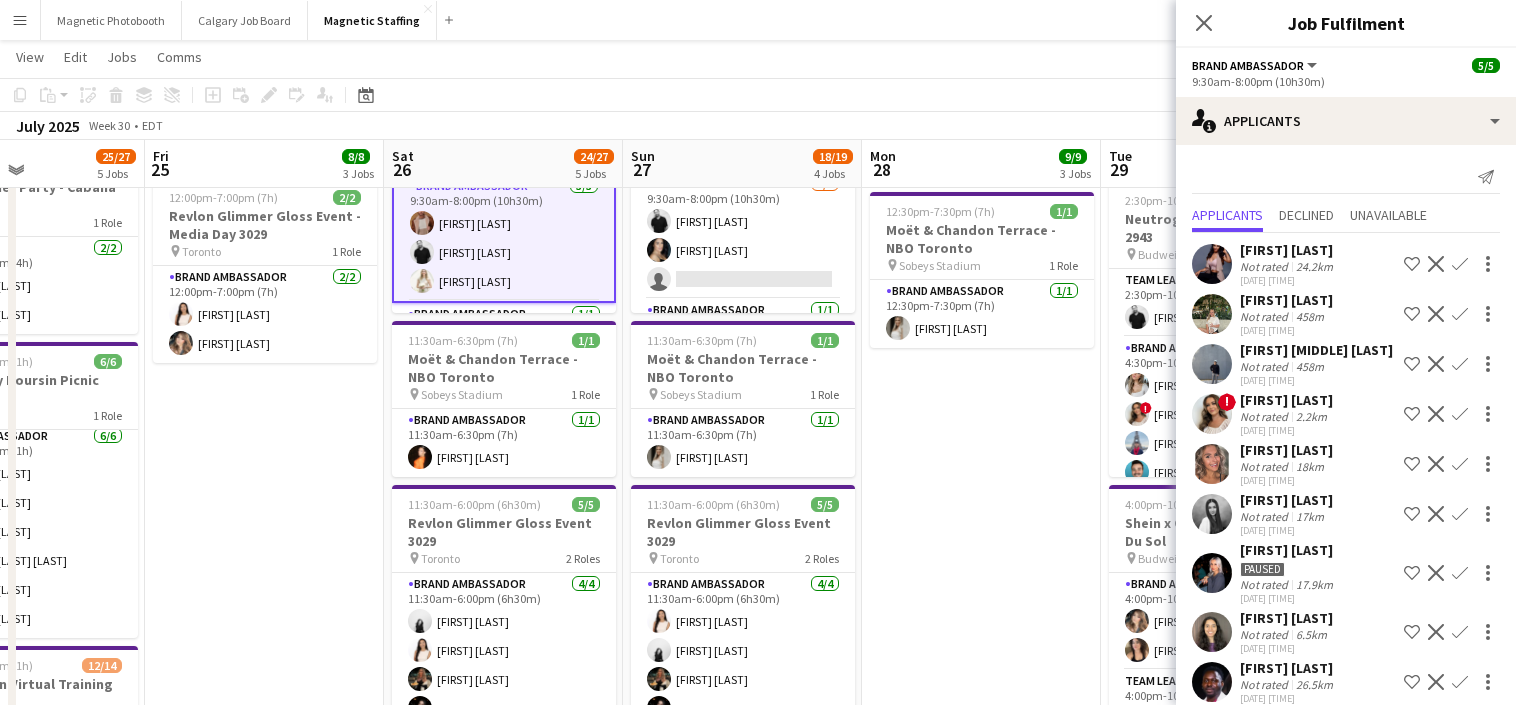 scroll, scrollTop: 620, scrollLeft: 0, axis: vertical 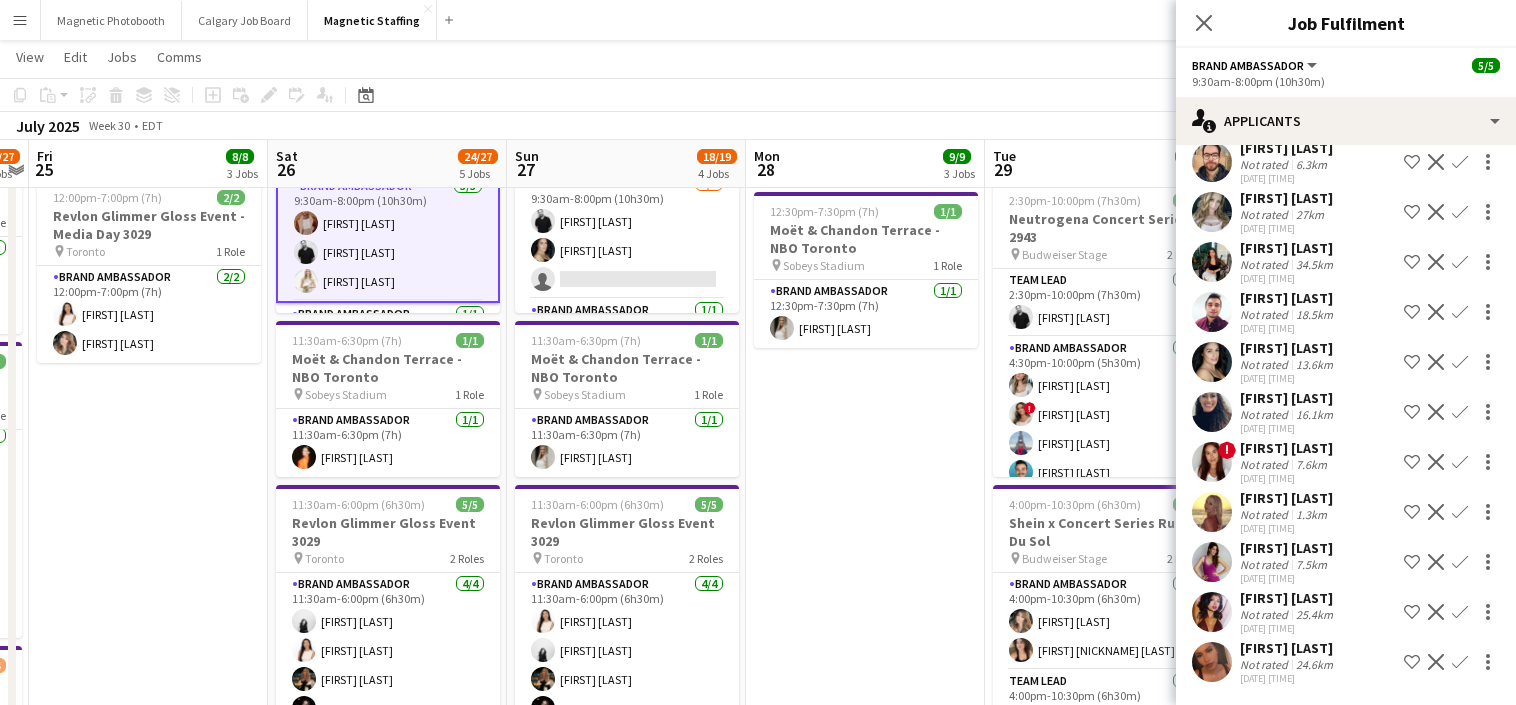 drag, startPoint x: 922, startPoint y: 406, endPoint x: 761, endPoint y: 414, distance: 161.19864 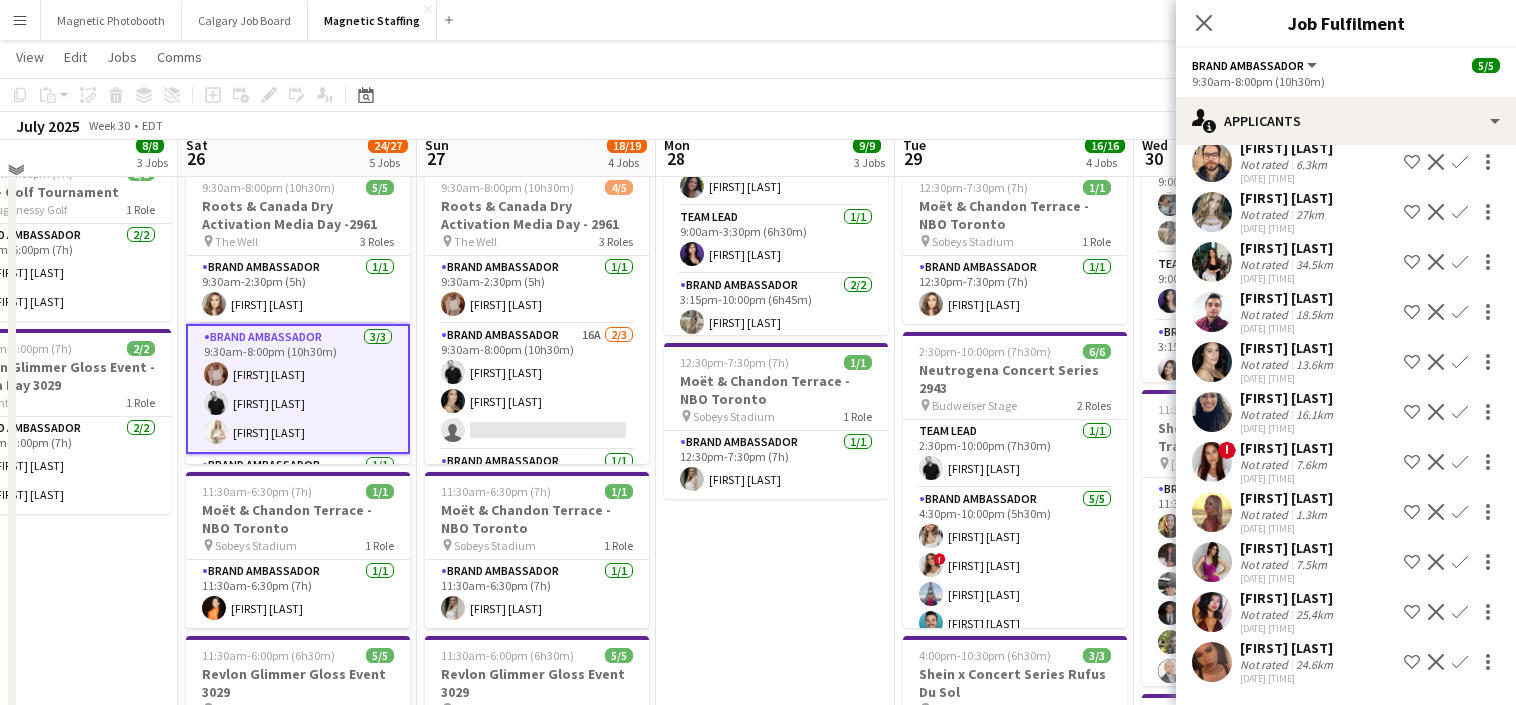 scroll, scrollTop: 335, scrollLeft: 0, axis: vertical 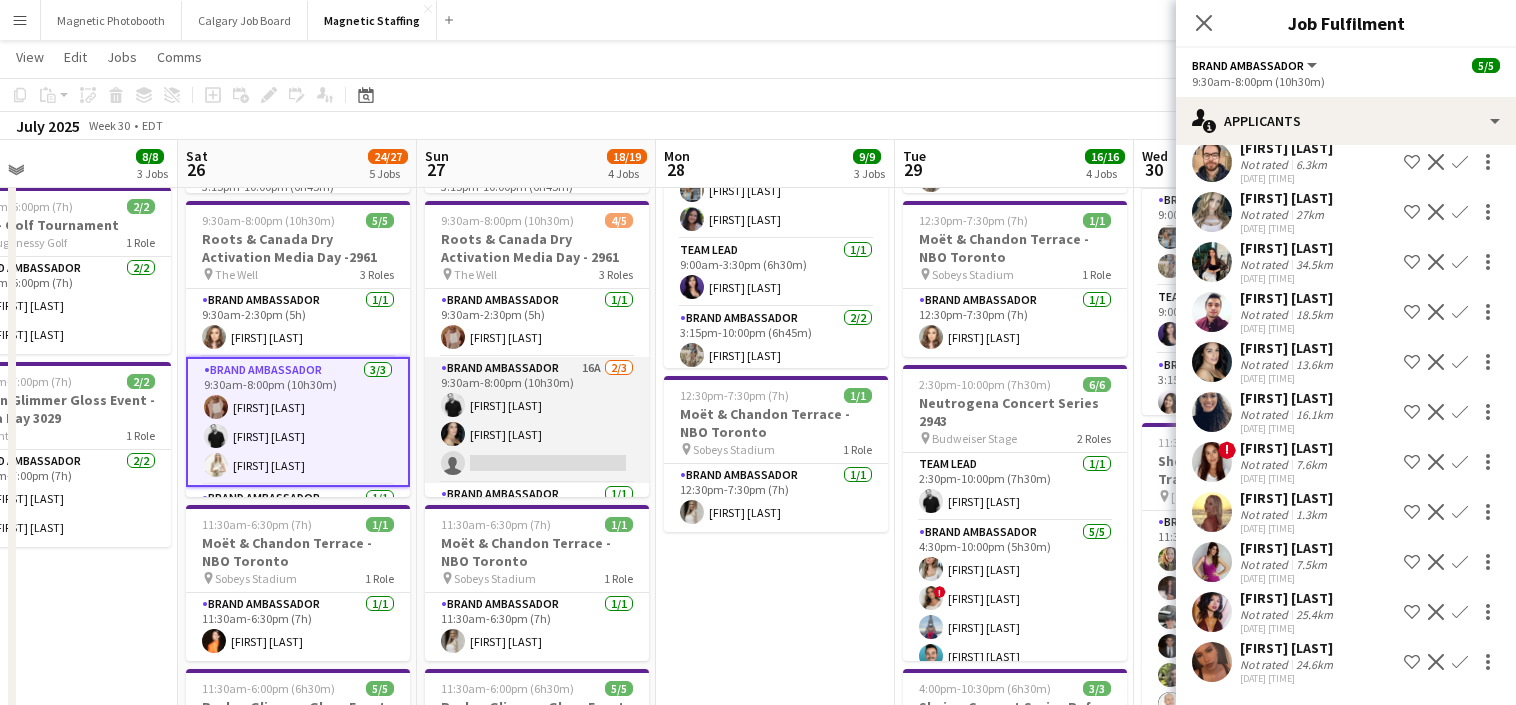click on "Brand Ambassador   16A   2/3   9:30am-8:00pm (10h30m)
jean-philippe roy Cassandra Tari
single-neutral-actions" at bounding box center (537, 420) 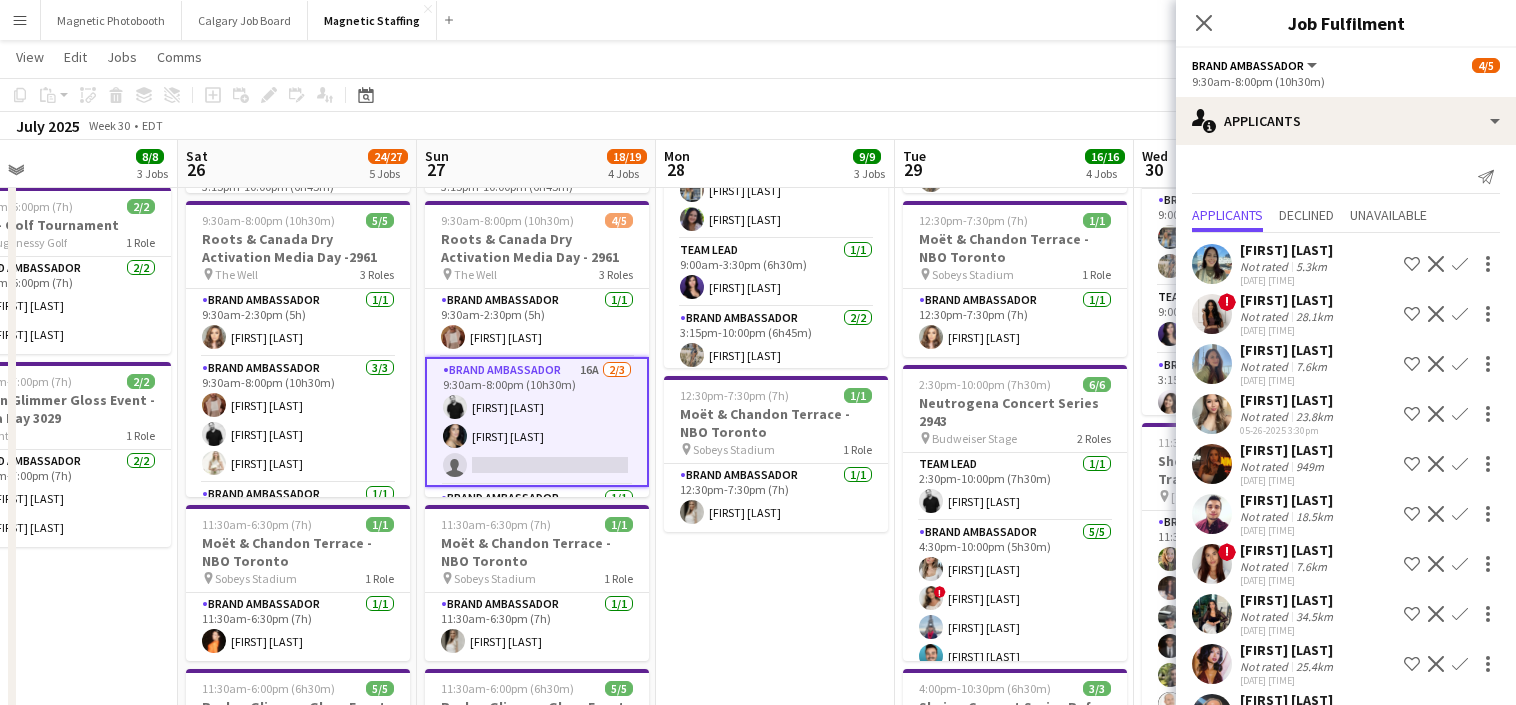 scroll, scrollTop: 202, scrollLeft: 0, axis: vertical 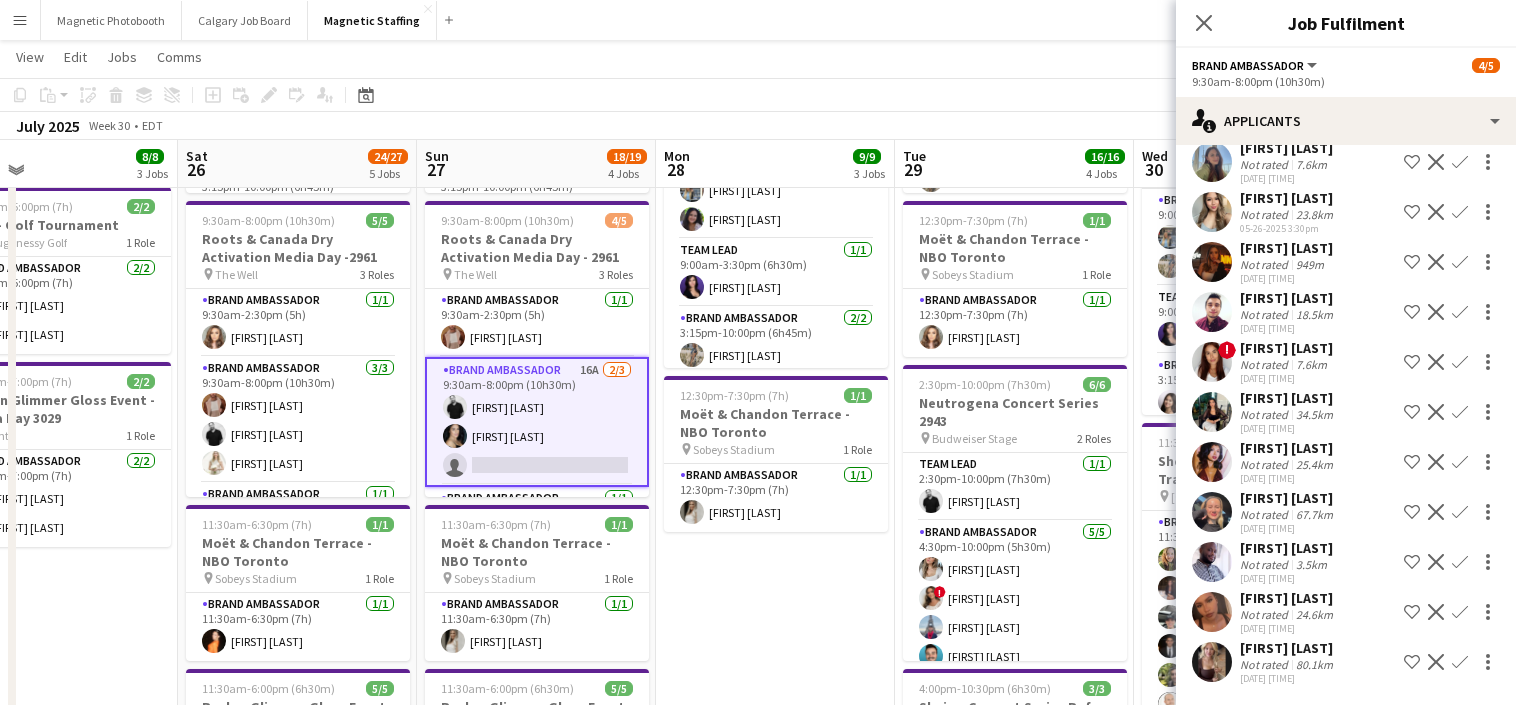 click at bounding box center [1212, 412] 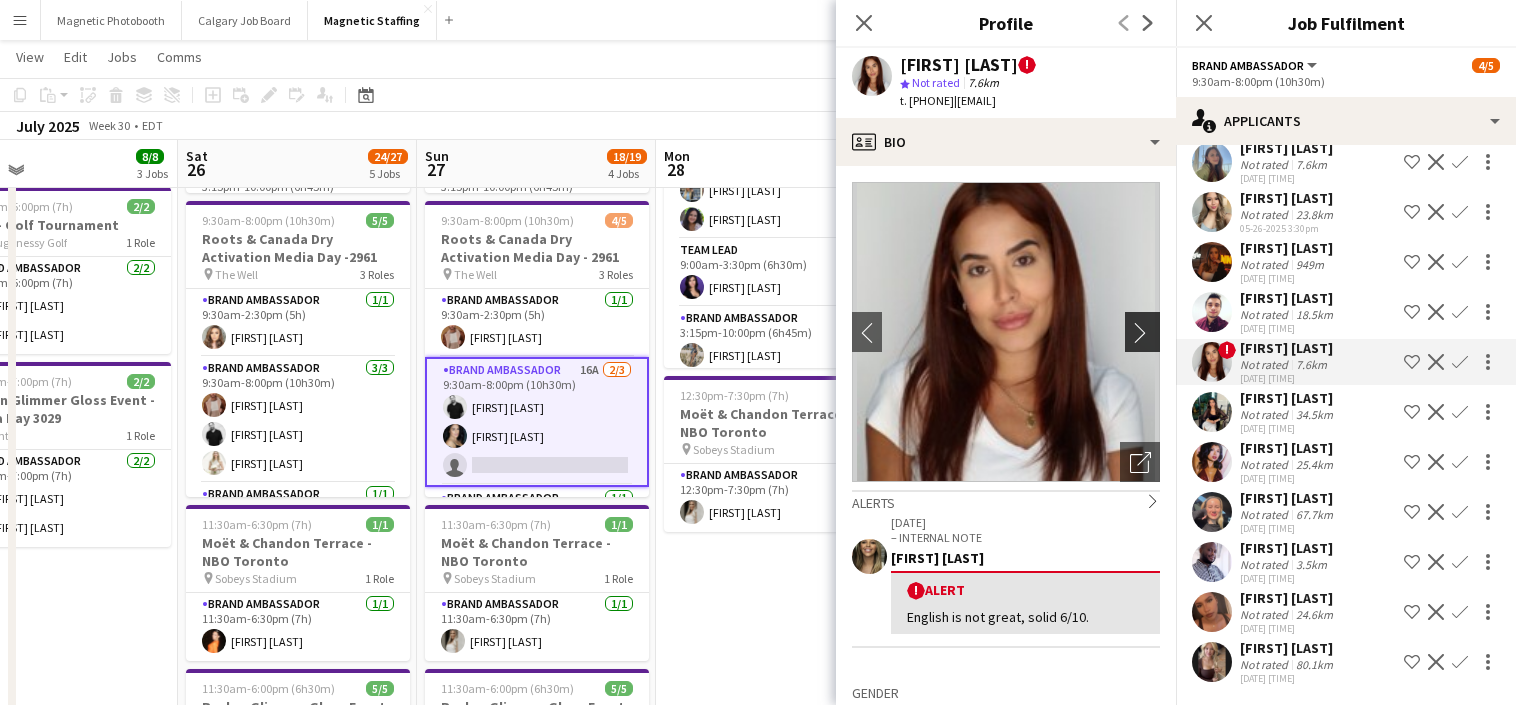 click on "chevron-right" 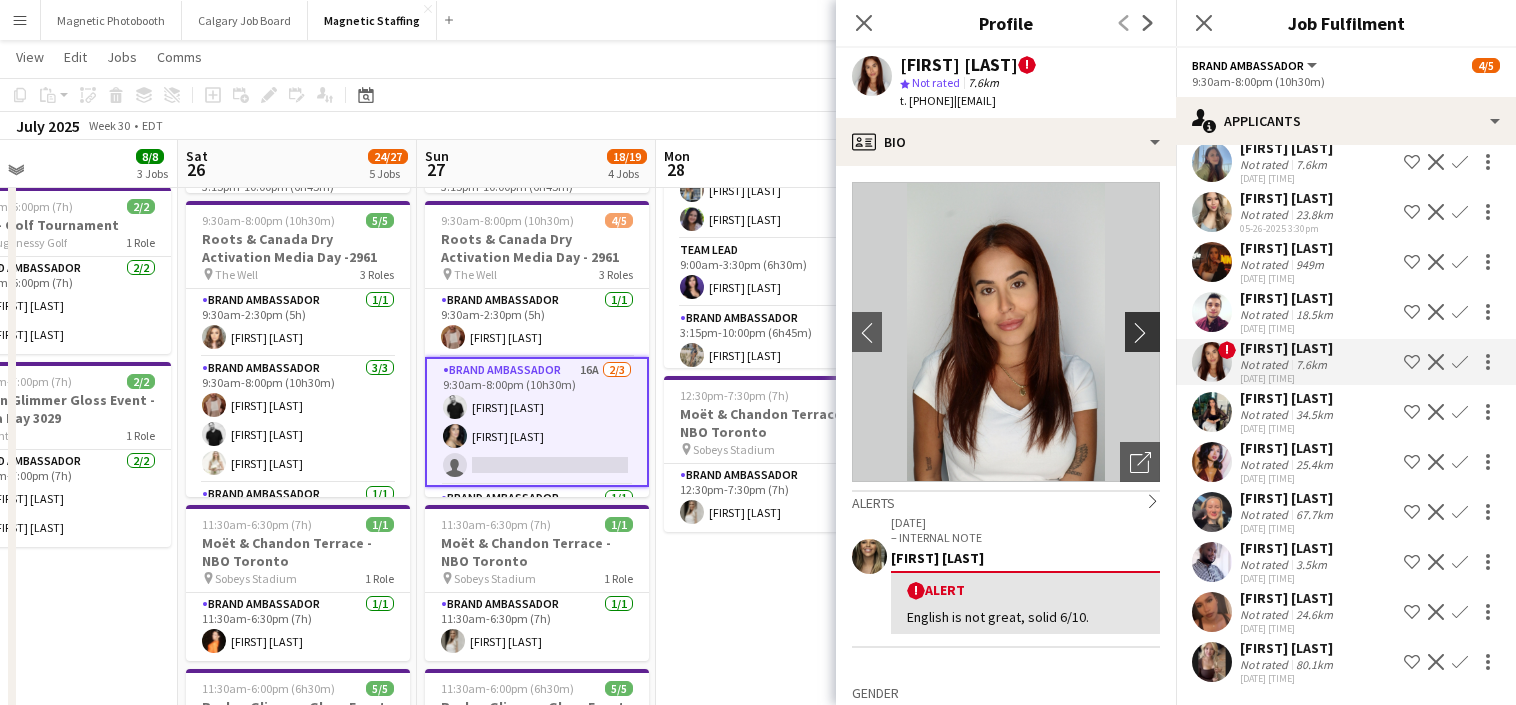 click on "chevron-right" 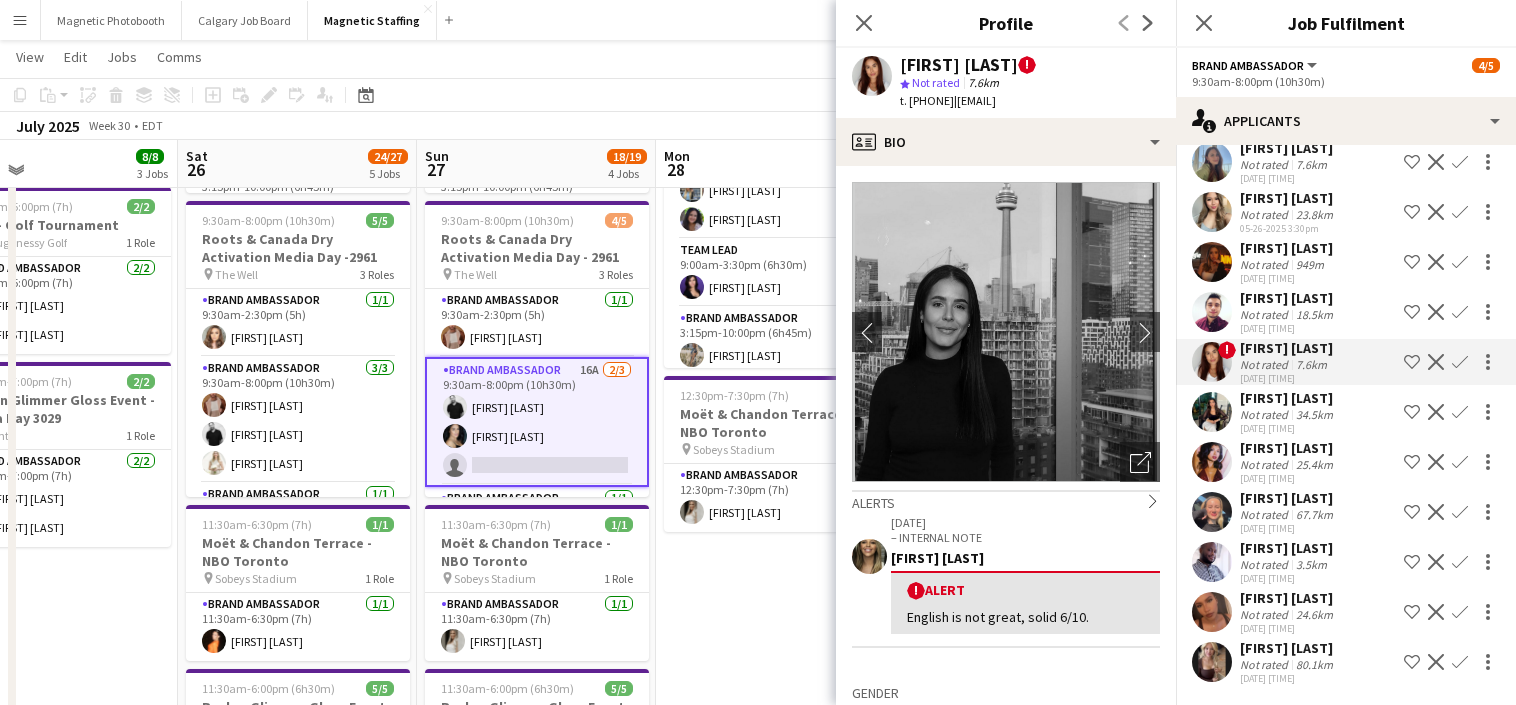 click at bounding box center [1212, 362] 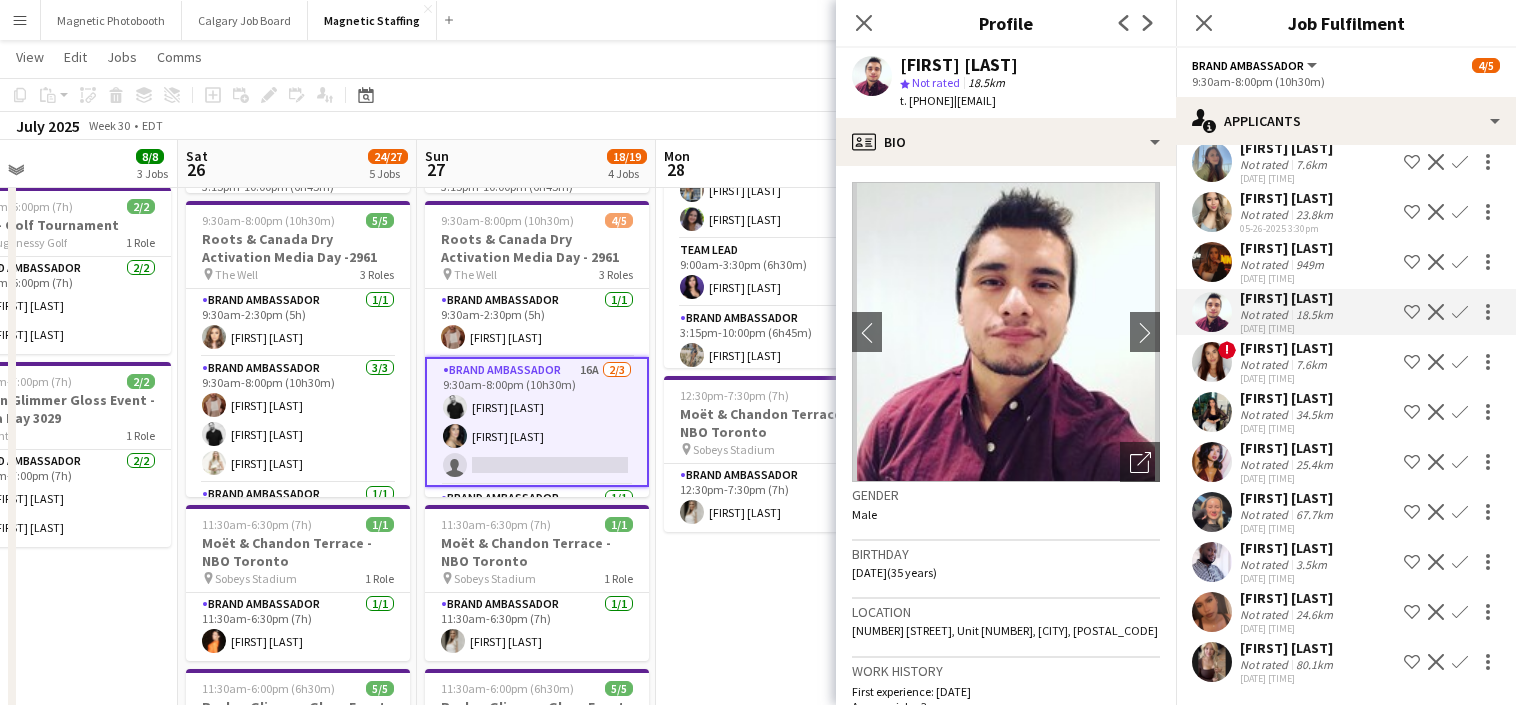 click at bounding box center (1212, 312) 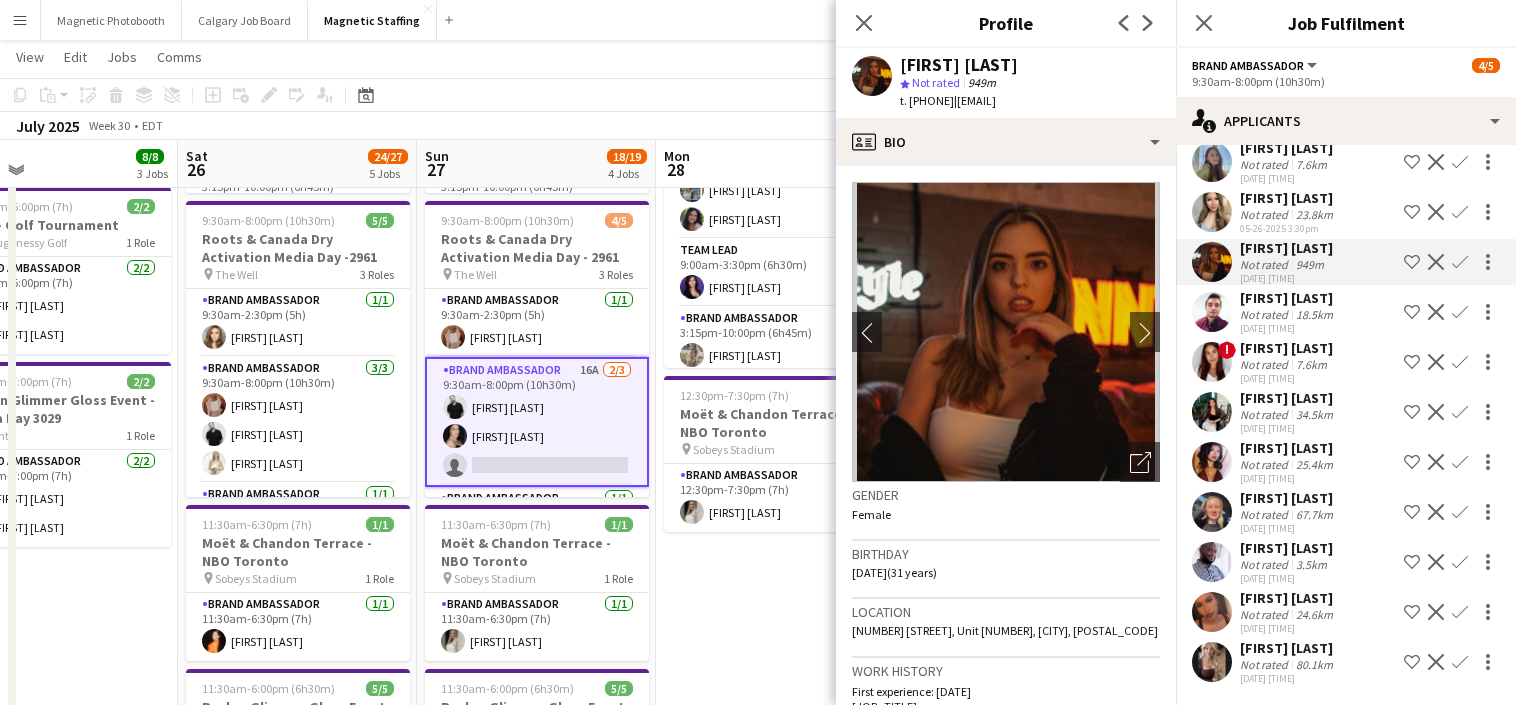 click at bounding box center (1212, 262) 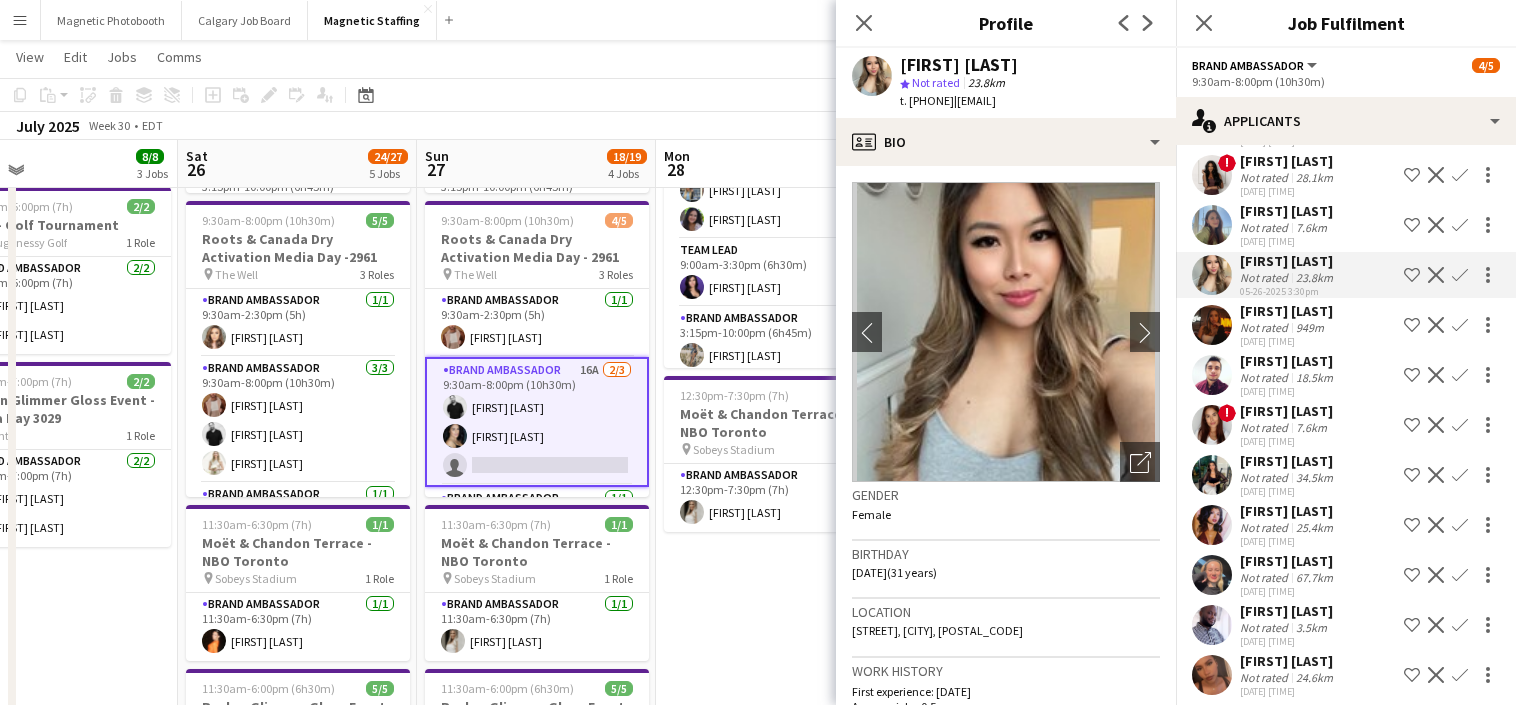 scroll, scrollTop: 138, scrollLeft: 0, axis: vertical 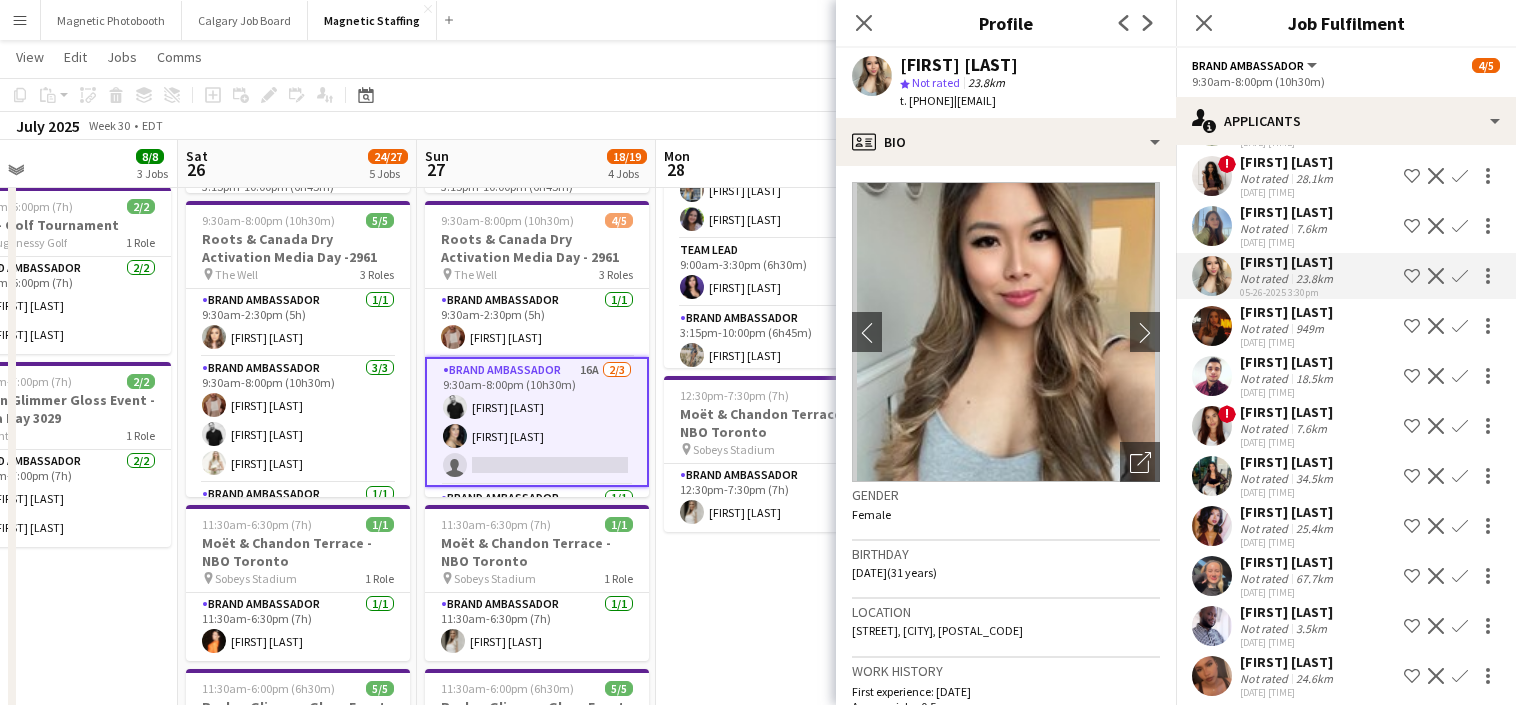 click at bounding box center [1212, 276] 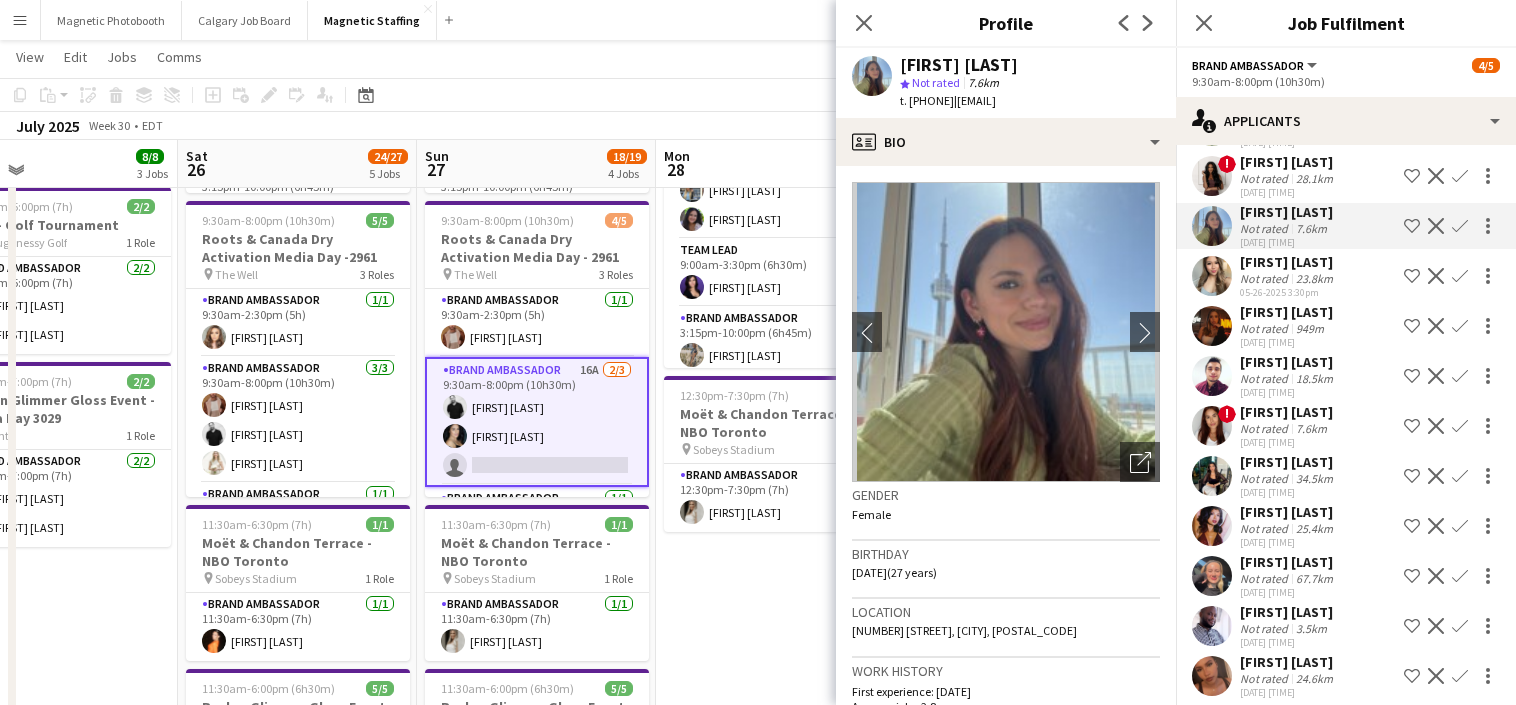 click on "!" 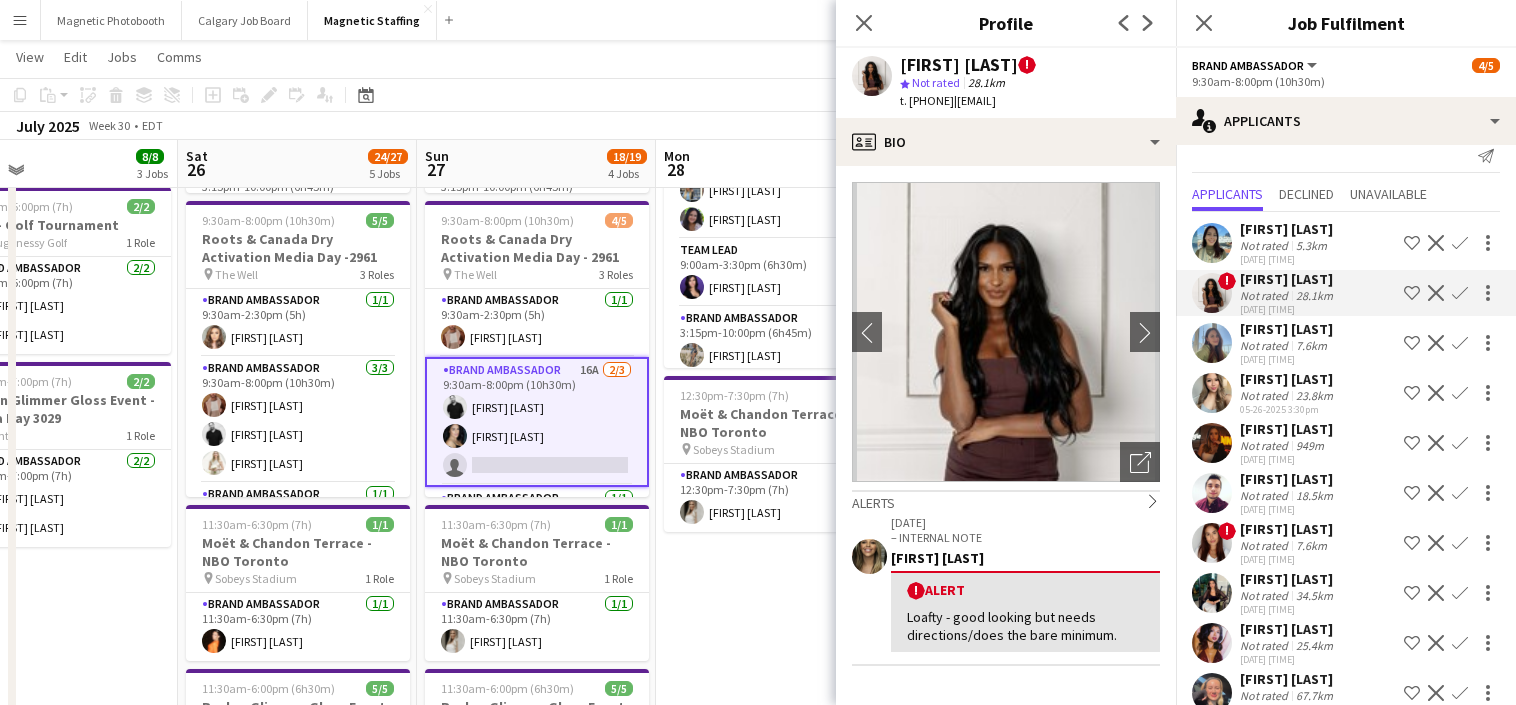 scroll, scrollTop: 0, scrollLeft: 0, axis: both 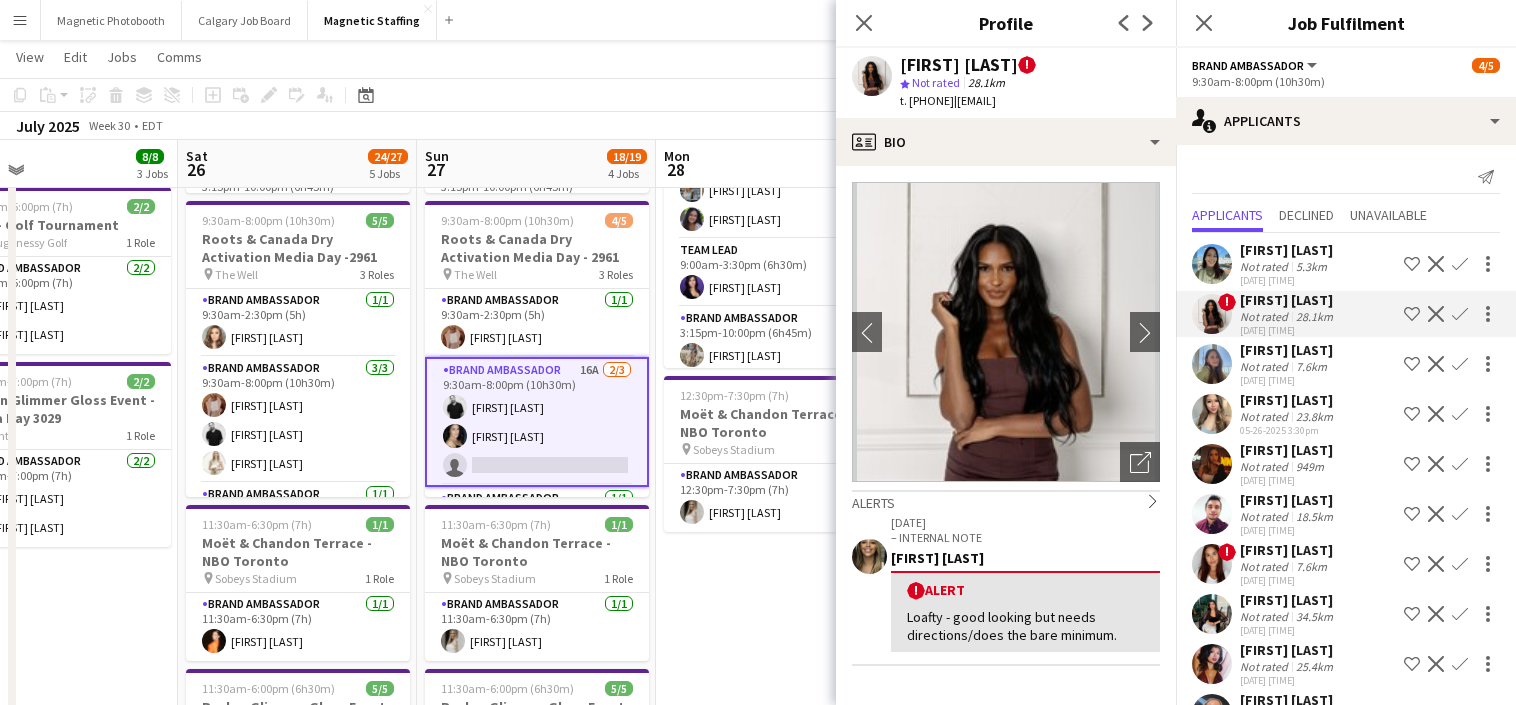 click on "8:00am-3:00pm (7h)    2/2   Golf Tourney 3000
pin
National Pines Golf Club   1 Role   Brand Ambassador   2/2   8:00am-3:00pm (7h)
Sabrina McCaskill Nicole “NIKKI” Schirrmacher     9:00am-10:00pm (13h)    6/6   NBO x Shein - 2979
pin
IGA Stadium   4 Roles   Brand Ambassador   2/2   9:00am-3:30pm (6h30m)
Louise Flouhr Emna Touil  Team Lead   1/1   9:00am-3:30pm (6h30m)
Heidi Filici  Brand Ambassador   2/2   3:15pm-10:00pm (6h45m)
Amélie Martin Sharon Azarine  Team Lead   1/1   3:15pm-10:00pm (6h45m)
Sarah Amoura     12:30pm-7:30pm (7h)    1/1   Moët & Chandon Terrace - NBO Toronto
pin
Sobeys Stadium    1 Role   Brand Ambassador   1/1   12:30pm-7:30pm (7h)
Heather Siemonsen" at bounding box center [775, 691] 